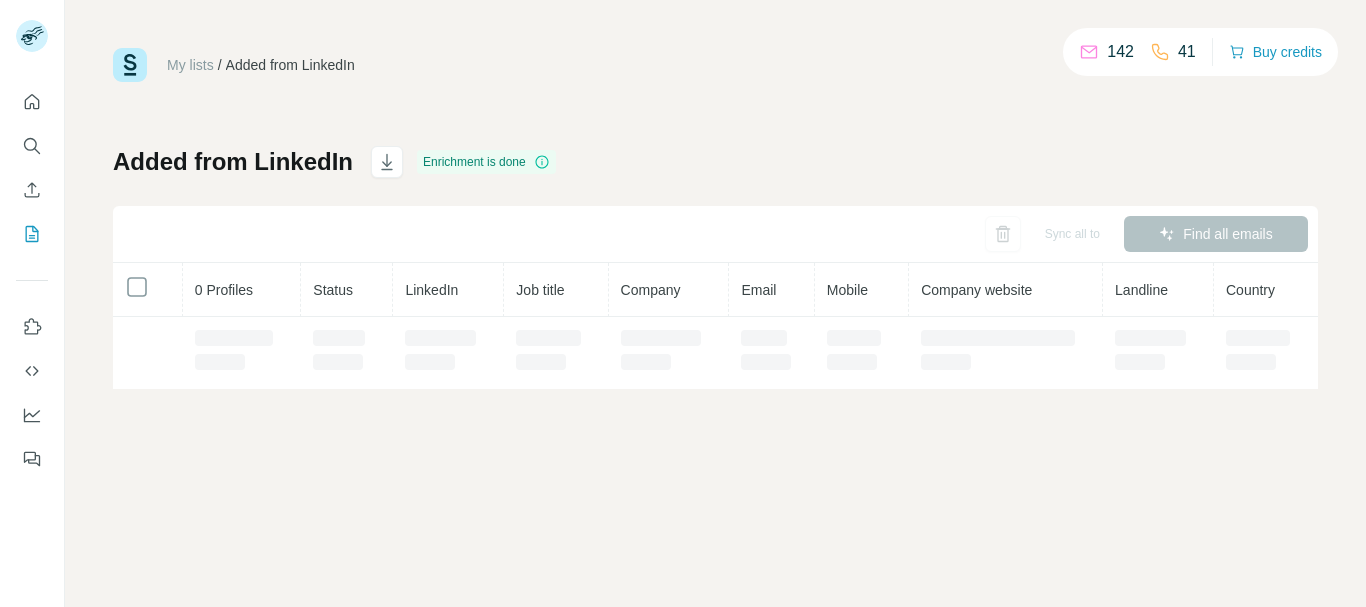 scroll, scrollTop: 0, scrollLeft: 0, axis: both 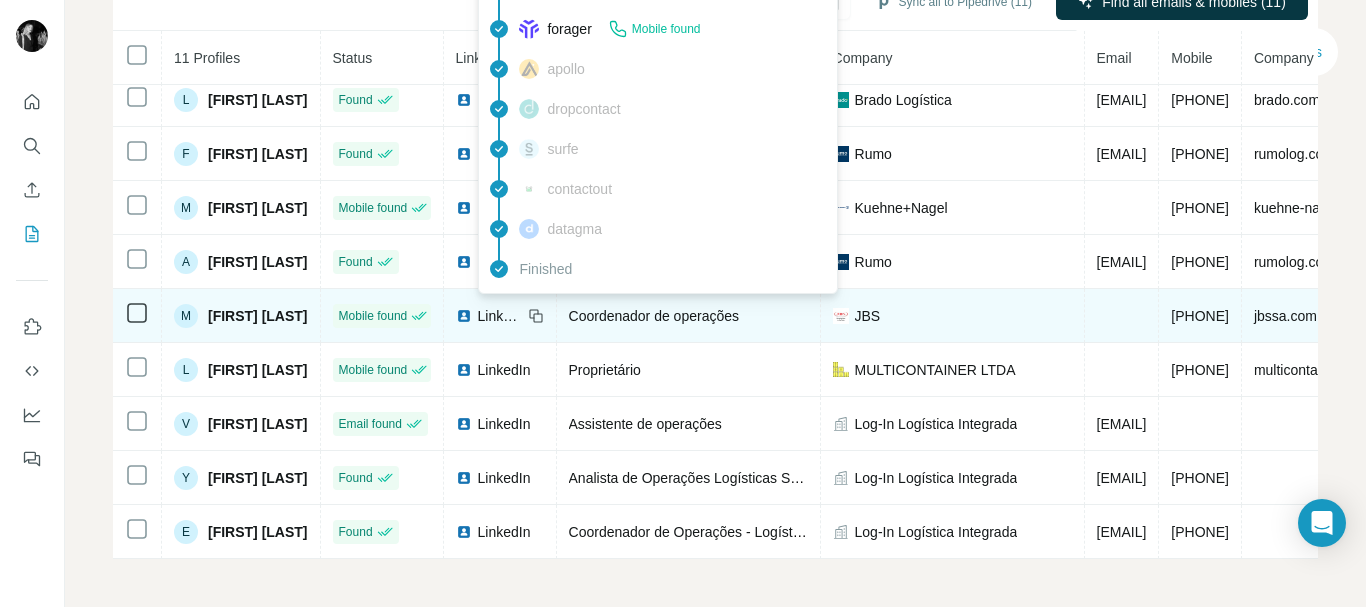 click on "Mobile found" at bounding box center (373, 316) 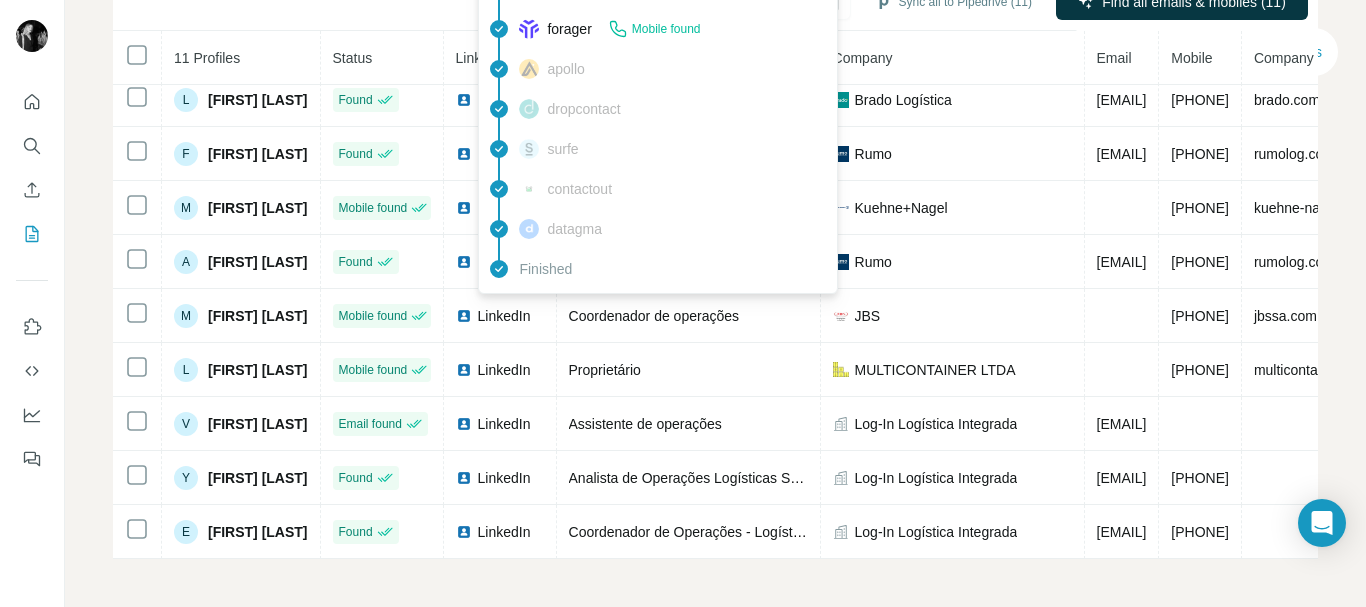 click on "Mobile found" at bounding box center (666, 29) 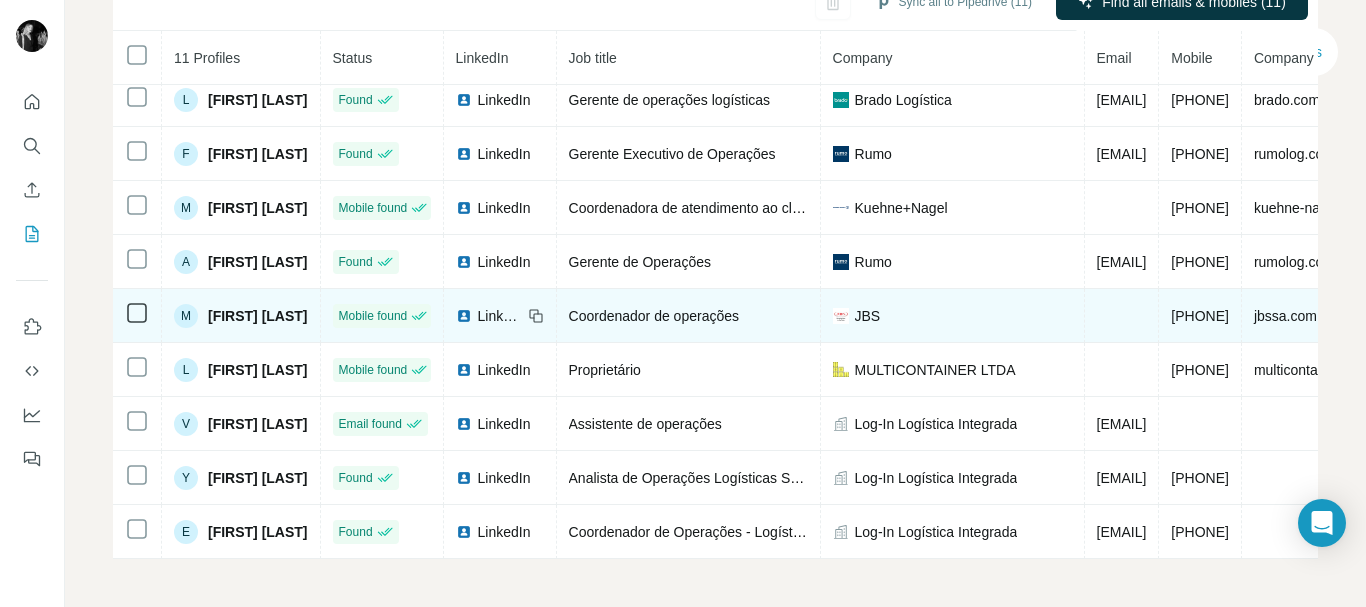 click on "JBS" at bounding box center (953, 316) 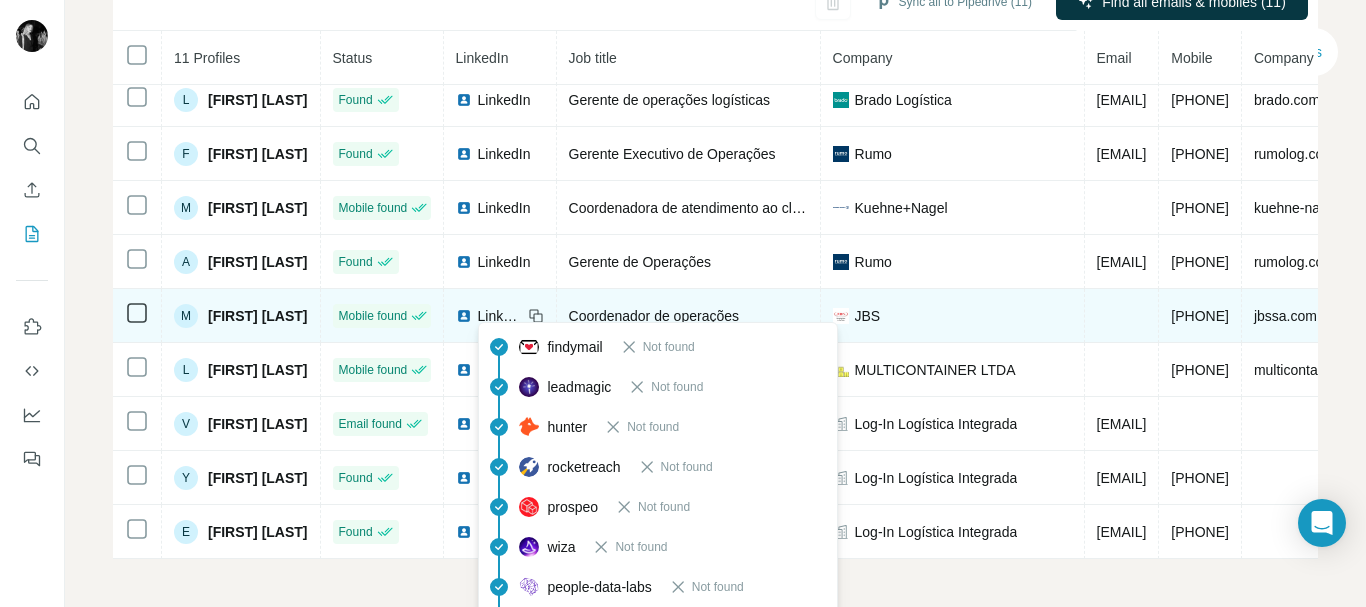 click on "Mobile found" at bounding box center [373, 316] 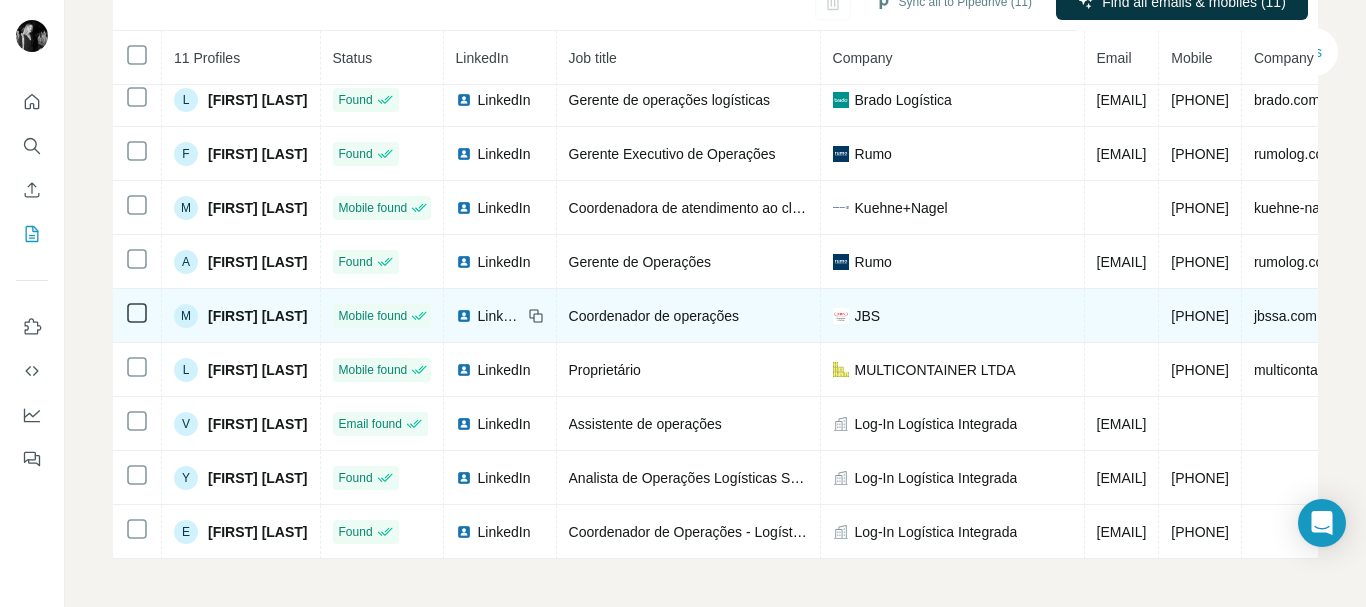 click on "LinkedIn" at bounding box center (500, 316) 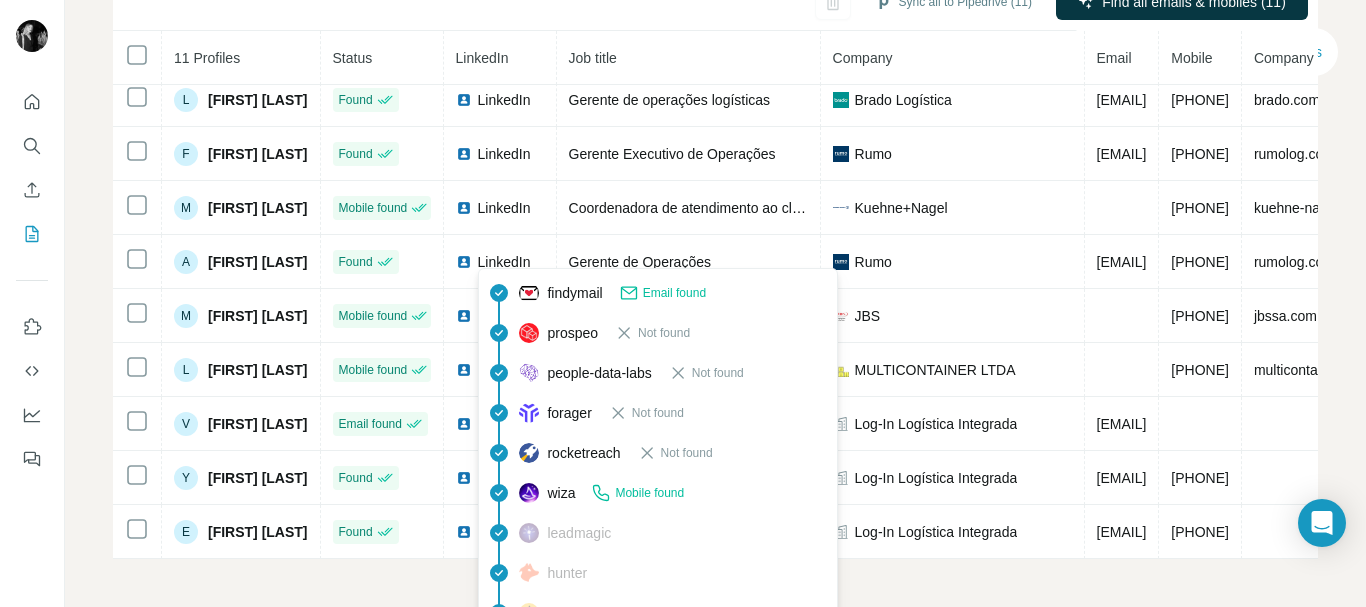 click on "Mobile found" at bounding box center (649, 493) 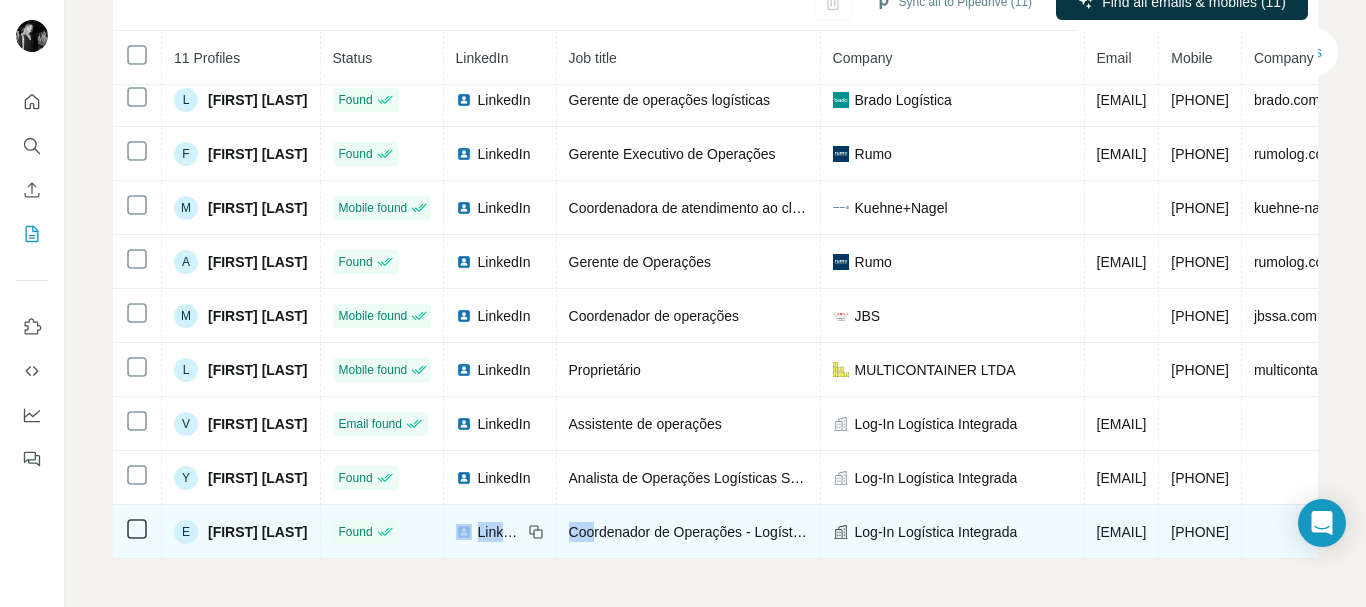 drag, startPoint x: 501, startPoint y: 548, endPoint x: 742, endPoint y: 536, distance: 241.29857 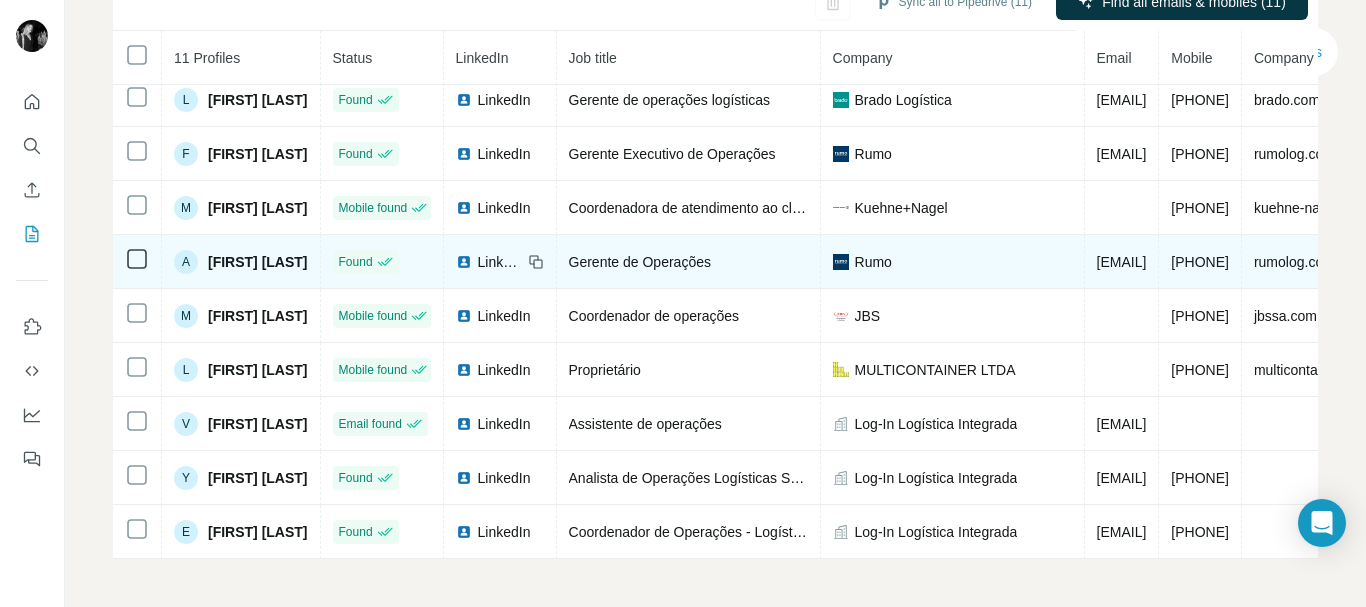 click on "A [FIRST] [LAST]" at bounding box center [241, 262] 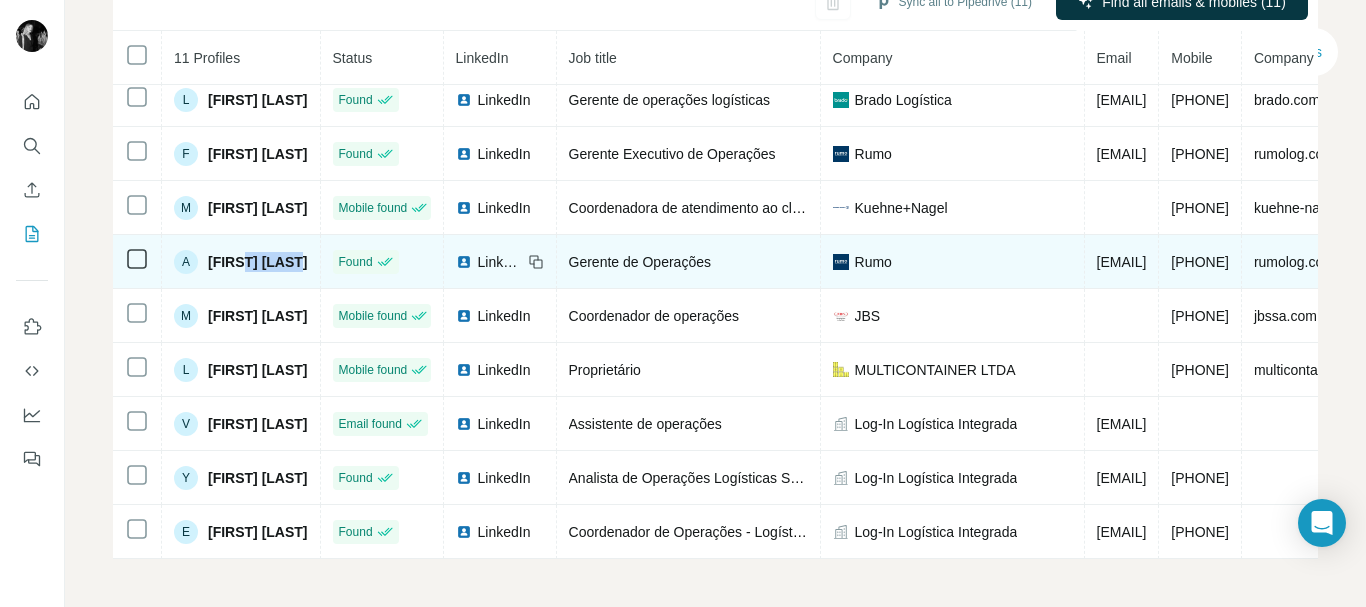 click on "A [FIRST] [LAST]" at bounding box center (241, 262) 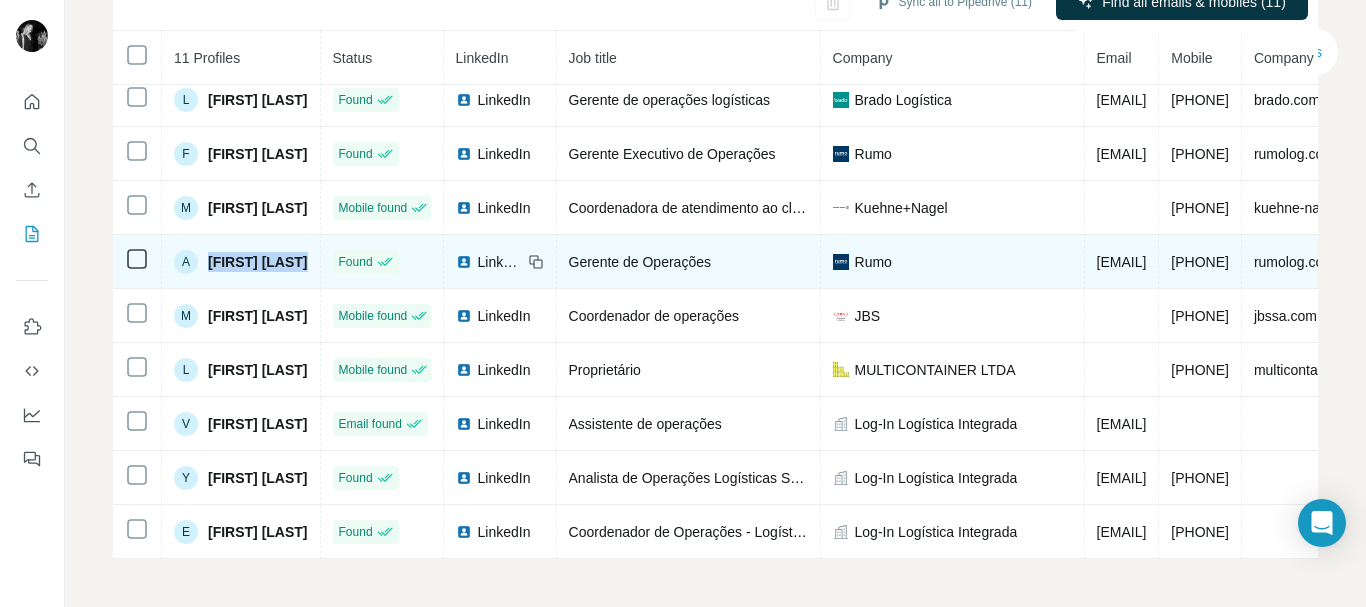 click on "A [FIRST] [LAST]" at bounding box center [241, 262] 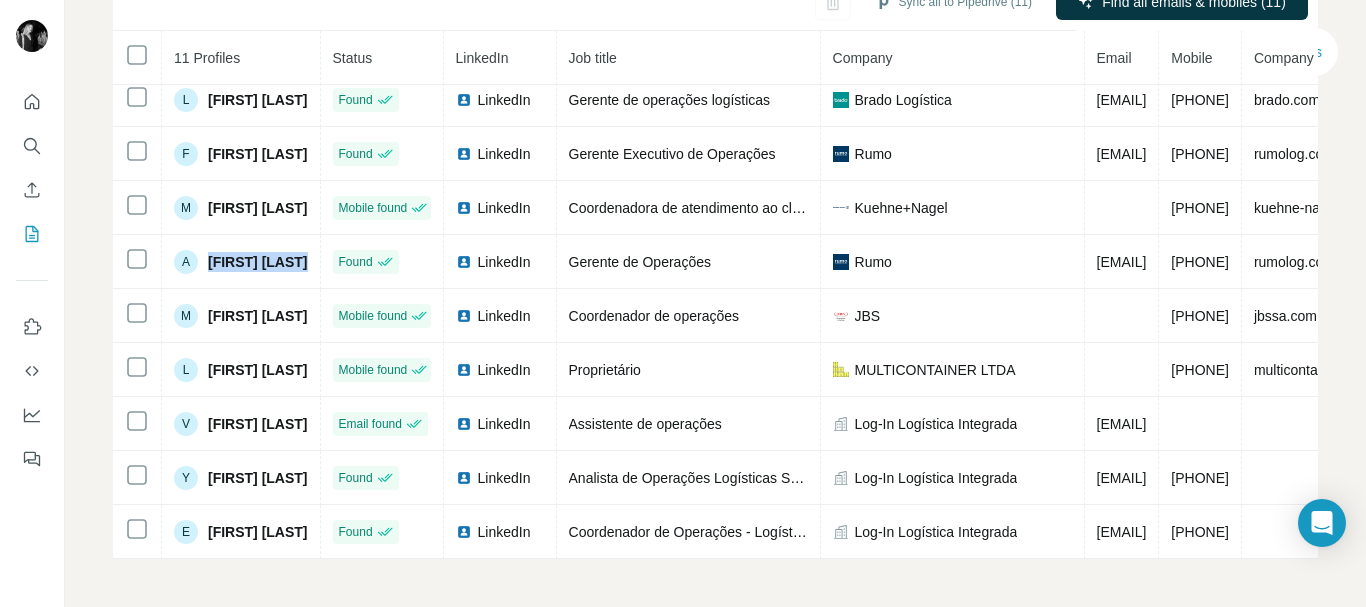 copy on "[FIRST] [LAST]" 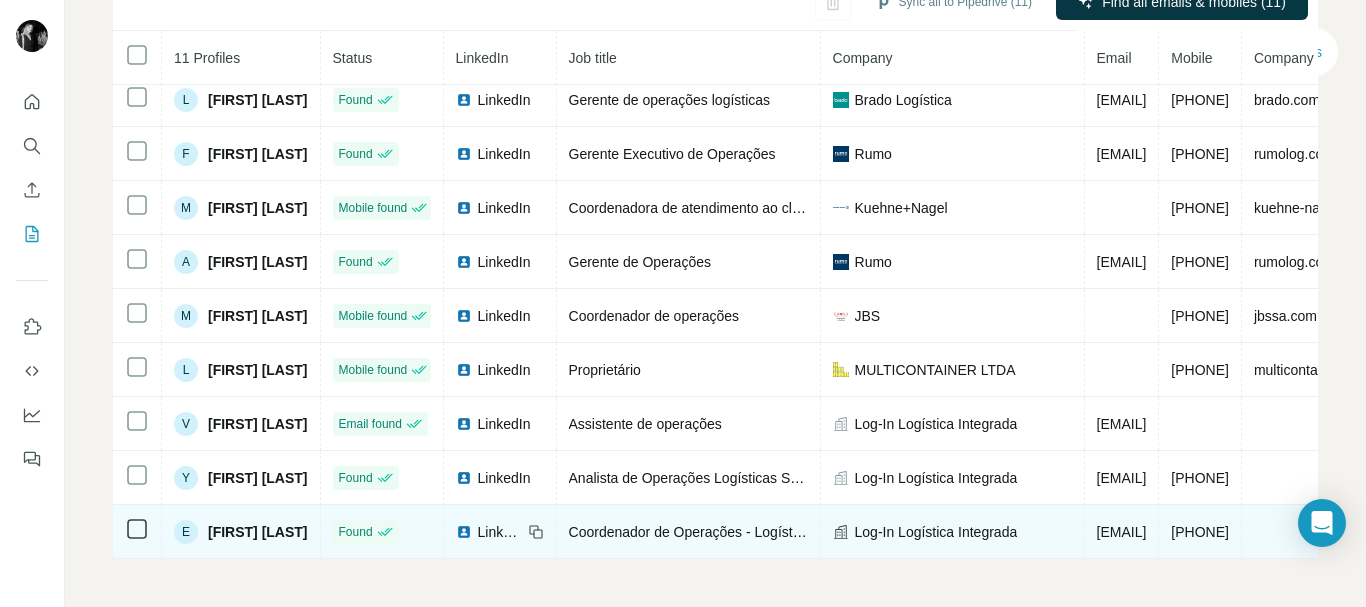 click on "LinkedIn" at bounding box center [500, 532] 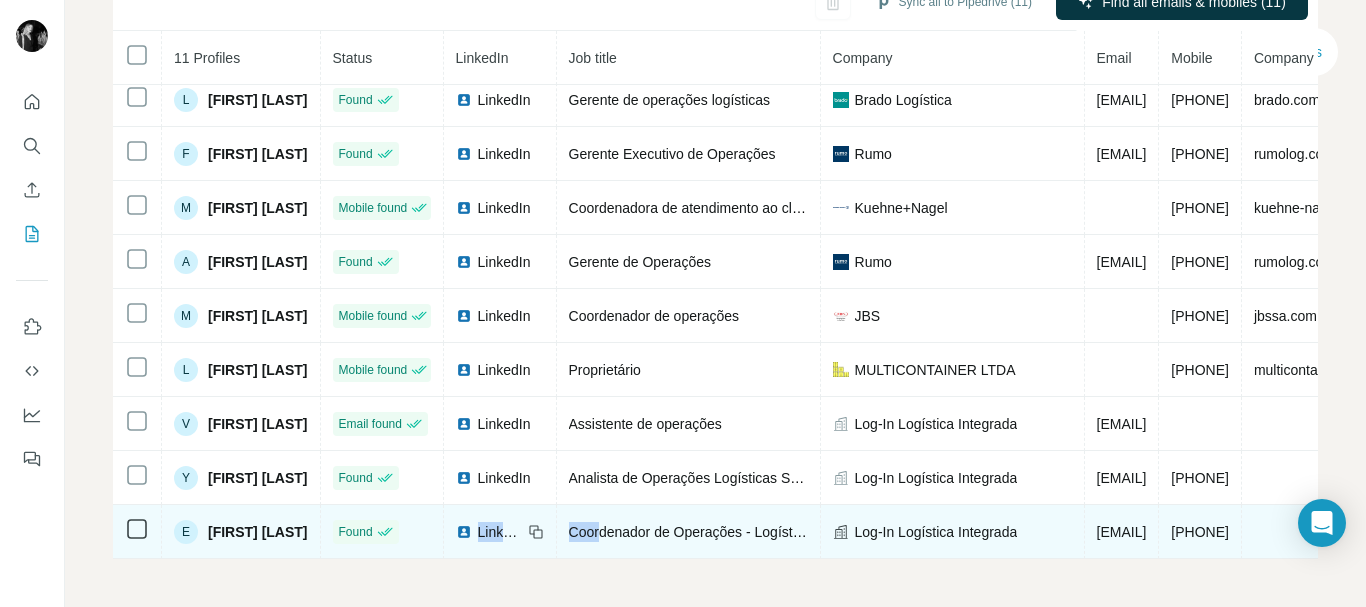 drag, startPoint x: 625, startPoint y: 548, endPoint x: 745, endPoint y: 539, distance: 120.33703 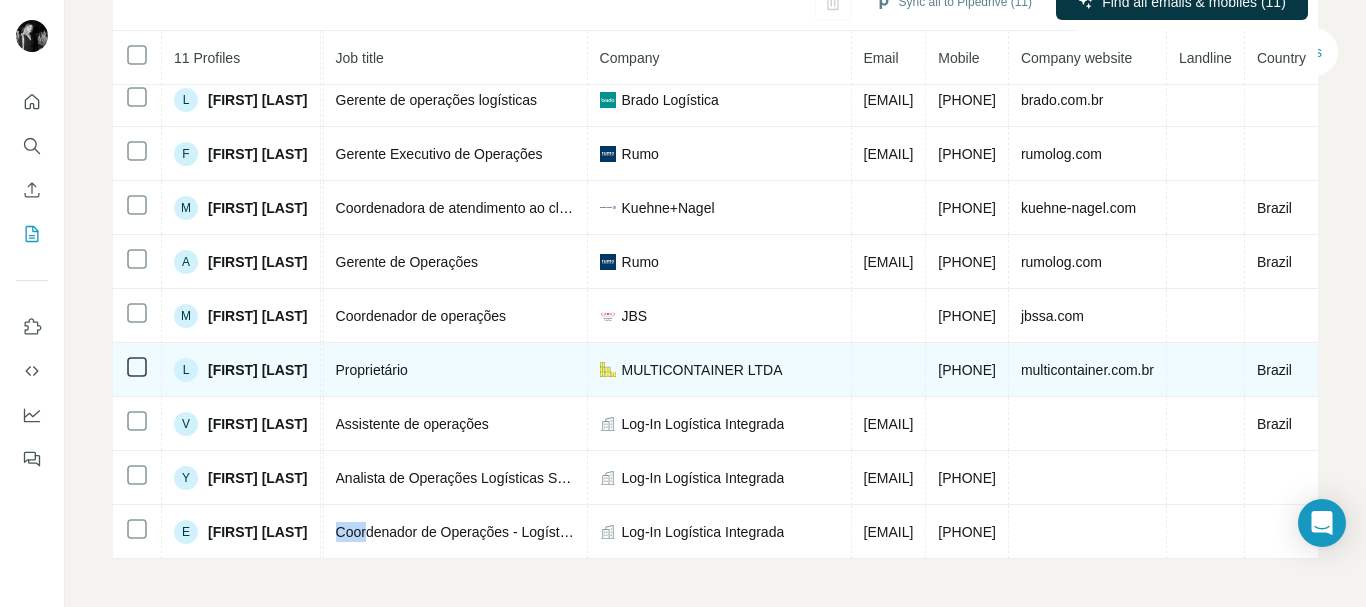 scroll, scrollTop: 130, scrollLeft: 248, axis: both 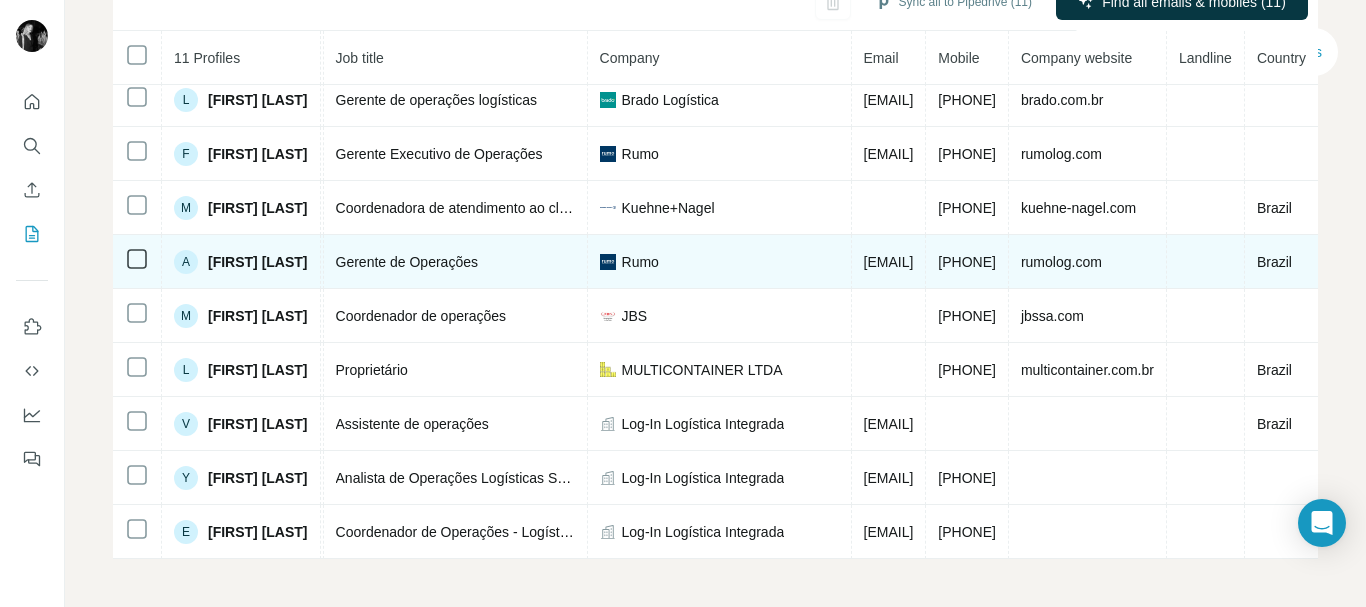 click on "Gerente de Operações" at bounding box center [456, 262] 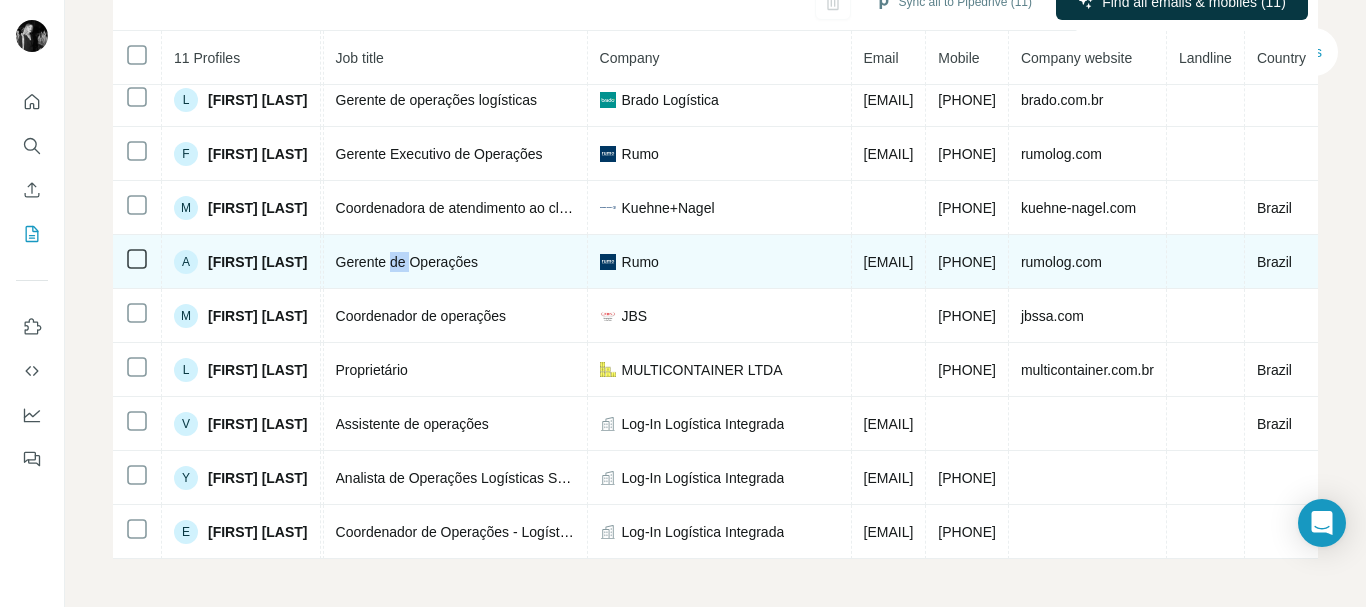 click on "Gerente de Operações" at bounding box center (456, 262) 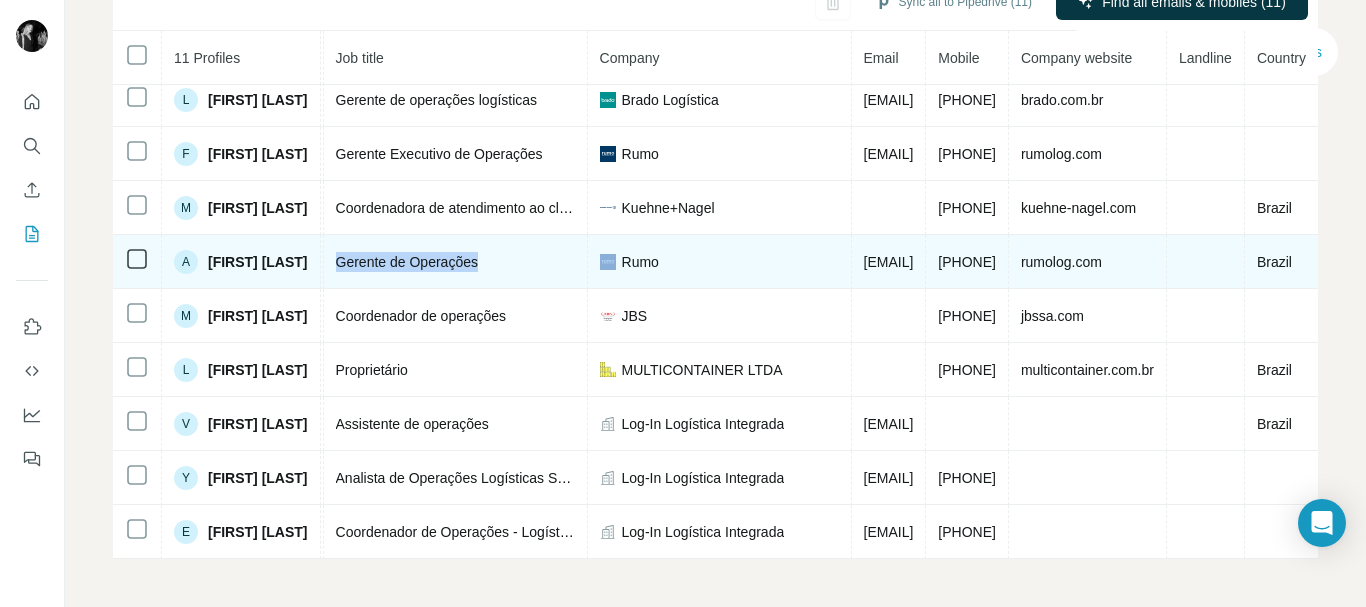 click on "Gerente de Operações" at bounding box center [456, 262] 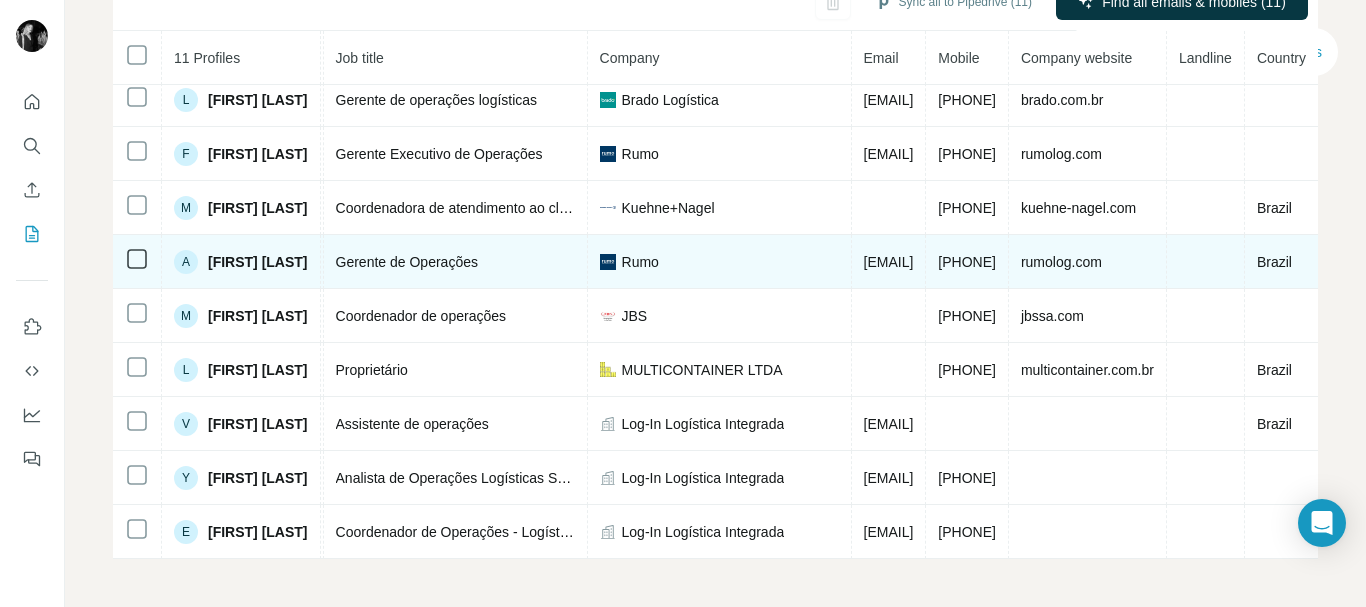 click on "[EMAIL]" at bounding box center (889, 262) 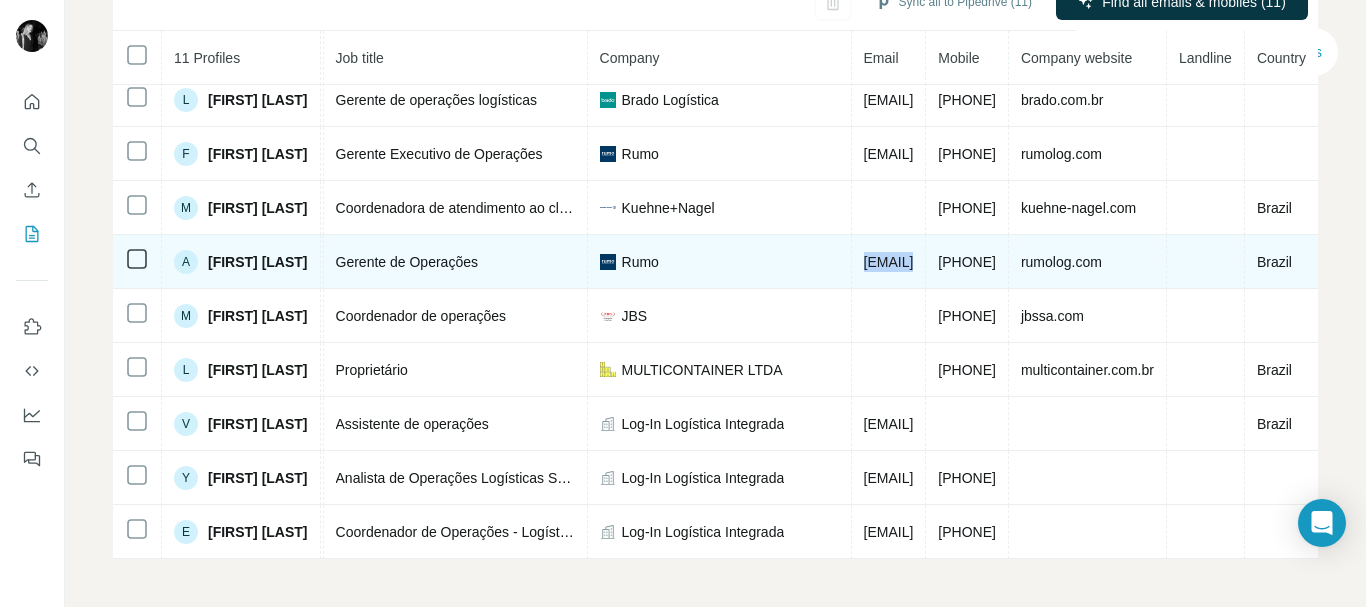 click on "[EMAIL]" at bounding box center [889, 262] 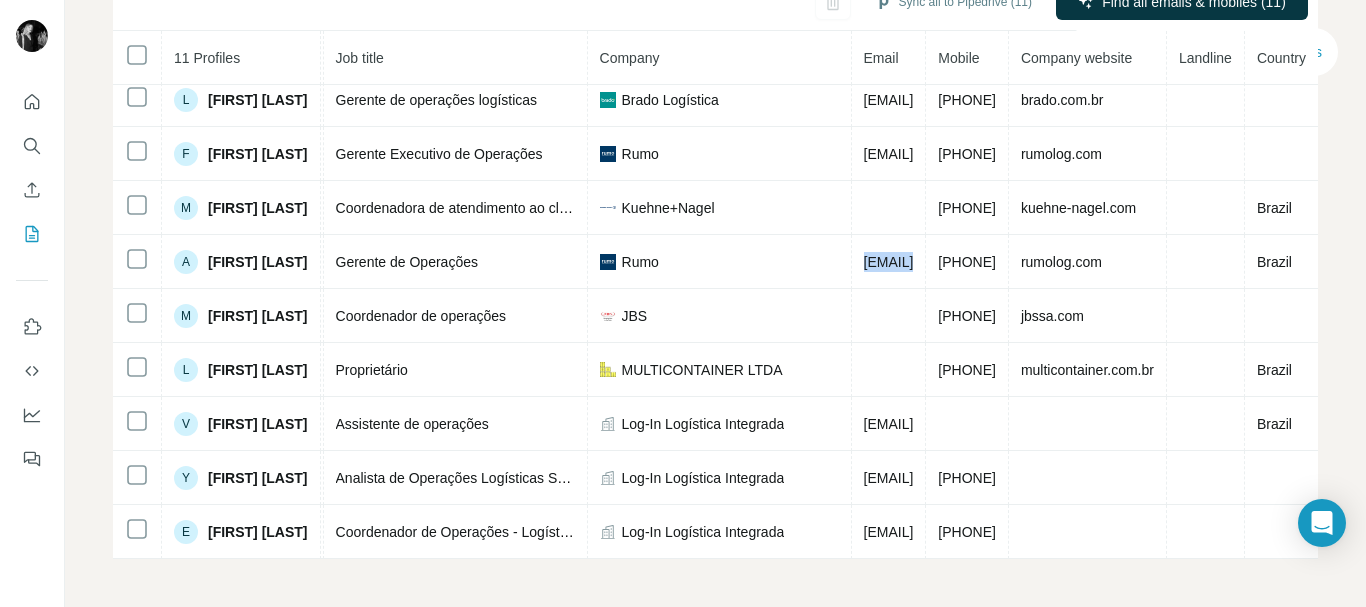 scroll, scrollTop: 130, scrollLeft: 670, axis: both 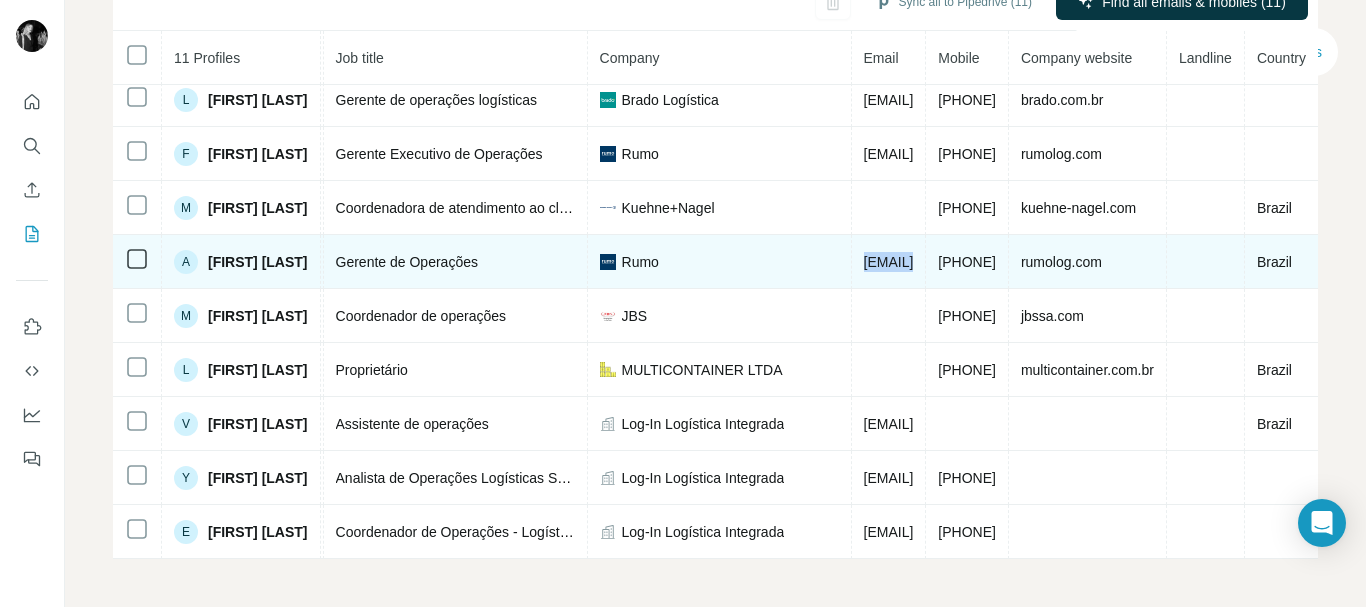 drag, startPoint x: 892, startPoint y: 249, endPoint x: 997, endPoint y: 254, distance: 105.11898 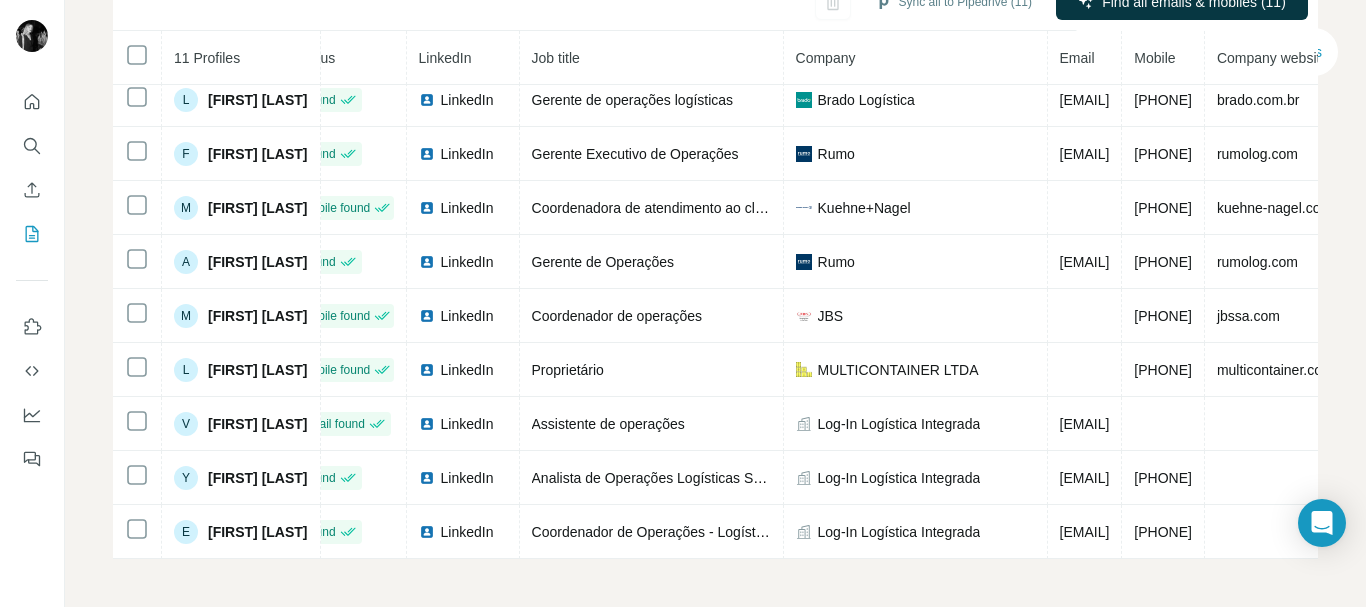 scroll, scrollTop: 130, scrollLeft: 0, axis: vertical 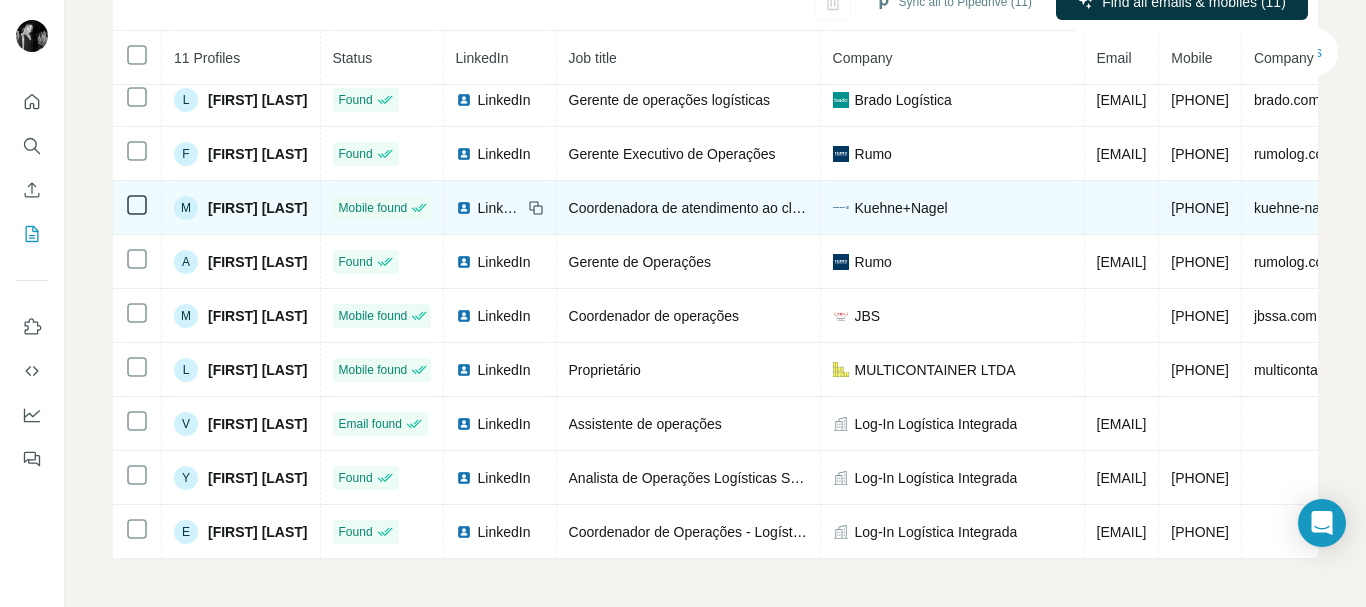 click on "[FIRST] [LAST]" at bounding box center [258, 208] 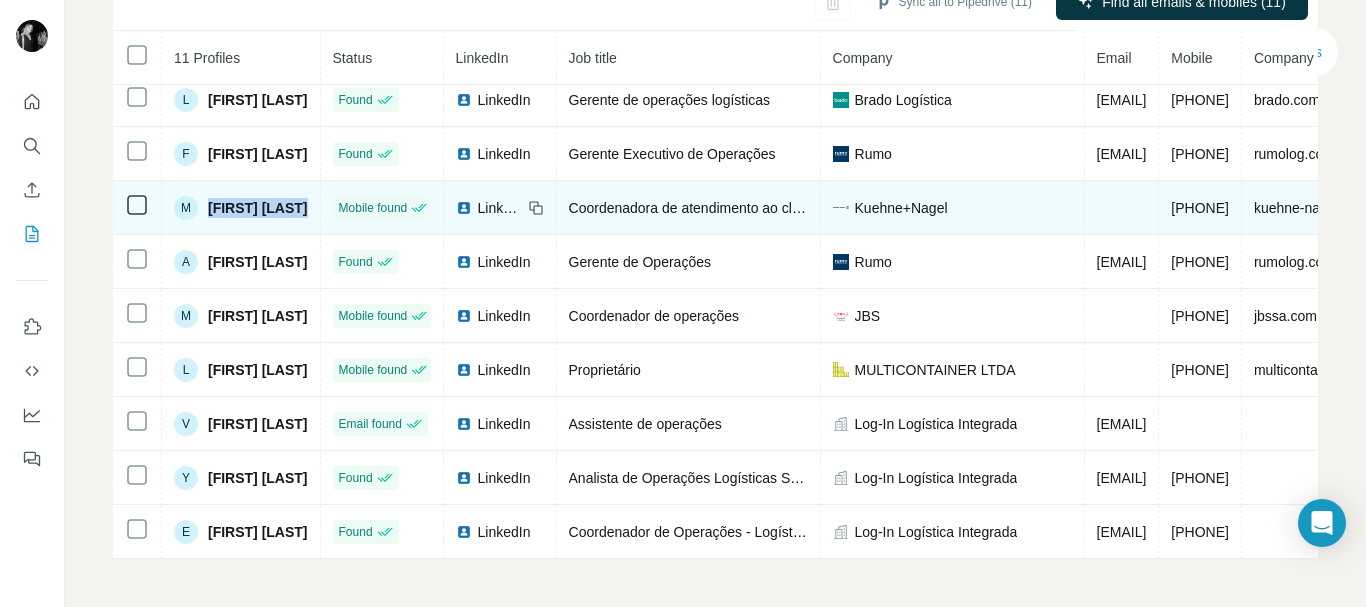 click on "[FIRST] [LAST]" at bounding box center (258, 208) 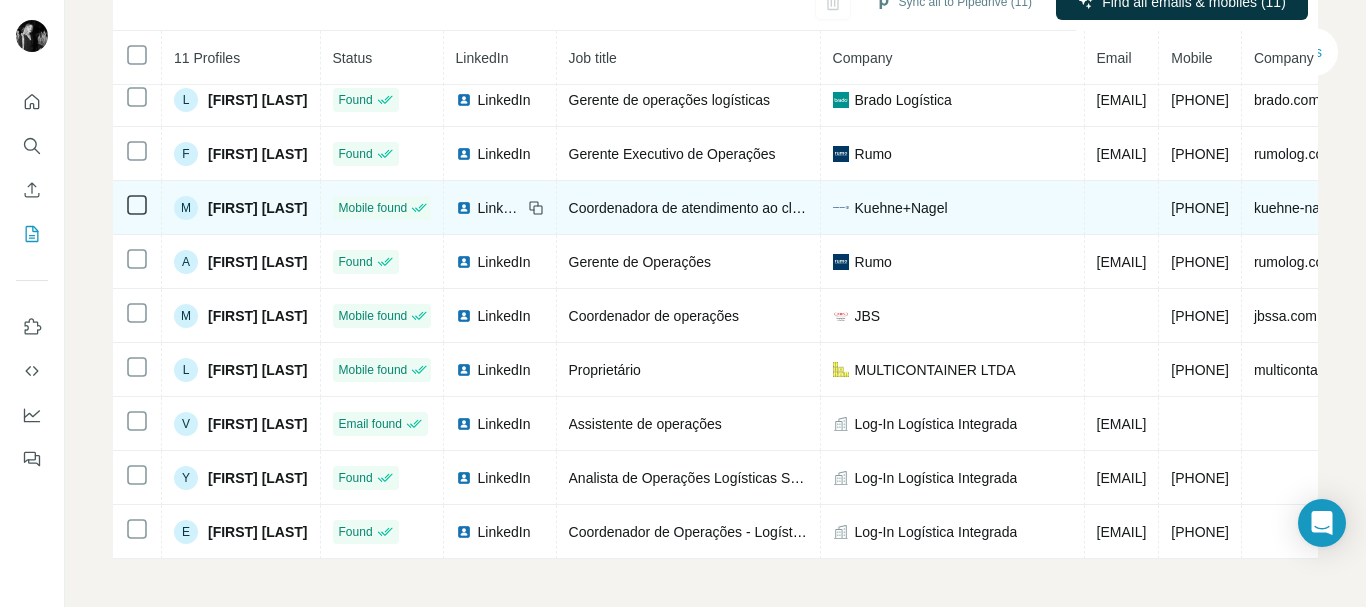 click on "Coordenadora de atendimento ao cliente" at bounding box center [696, 208] 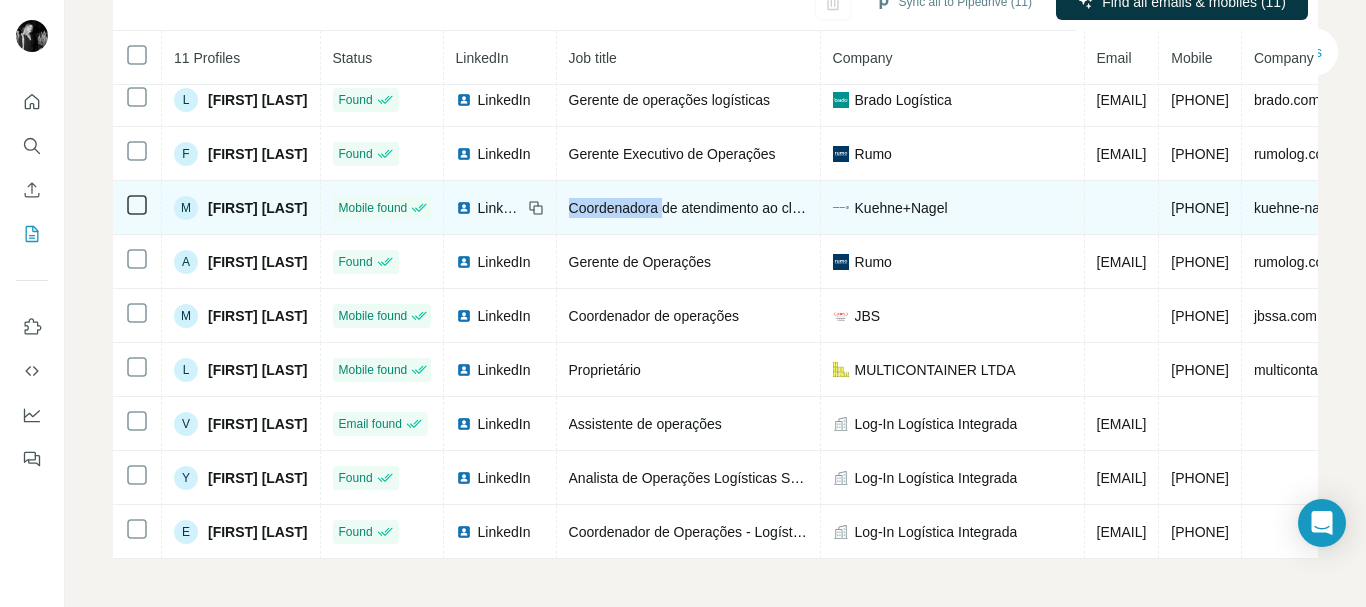 click on "Coordenadora de atendimento ao cliente" at bounding box center [696, 208] 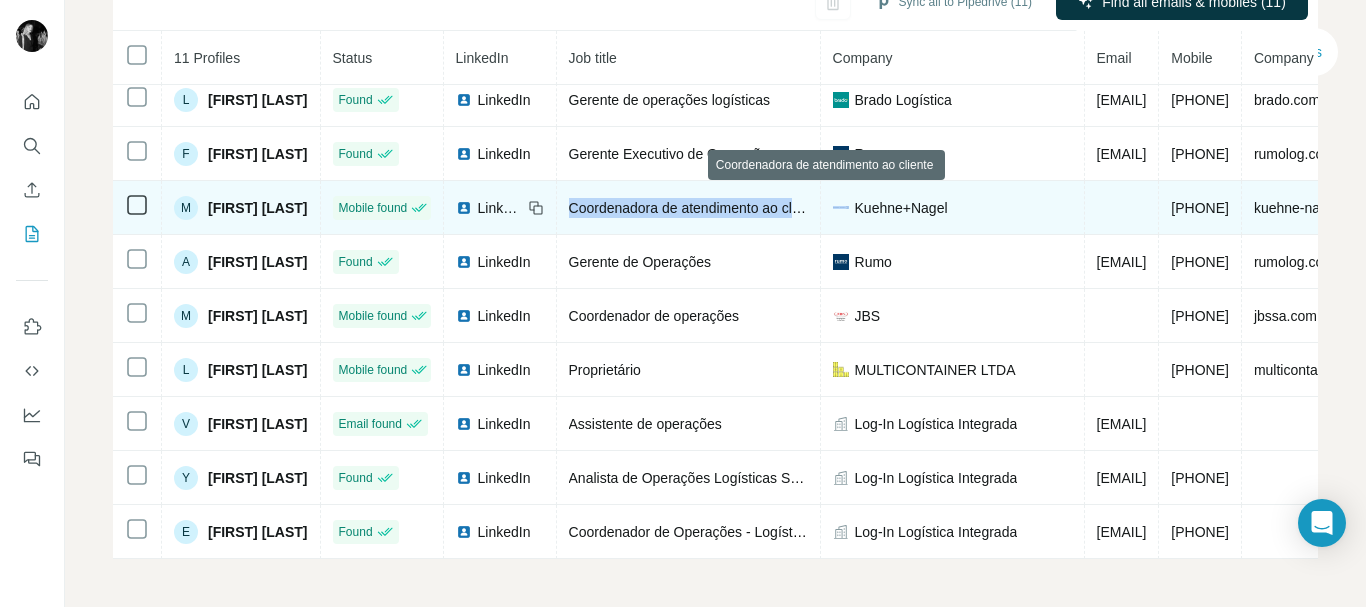 click on "Coordenadora de atendimento ao cliente" at bounding box center [696, 208] 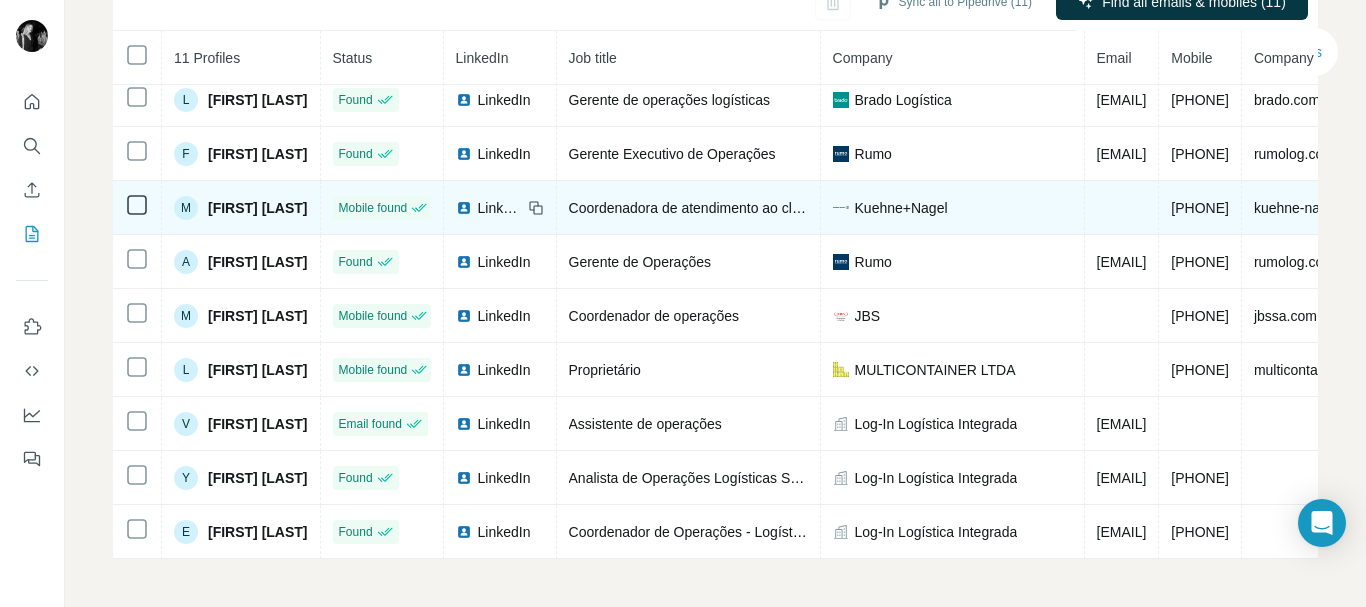 click on "Kuehne+Nagel" at bounding box center [901, 208] 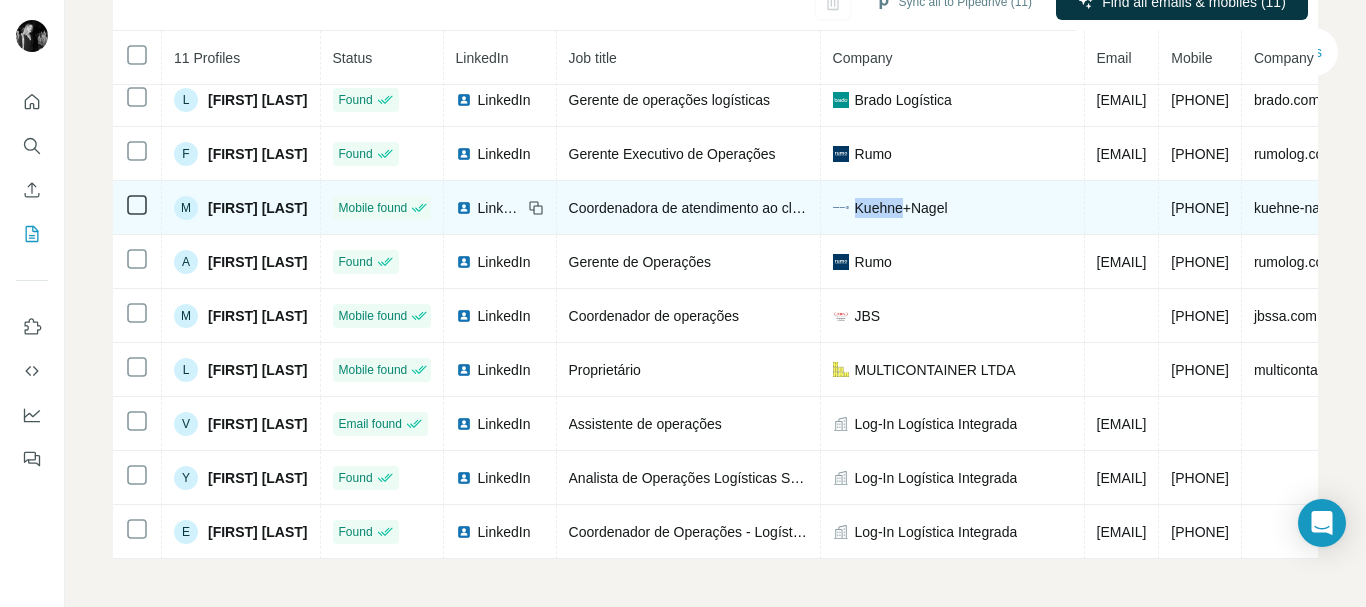 click on "Kuehne+Nagel" at bounding box center [901, 208] 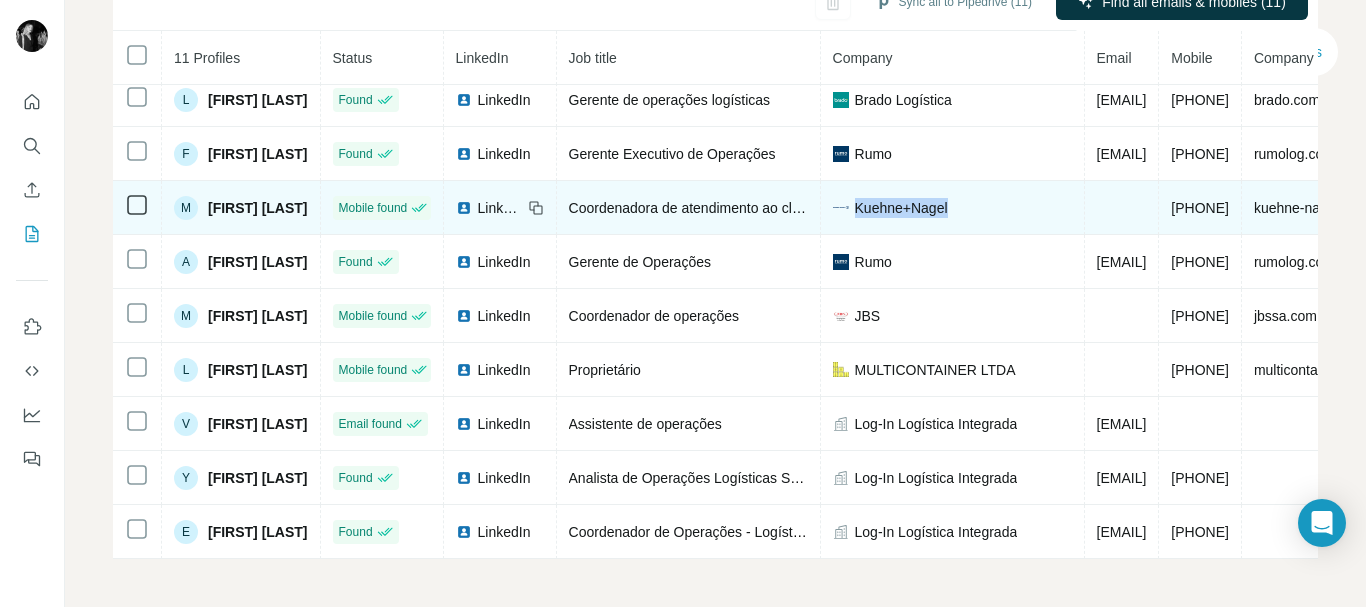 click on "Kuehne+Nagel" at bounding box center [901, 208] 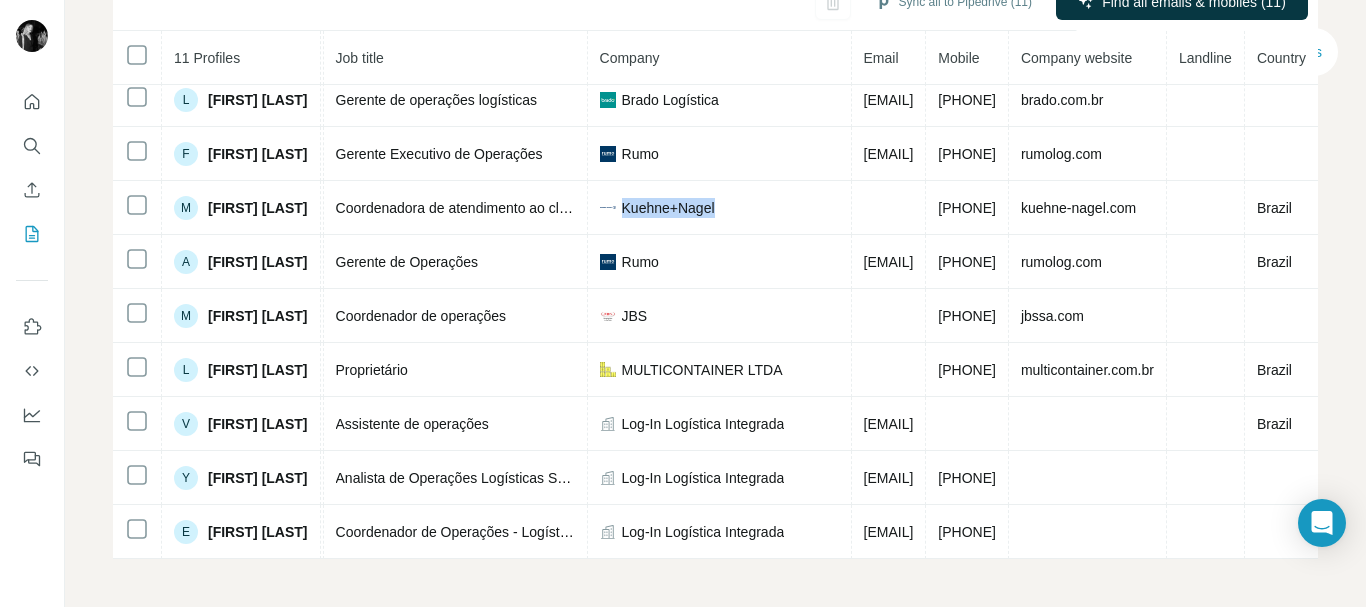 scroll, scrollTop: 130, scrollLeft: 667, axis: both 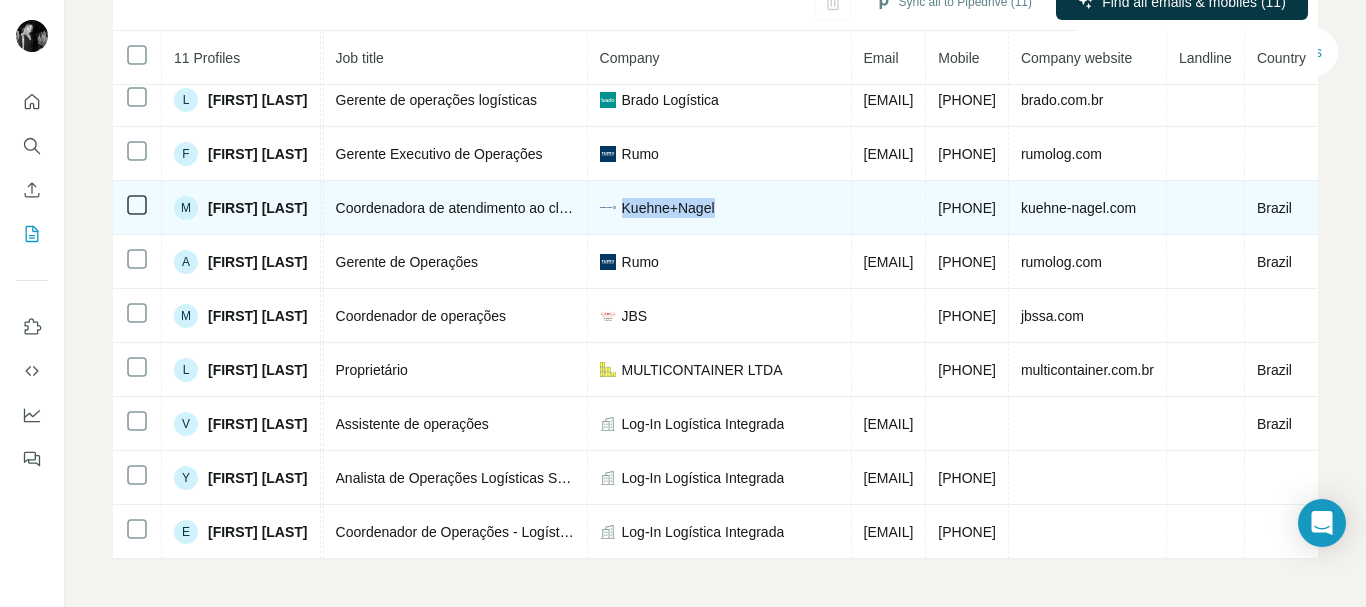 drag, startPoint x: 894, startPoint y: 200, endPoint x: 988, endPoint y: 197, distance: 94.04786 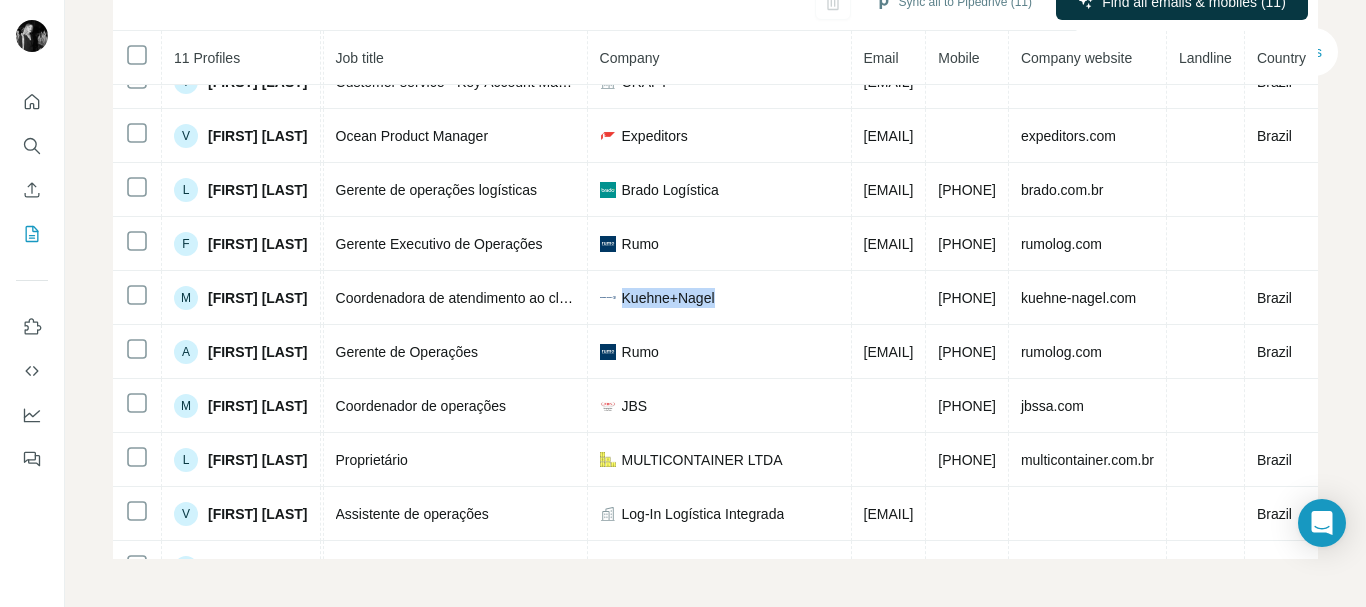 scroll, scrollTop: 30, scrollLeft: 590, axis: both 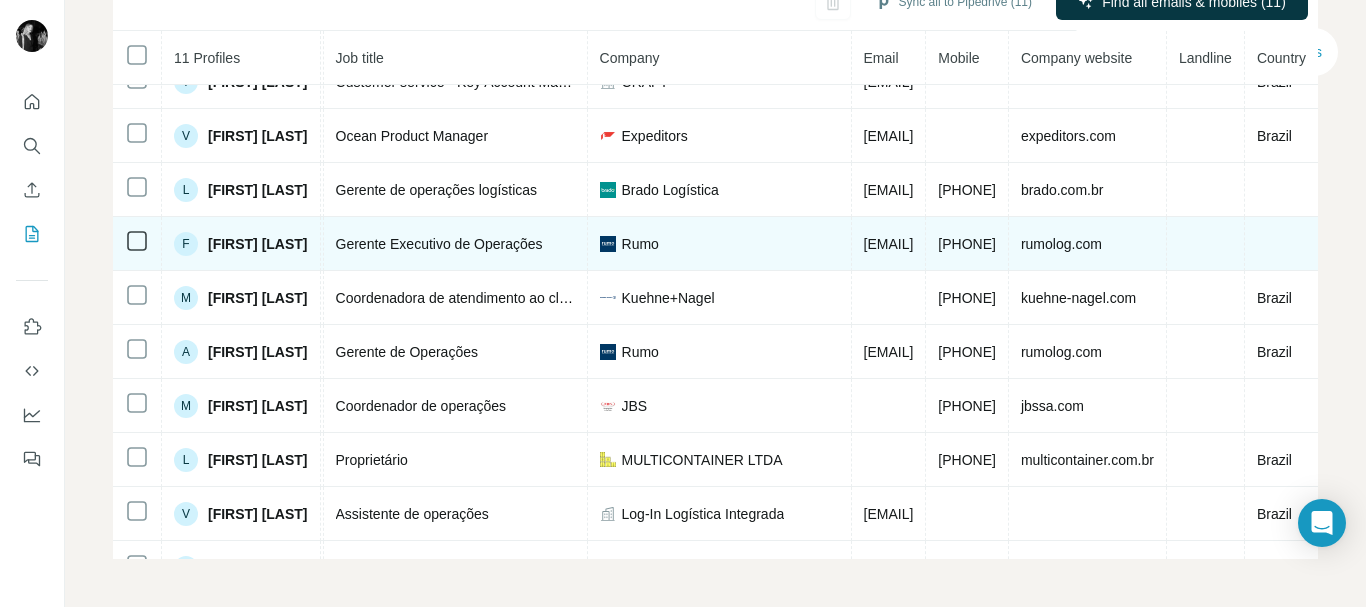 click on "[EMAIL]" at bounding box center [889, 244] 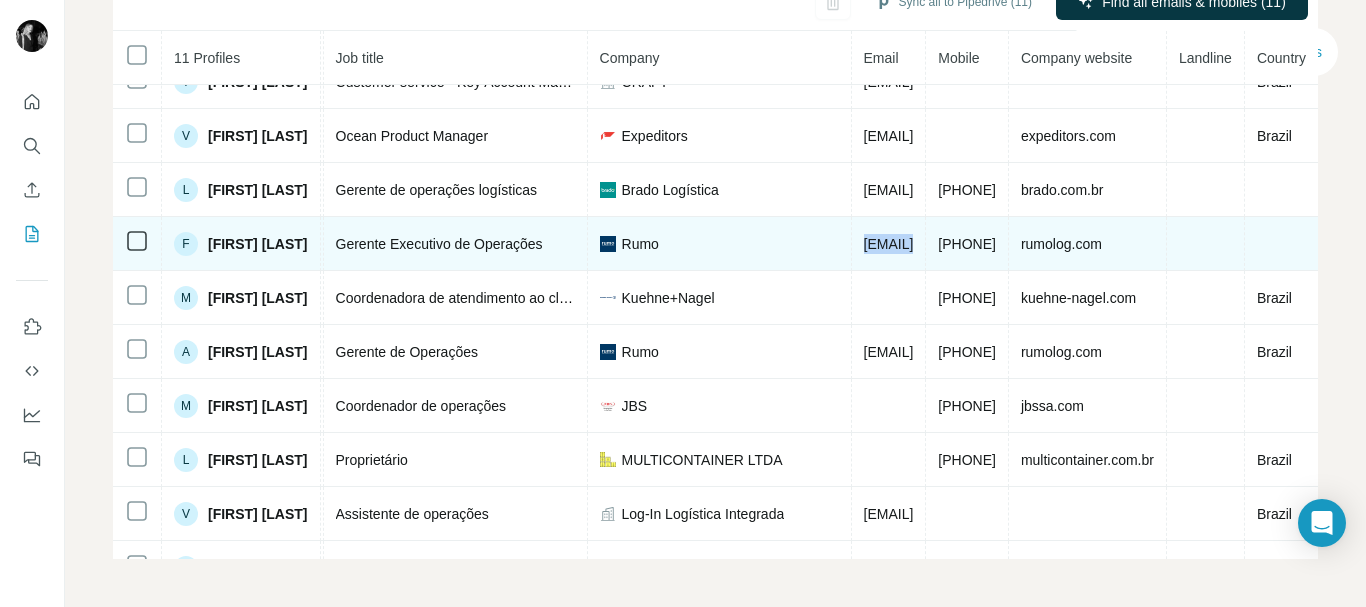 click on "[EMAIL]" at bounding box center [889, 244] 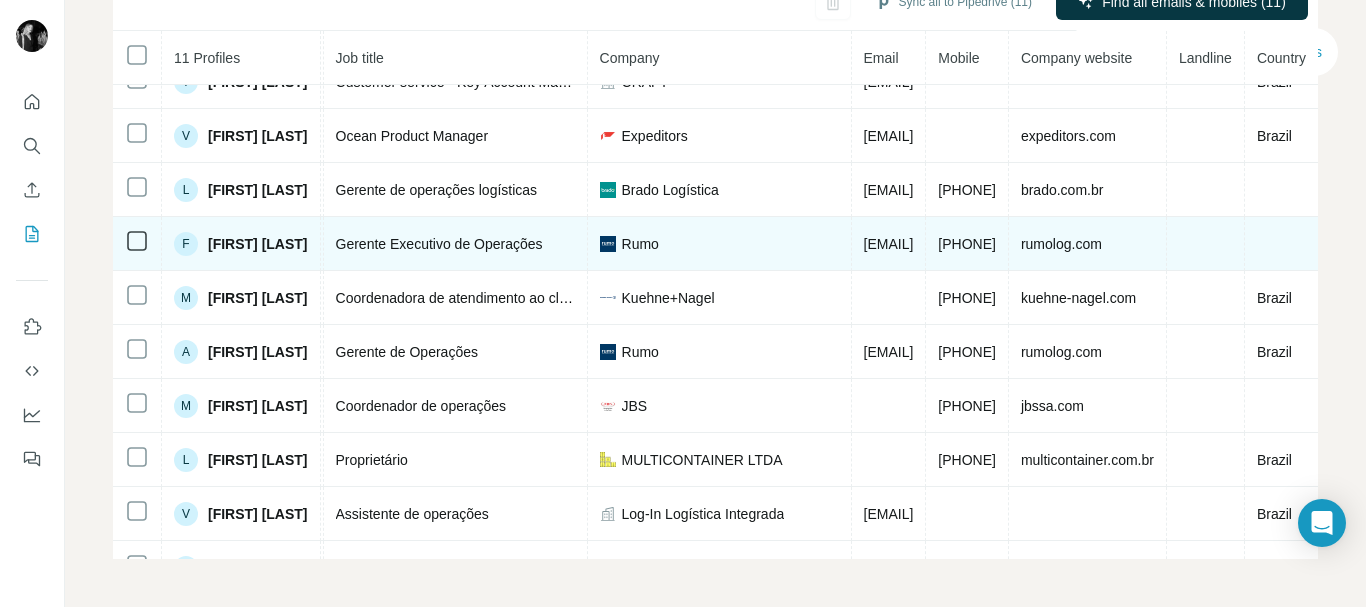 click on "[PHONE]" at bounding box center (967, 244) 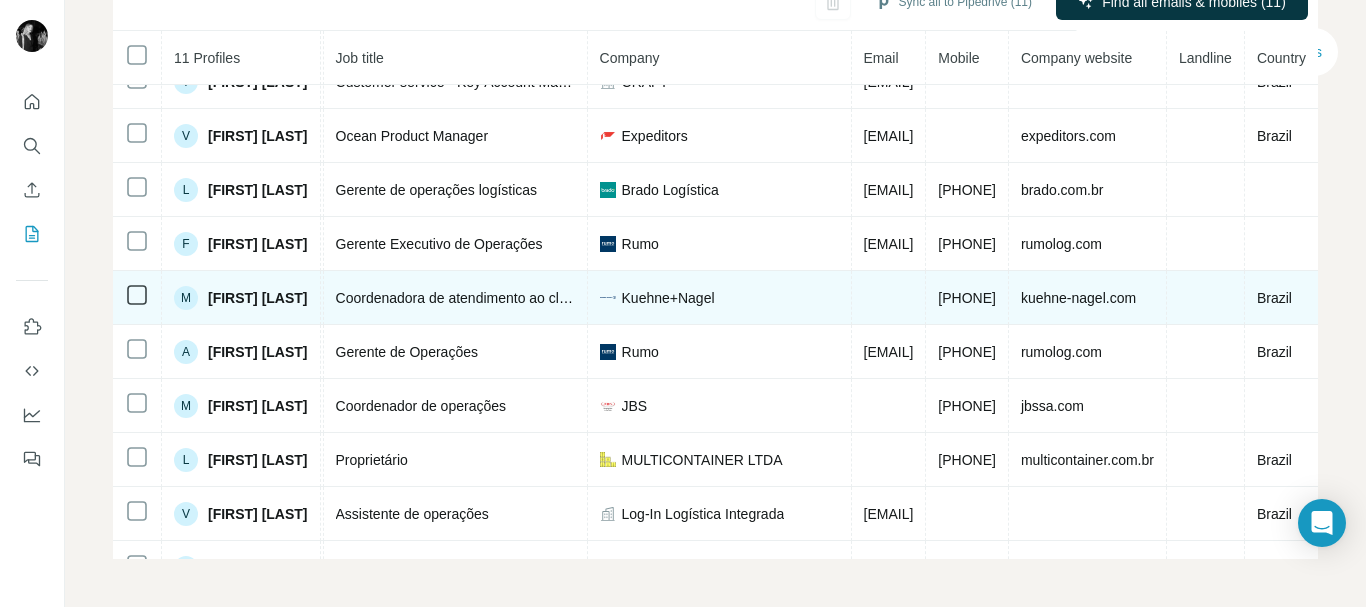 click on "[PHONE]" at bounding box center (967, 298) 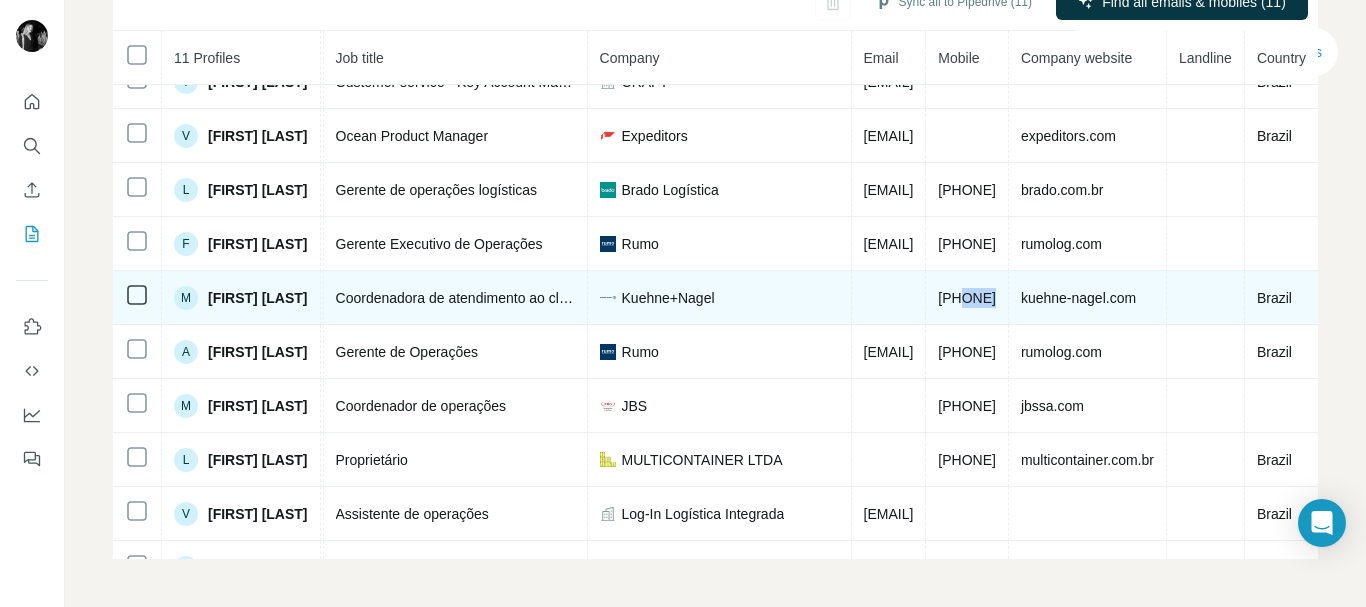 drag, startPoint x: 972, startPoint y: 297, endPoint x: 1086, endPoint y: 285, distance: 114.62984 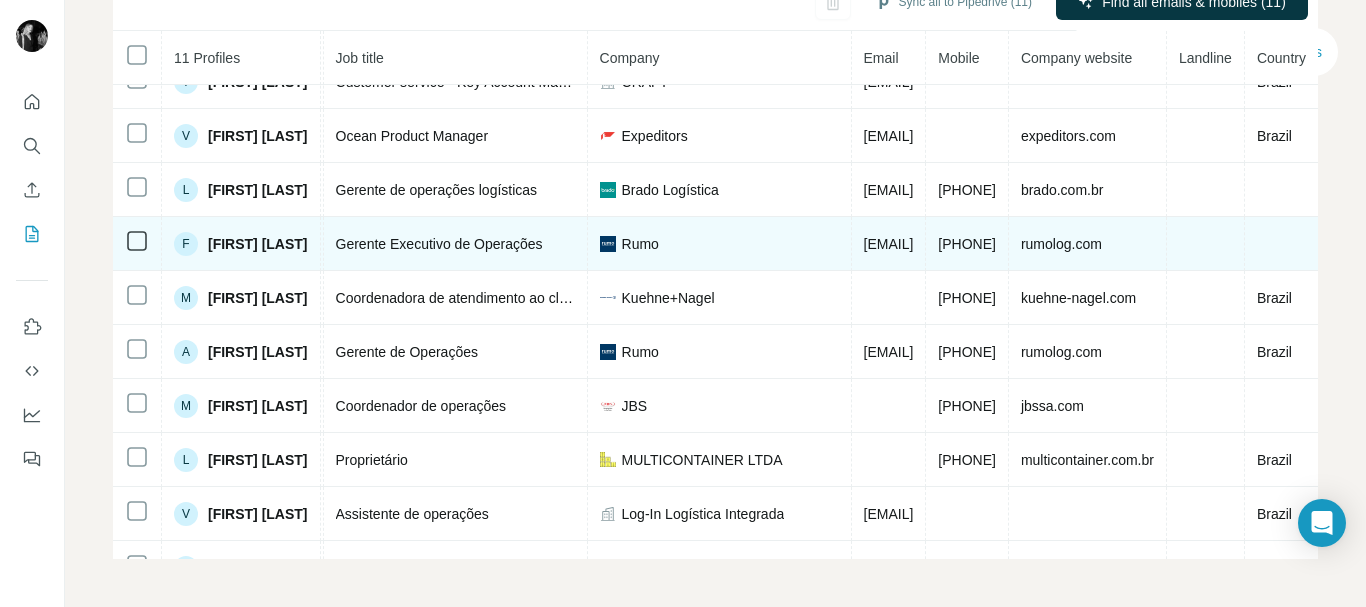 click on "[PHONE]" at bounding box center (967, 244) 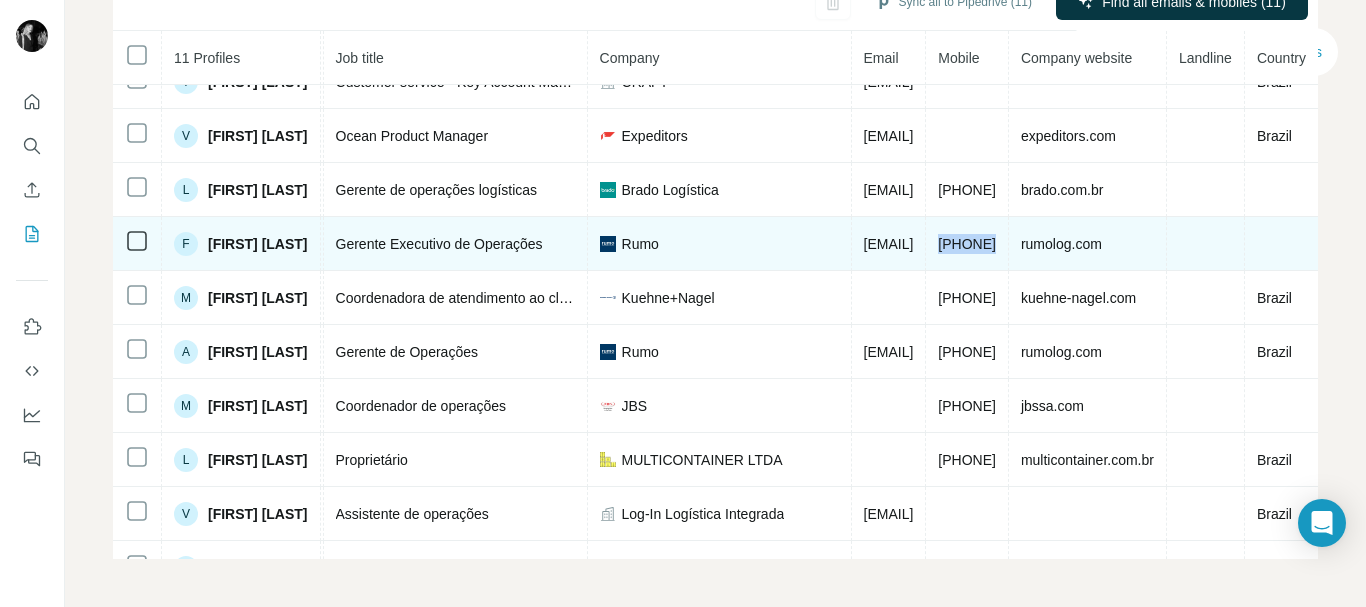 click on "[PHONE]" at bounding box center (967, 244) 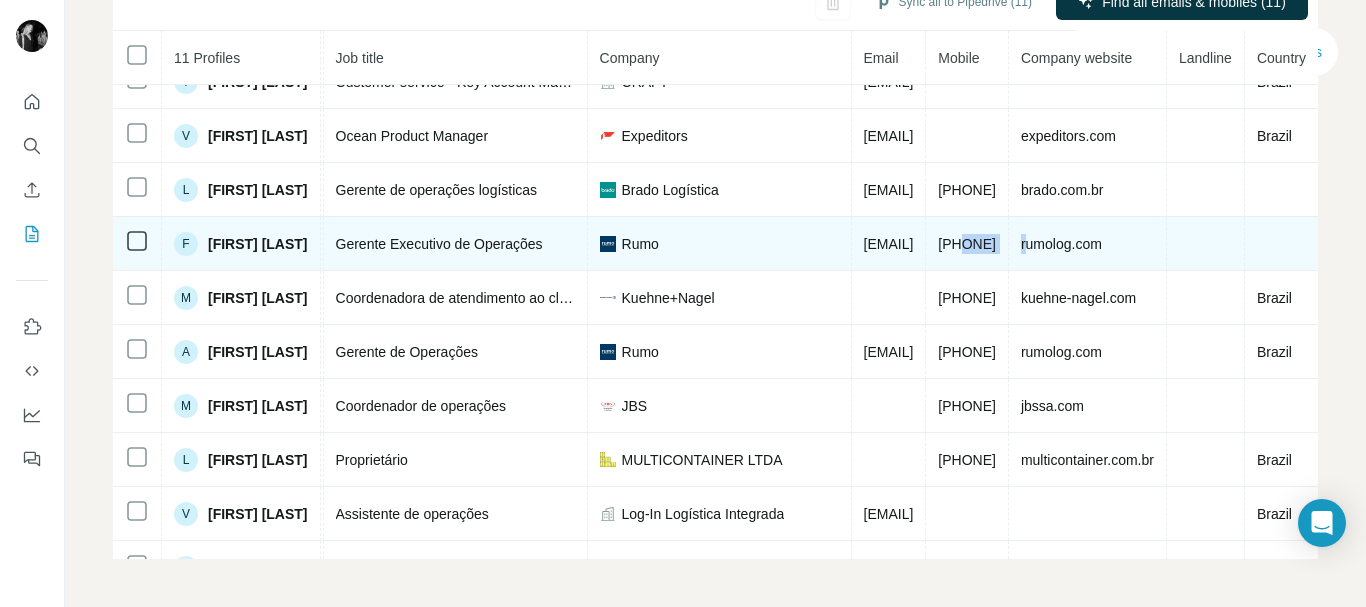 drag, startPoint x: 974, startPoint y: 245, endPoint x: 1098, endPoint y: 239, distance: 124.14507 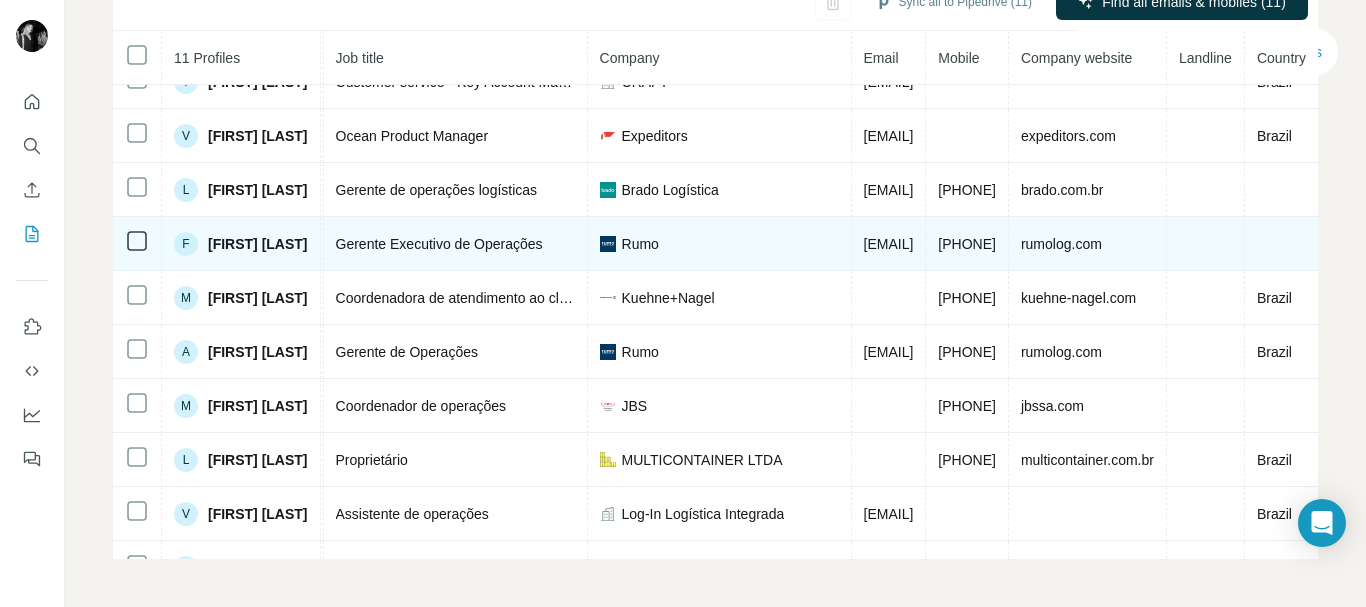 click on "[EMAIL]" at bounding box center [889, 244] 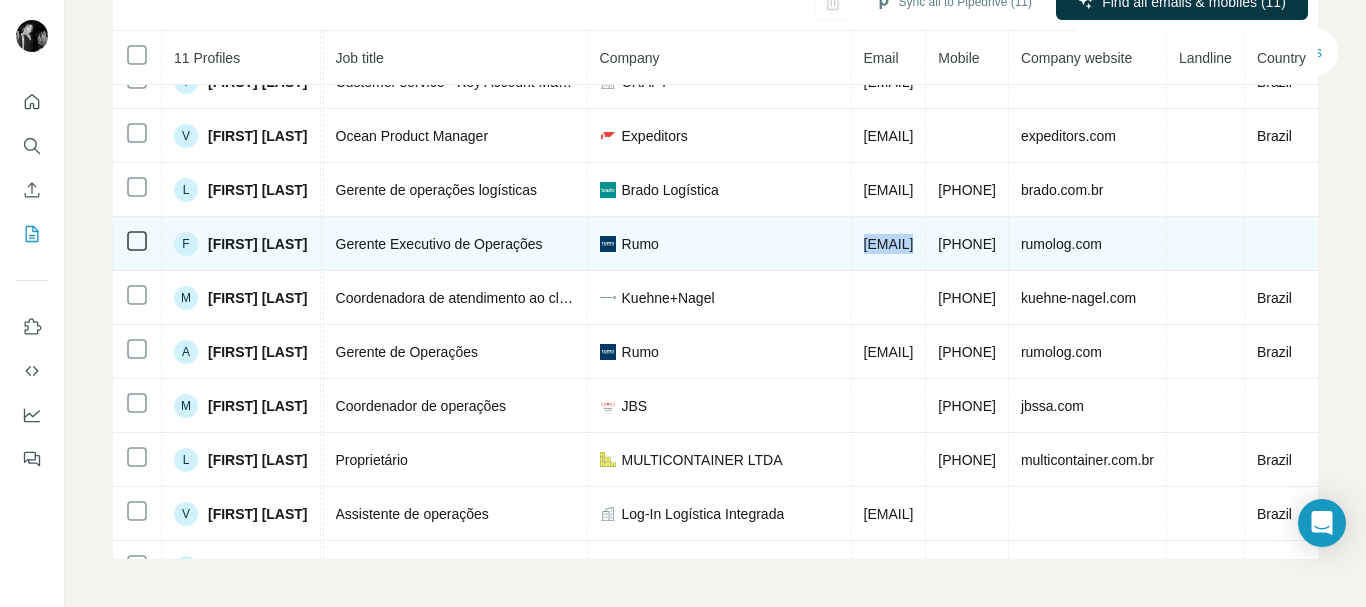 click on "[EMAIL]" at bounding box center (889, 244) 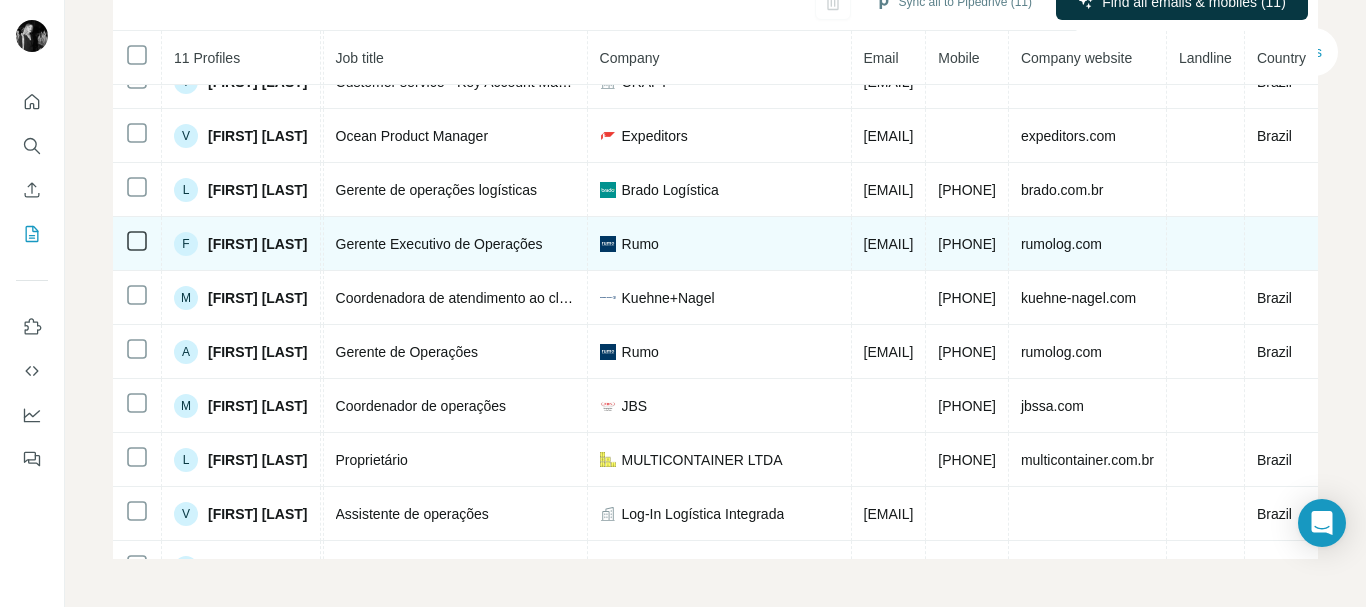 click on "[FIRST] [LAST]" at bounding box center [258, 244] 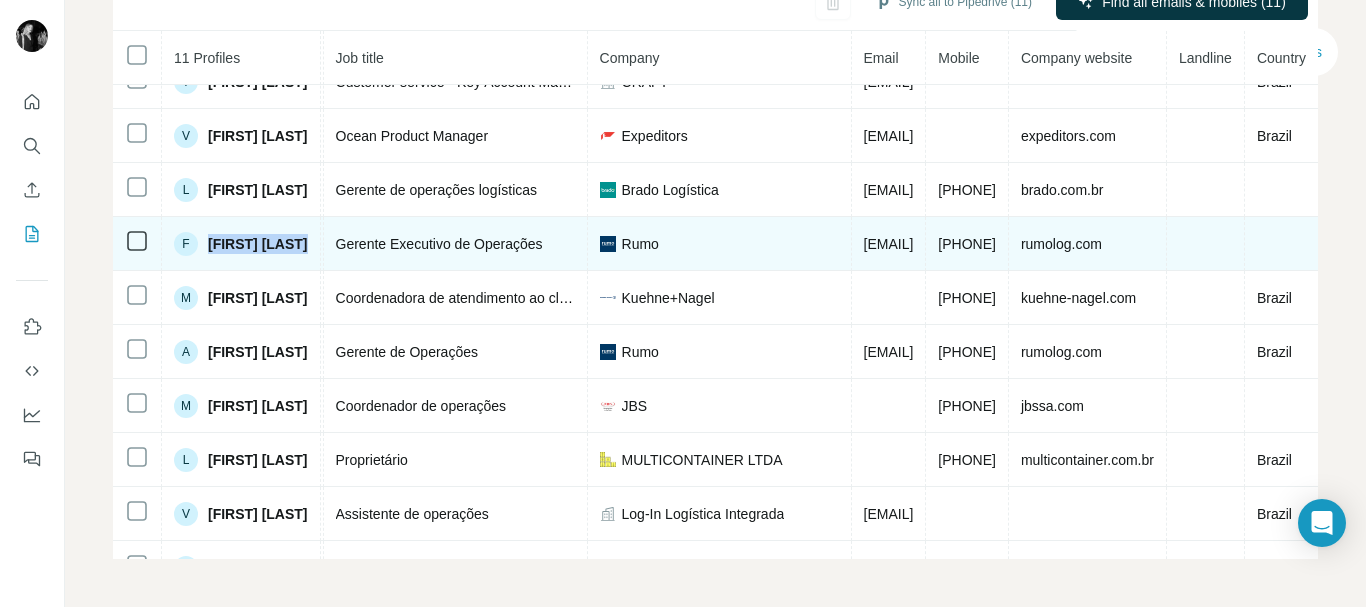 click on "[FIRST] [LAST]" at bounding box center [258, 244] 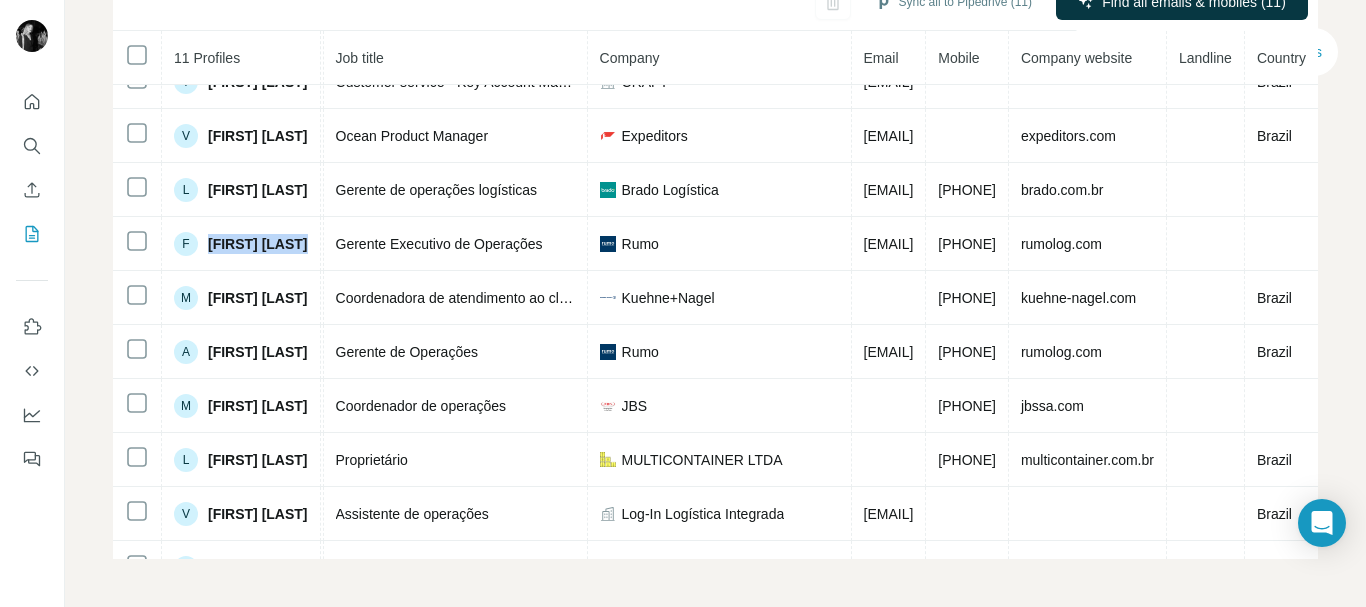 scroll, scrollTop: 30, scrollLeft: 0, axis: vertical 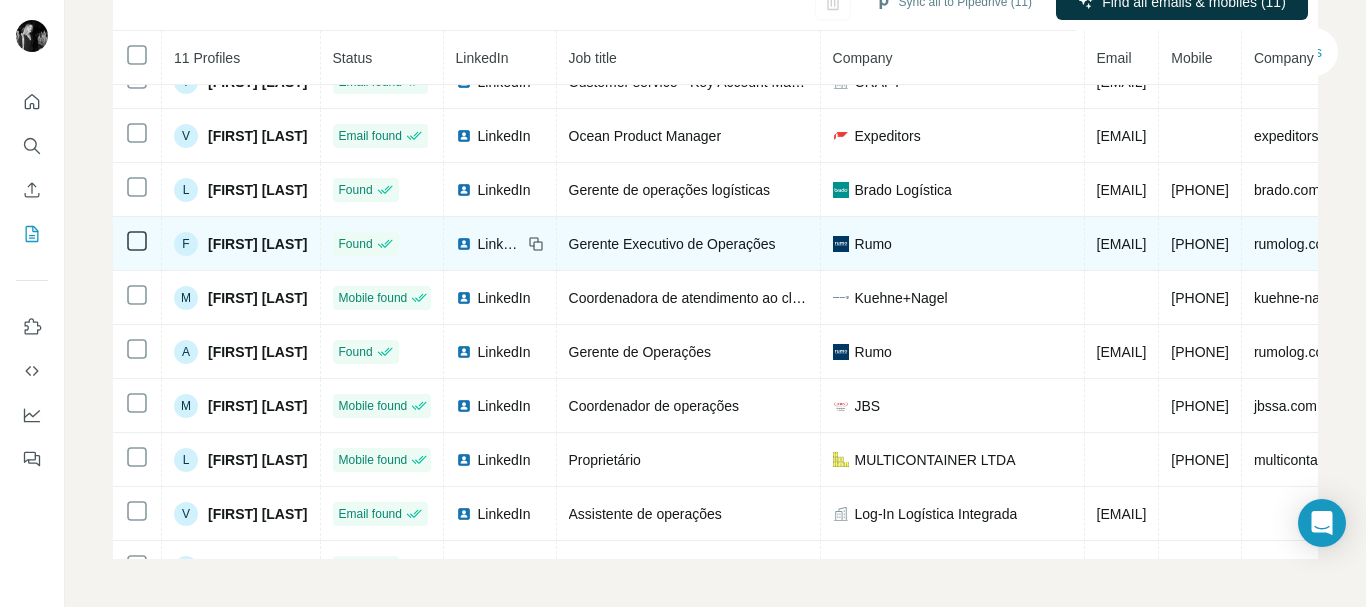 click on "Gerente Executivo de Operações" at bounding box center (672, 244) 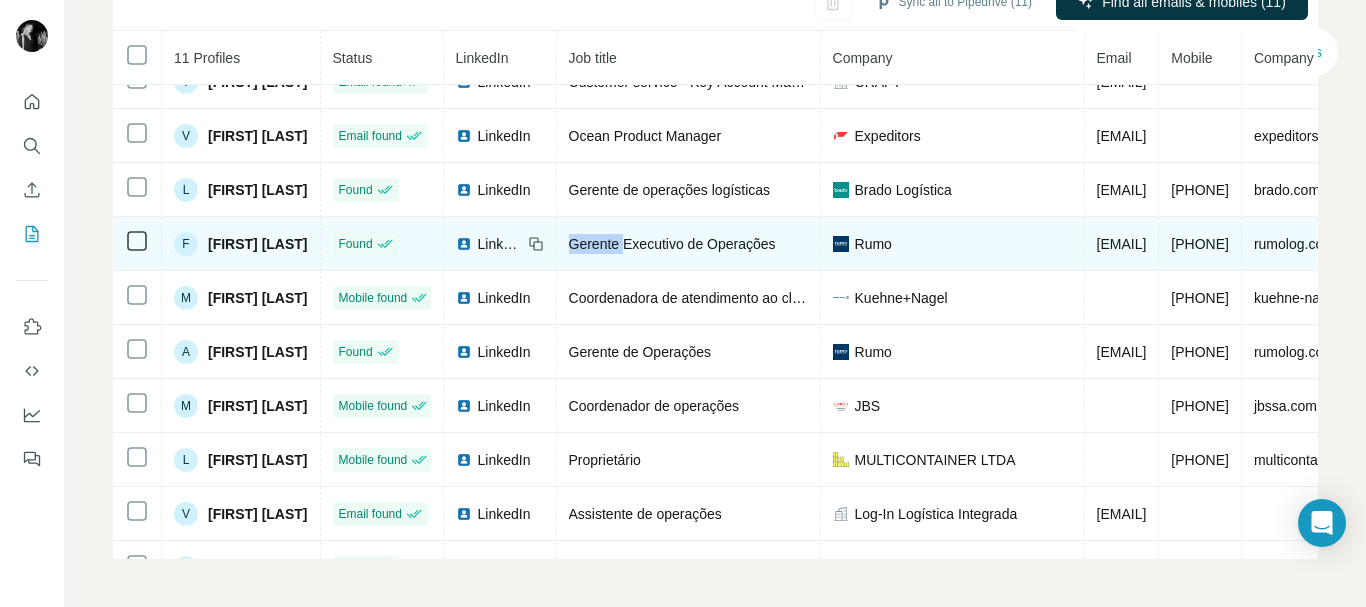 click on "Gerente Executivo de Operações" at bounding box center [672, 244] 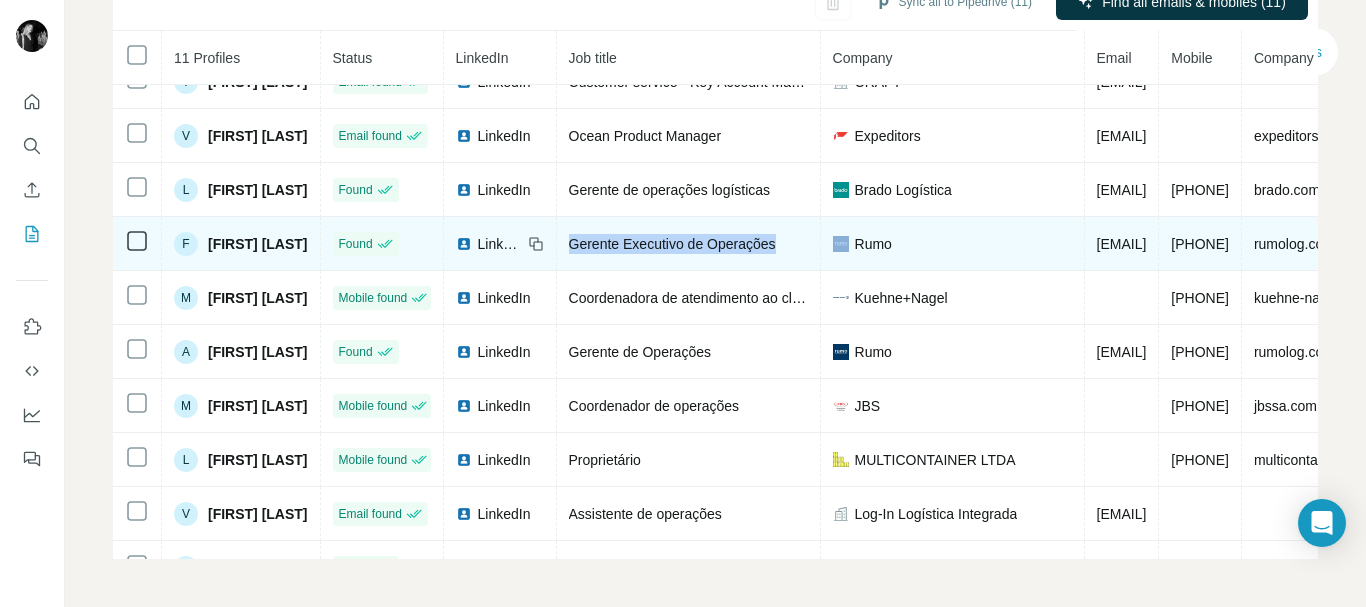 click on "Gerente Executivo de Operações" at bounding box center [672, 244] 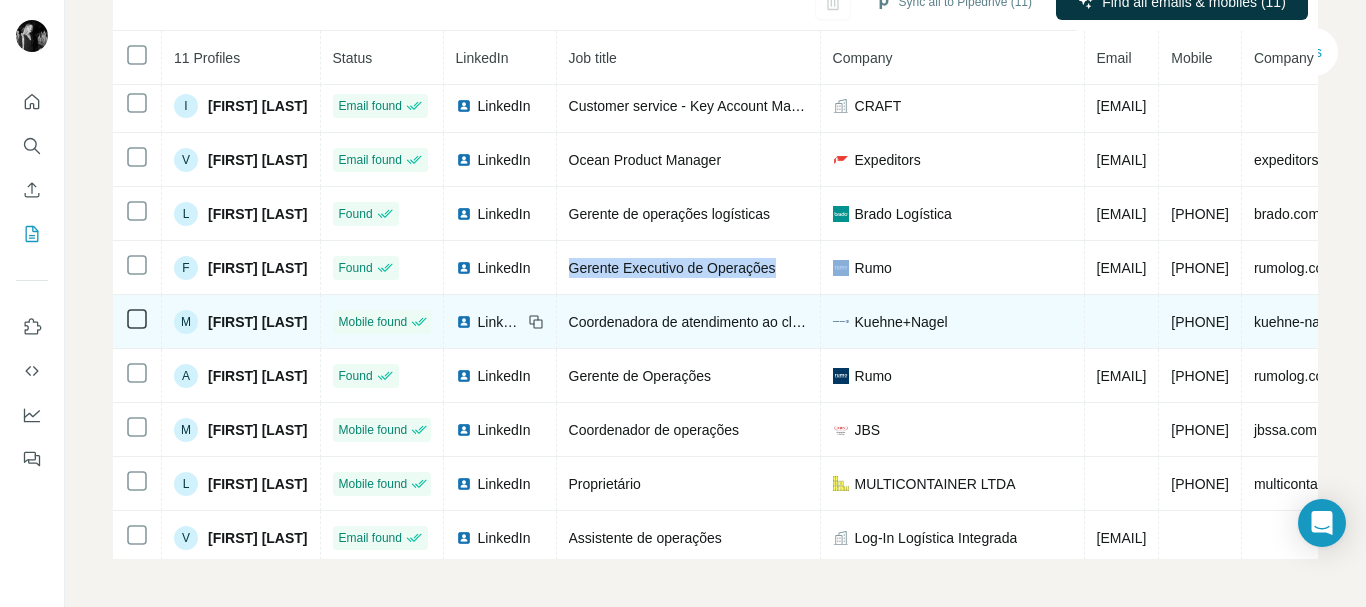 scroll, scrollTop: 0, scrollLeft: 0, axis: both 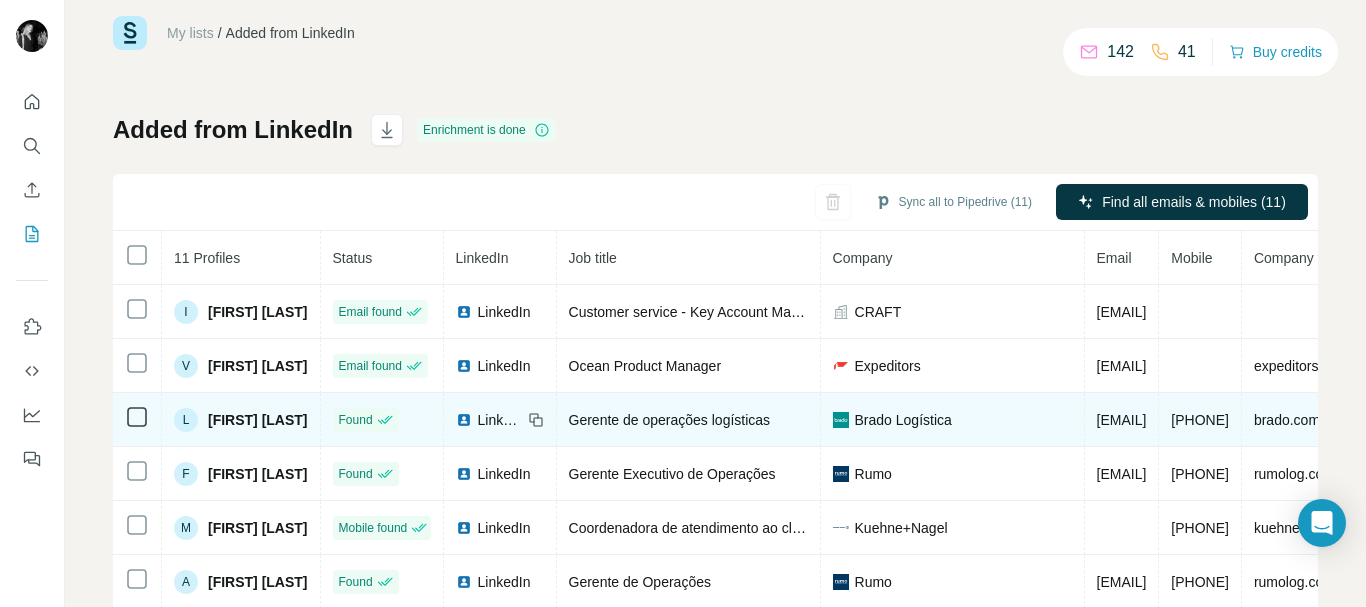 click on "[FIRST] [LAST]" at bounding box center [258, 420] 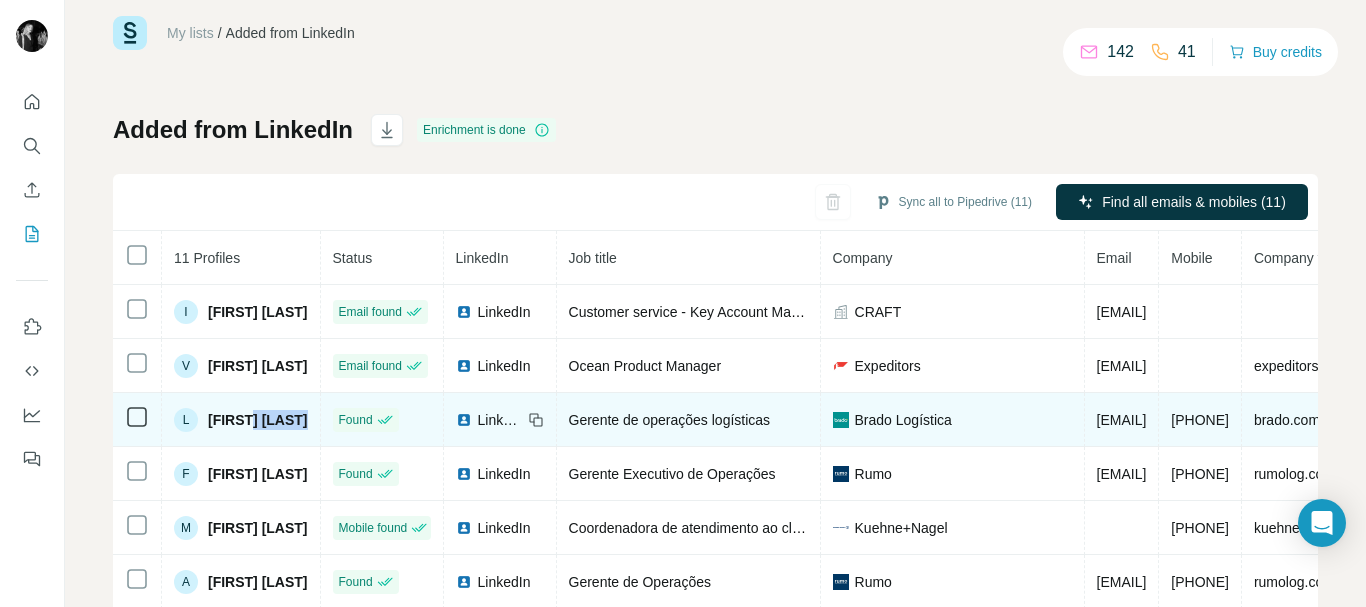 click on "[FIRST] [LAST]" at bounding box center (258, 420) 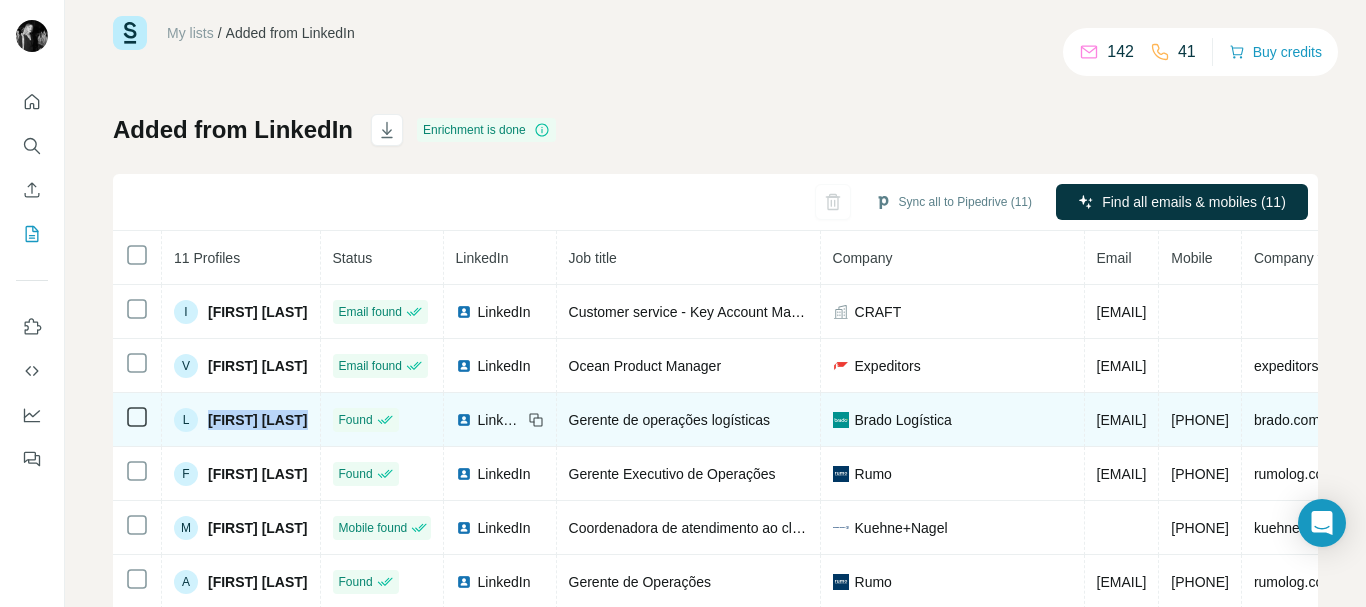 click on "[FIRST] [LAST]" at bounding box center (258, 420) 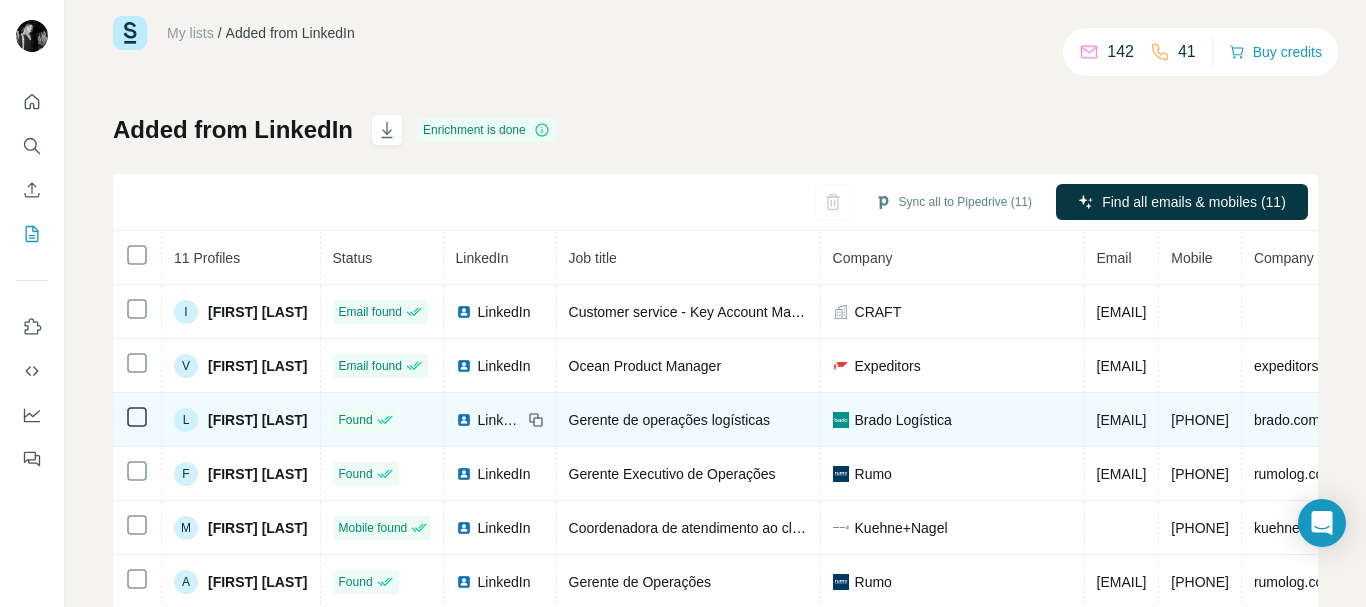 click on "Gerente de operações logísticas" at bounding box center (670, 420) 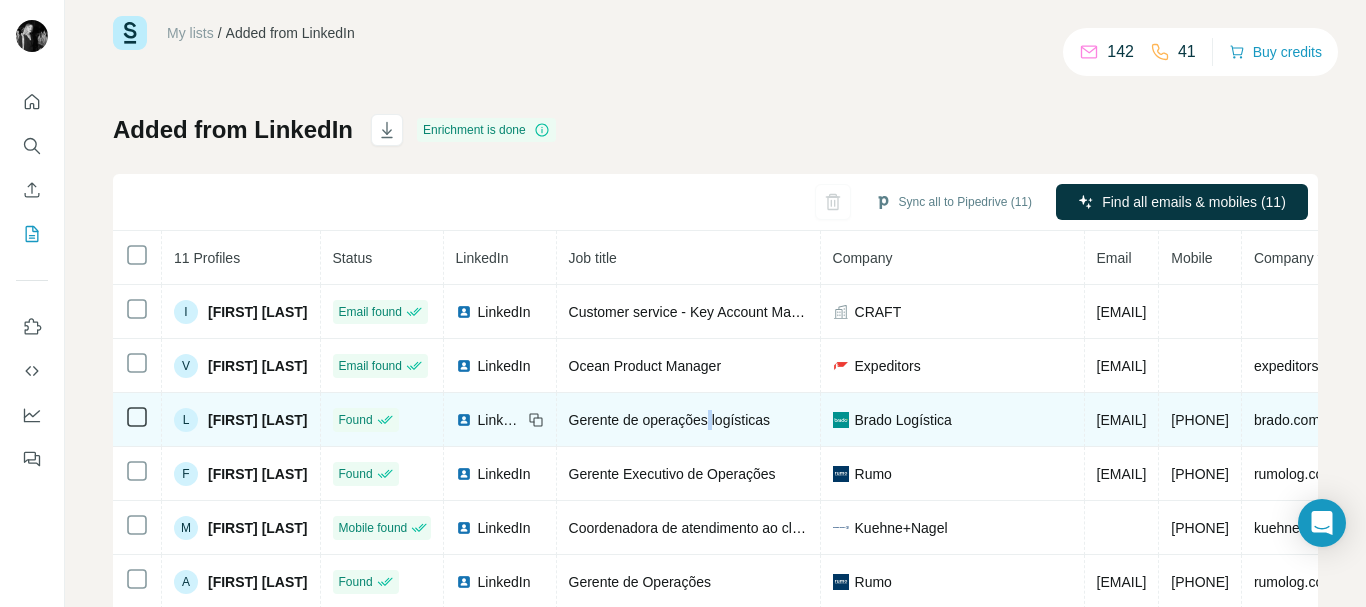 click on "Gerente de operações logísticas" at bounding box center [670, 420] 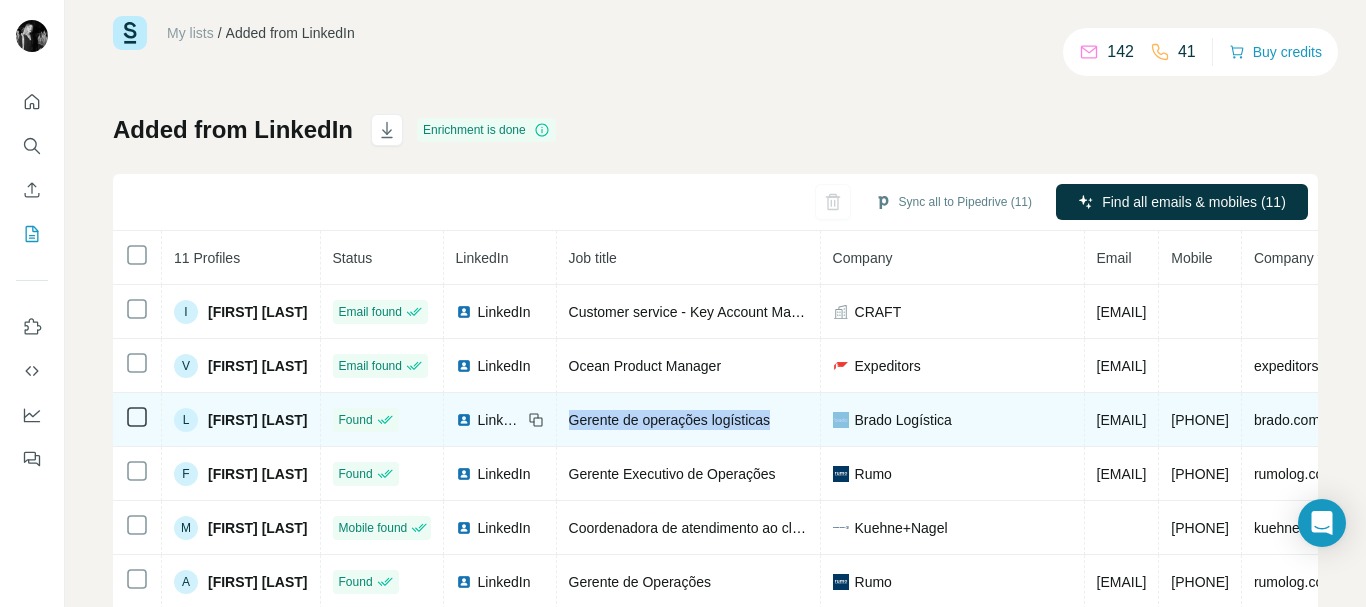 click on "Gerente de operações logísticas" at bounding box center (670, 420) 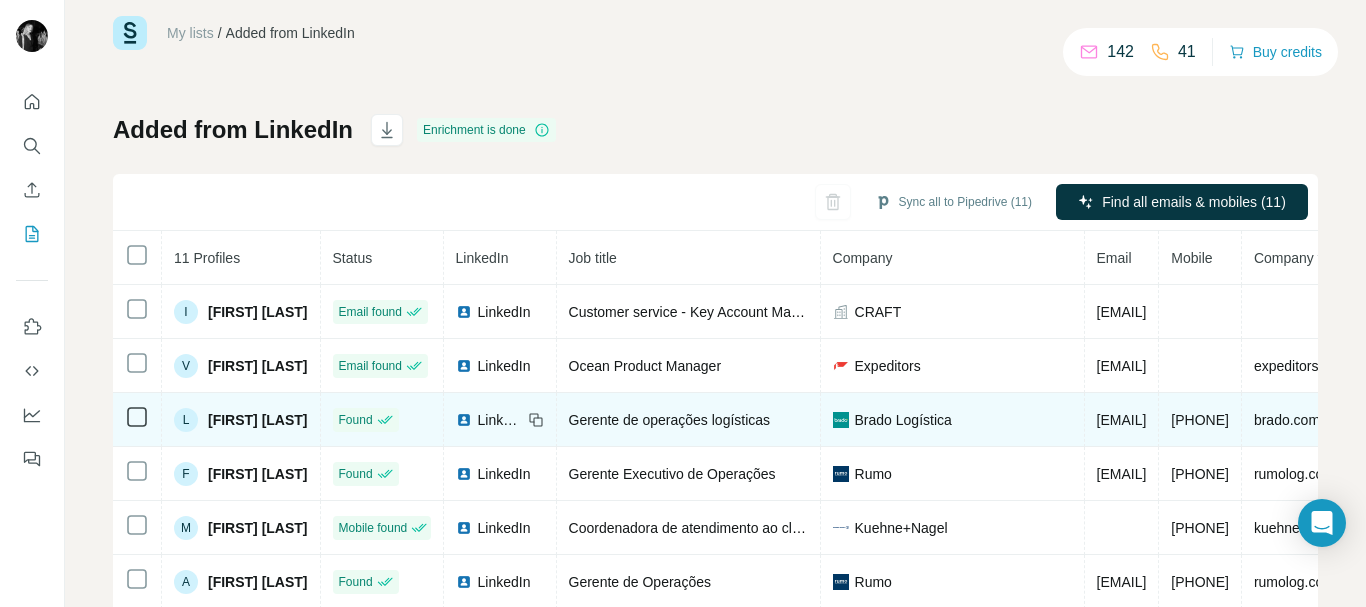 click on "Brado Logística" at bounding box center (903, 420) 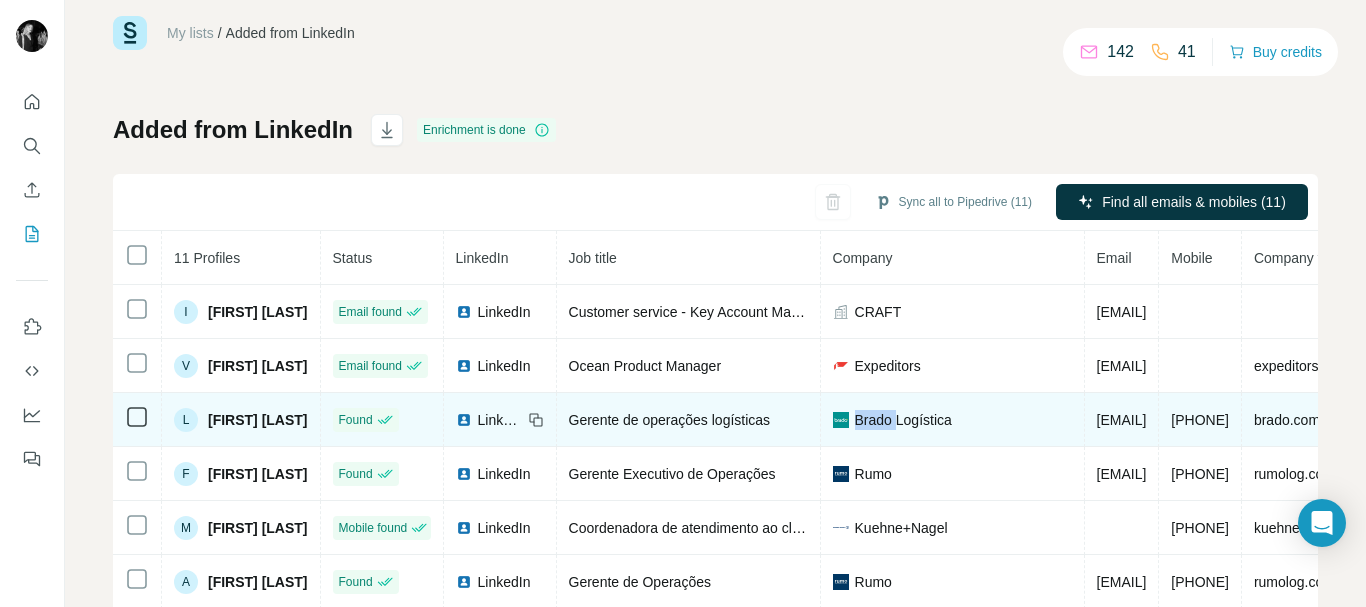 click on "Brado Logística" at bounding box center (903, 420) 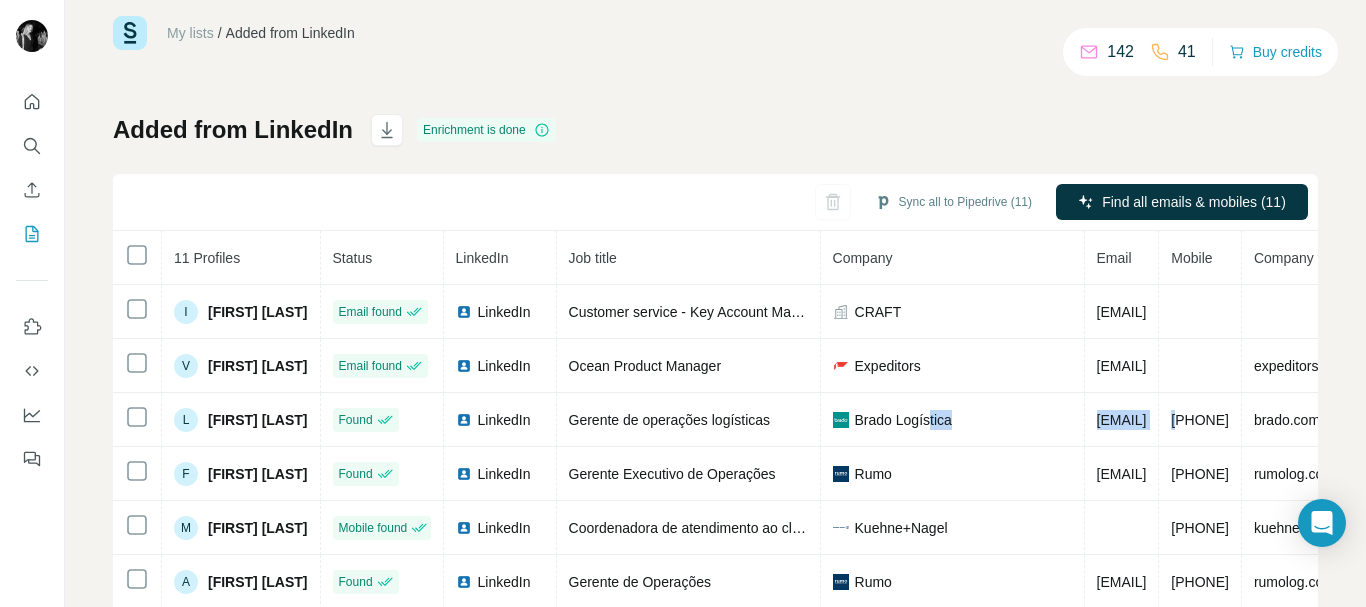 scroll, scrollTop: 0, scrollLeft: 704, axis: horizontal 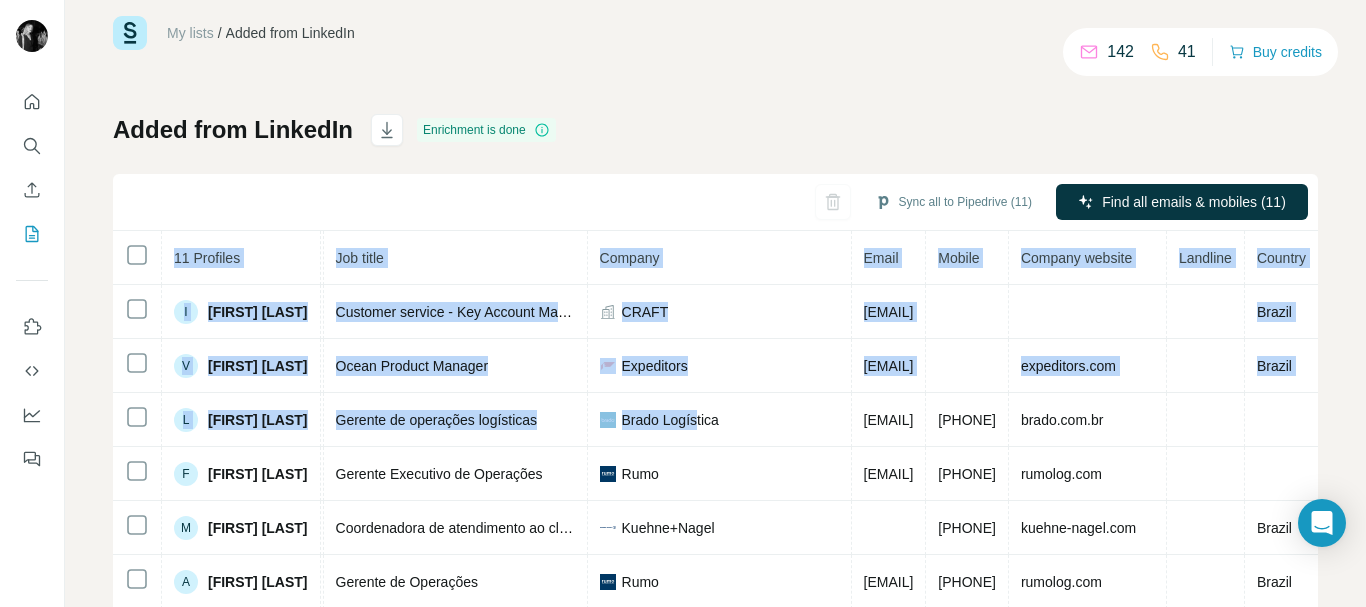 drag, startPoint x: 1076, startPoint y: 418, endPoint x: 1318, endPoint y: 408, distance: 242.20653 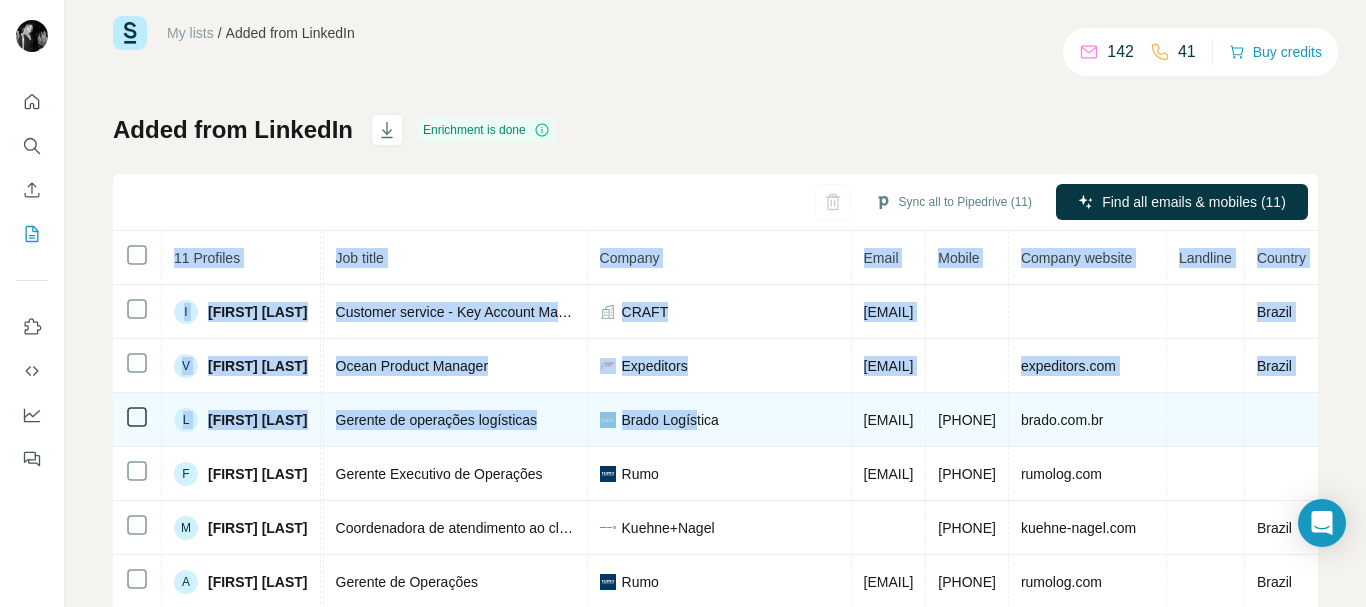 click on "[EMAIL]" at bounding box center [889, 420] 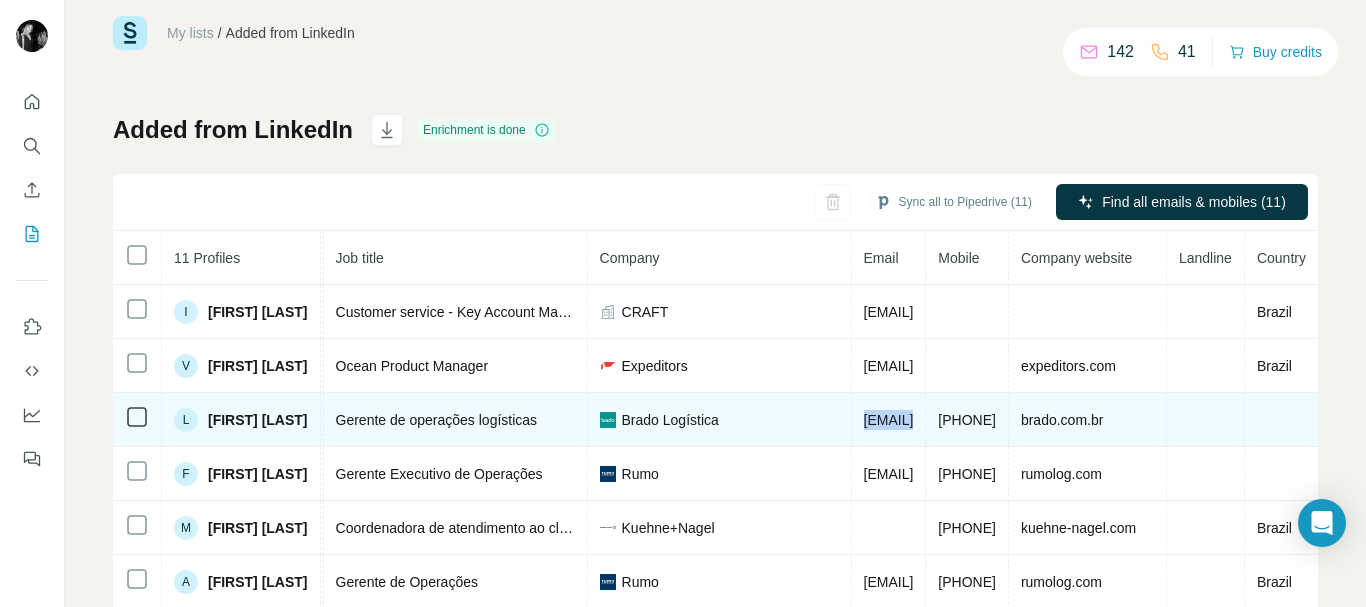 click on "[EMAIL]" at bounding box center [889, 420] 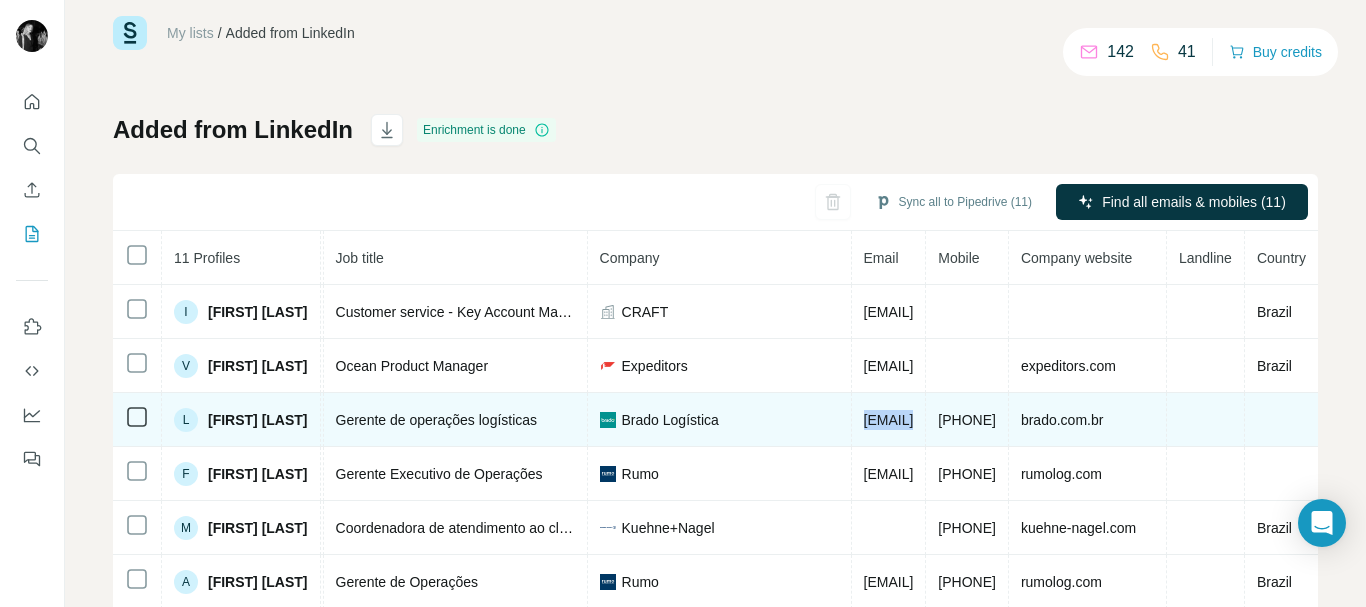 drag, startPoint x: 870, startPoint y: 424, endPoint x: 958, endPoint y: 417, distance: 88.27797 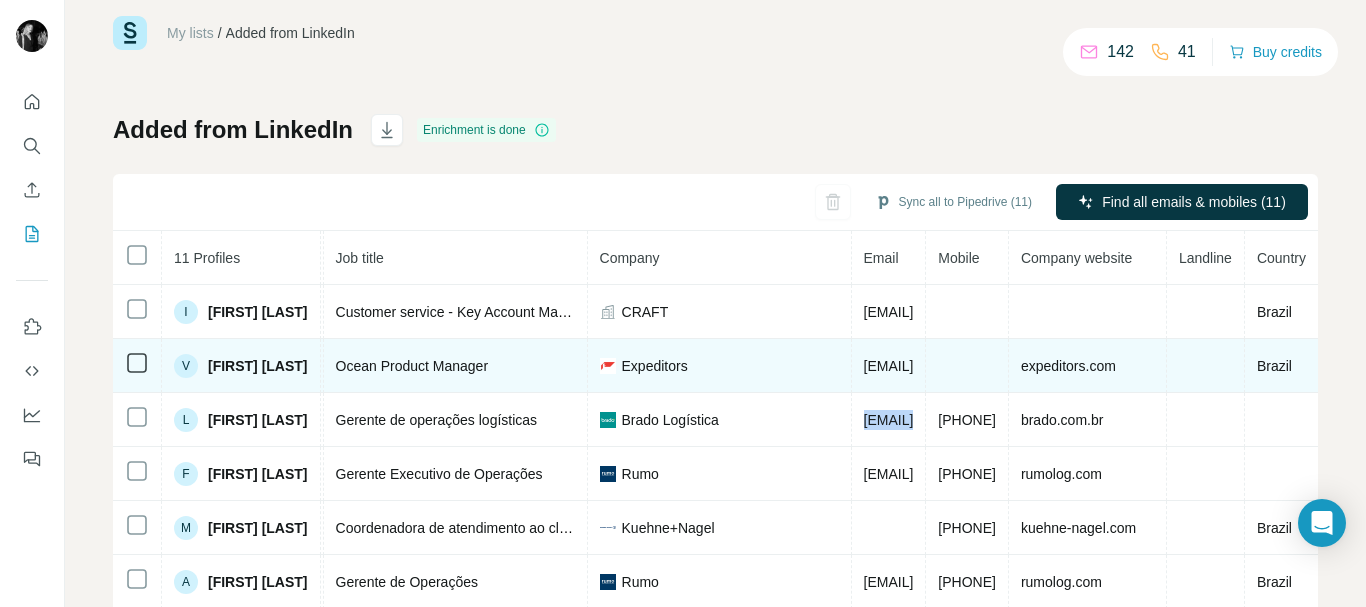 drag, startPoint x: 852, startPoint y: 351, endPoint x: 763, endPoint y: 353, distance: 89.02247 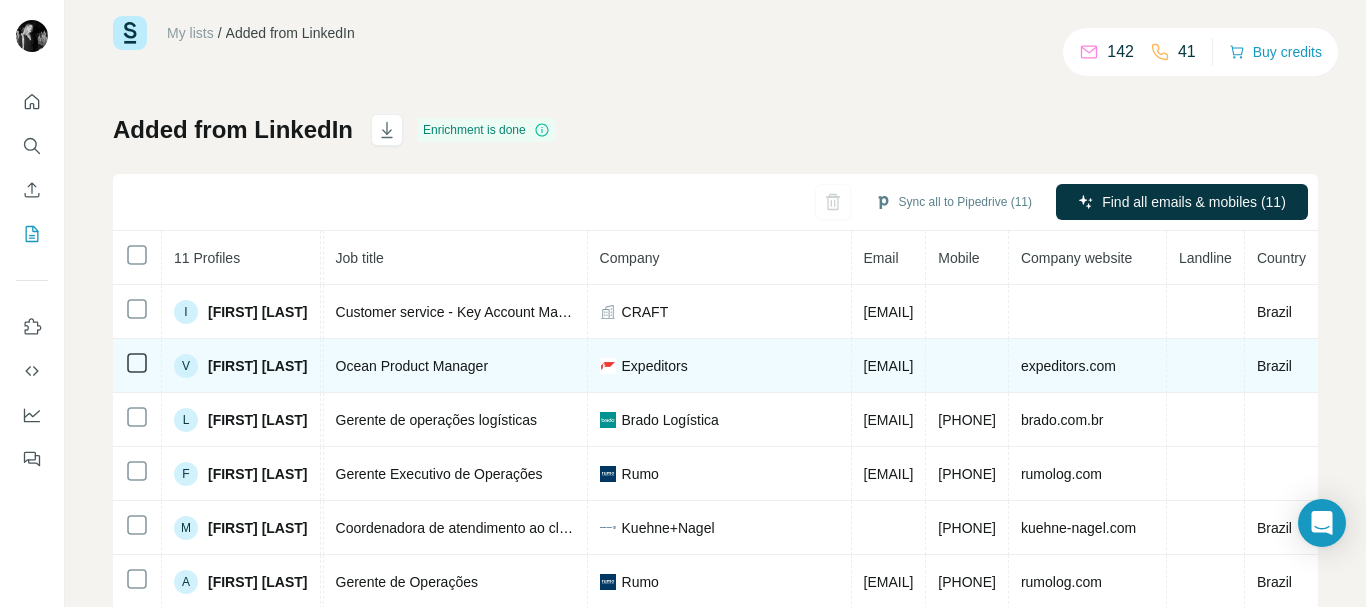 drag, startPoint x: 625, startPoint y: 380, endPoint x: 627, endPoint y: 368, distance: 12.165525 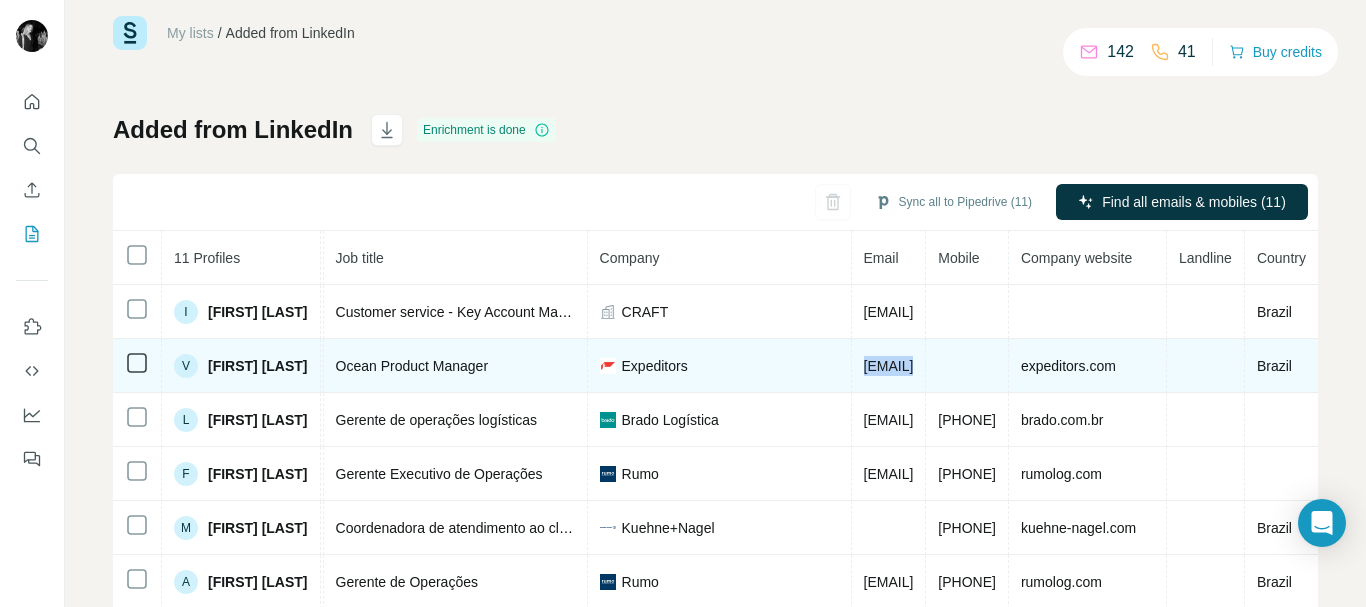click on "[EMAIL]" at bounding box center (889, 366) 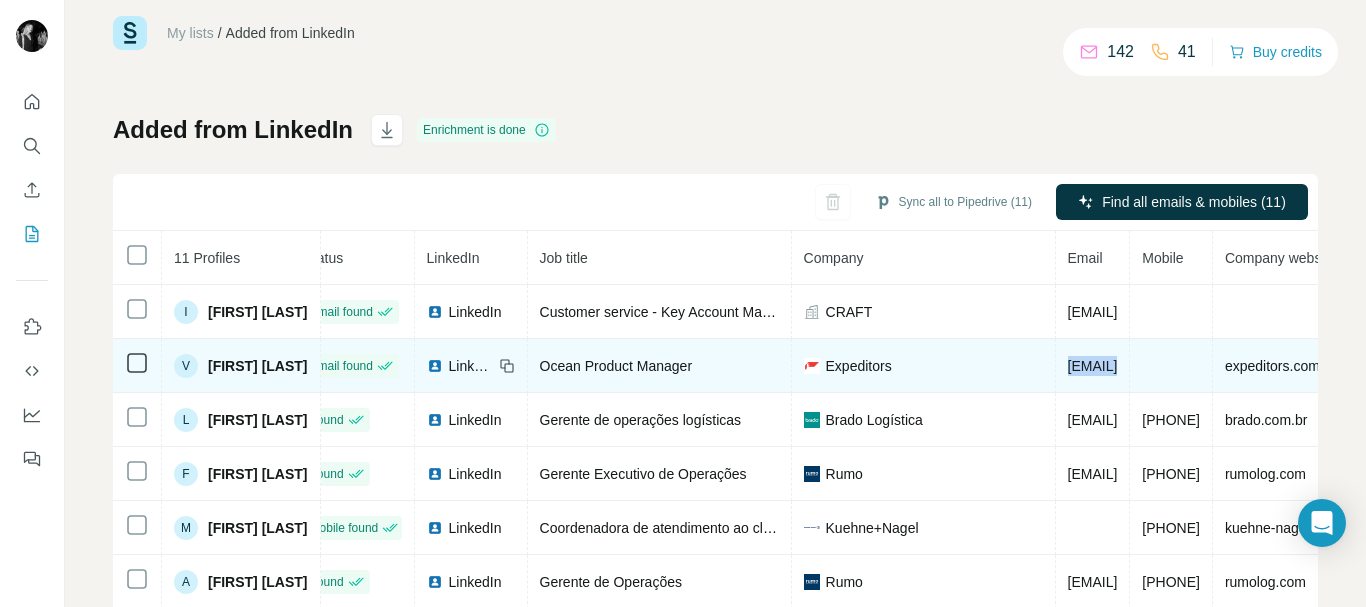 scroll, scrollTop: 0, scrollLeft: 0, axis: both 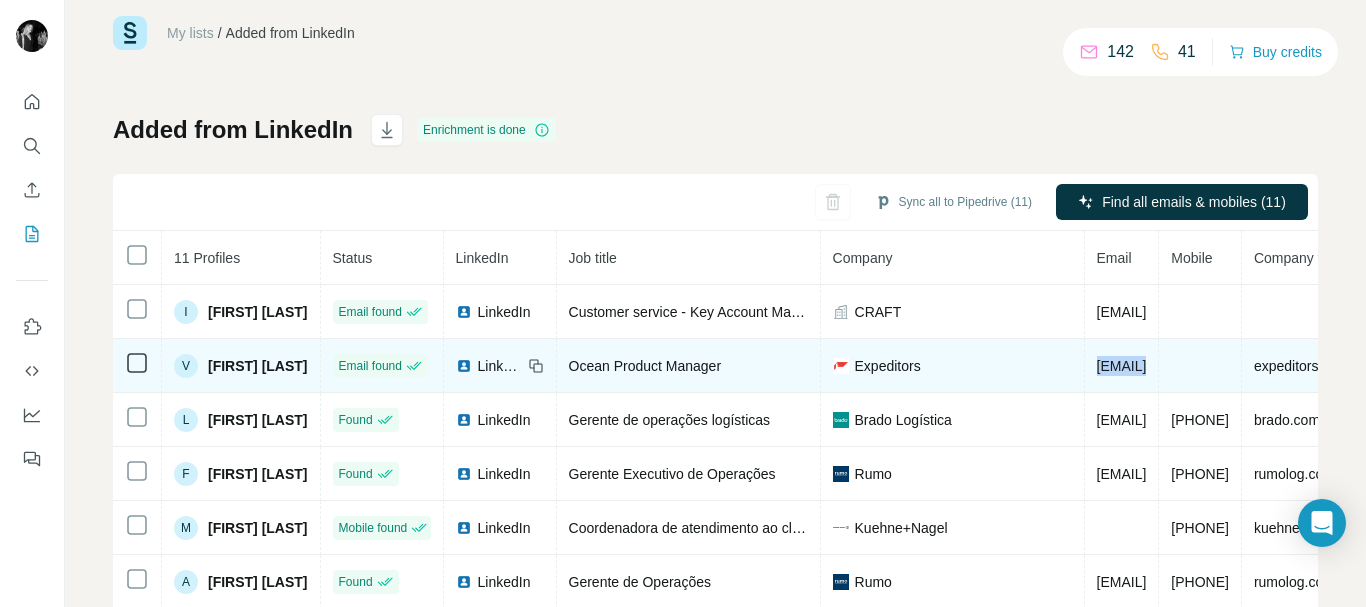 drag, startPoint x: 627, startPoint y: 364, endPoint x: 123, endPoint y: 358, distance: 504.0357 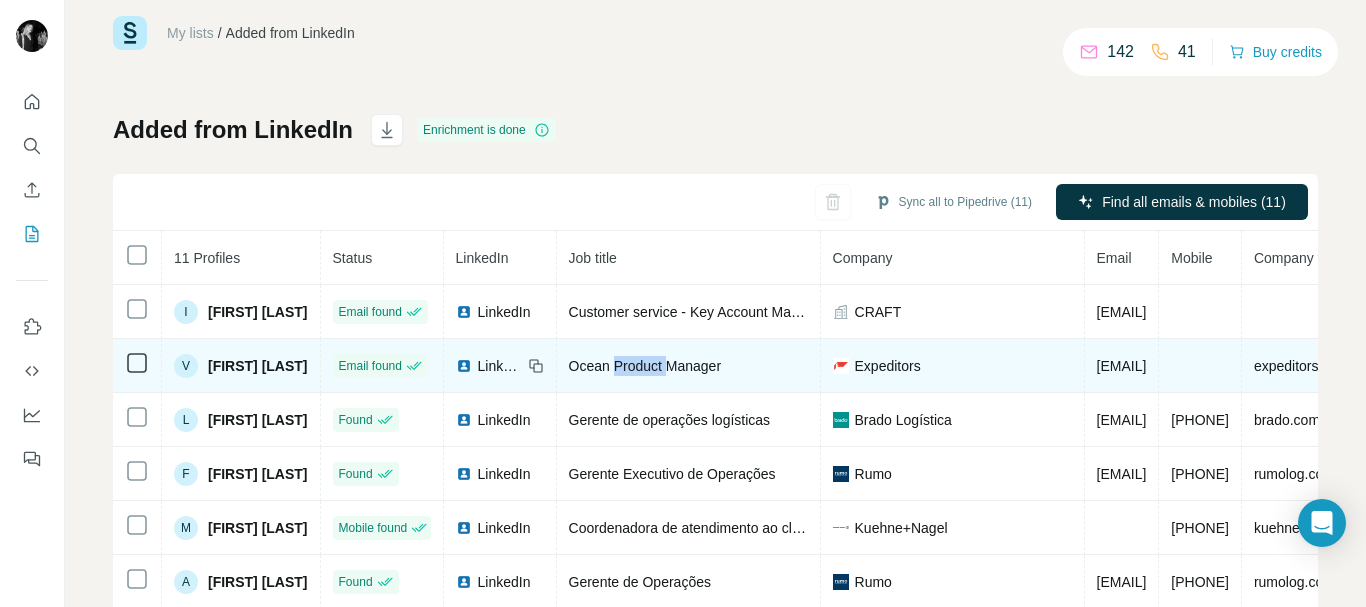 click on "Ocean Product Manager" at bounding box center (645, 366) 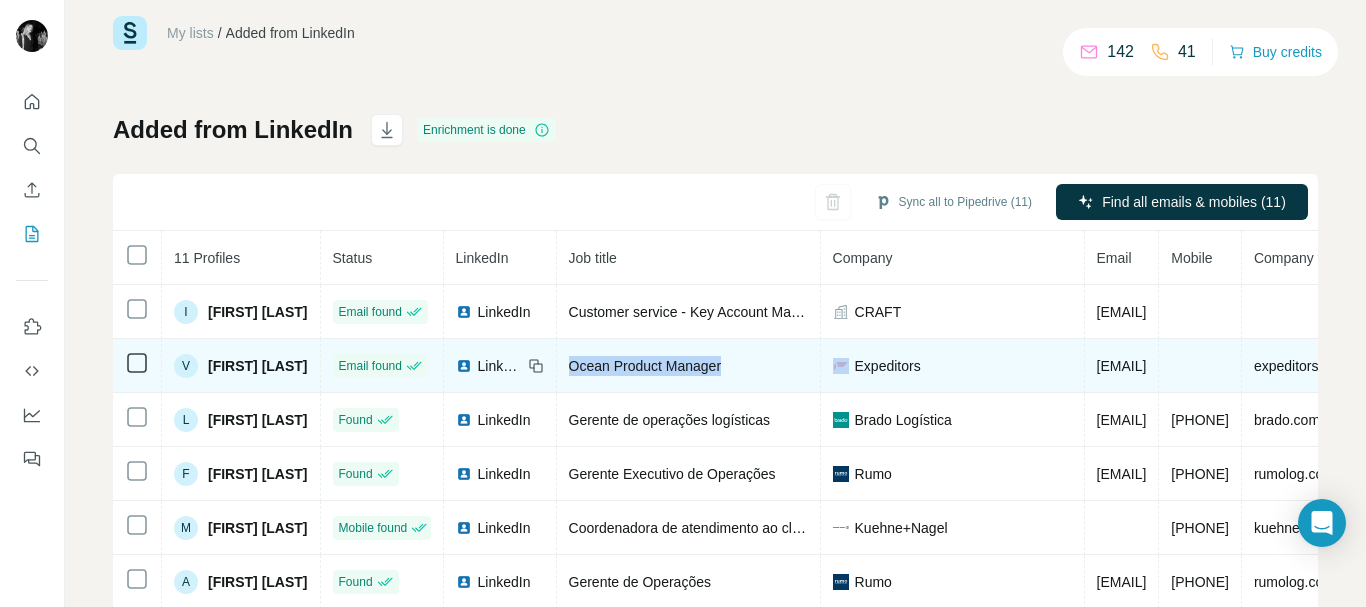 click on "Ocean Product Manager" at bounding box center (645, 366) 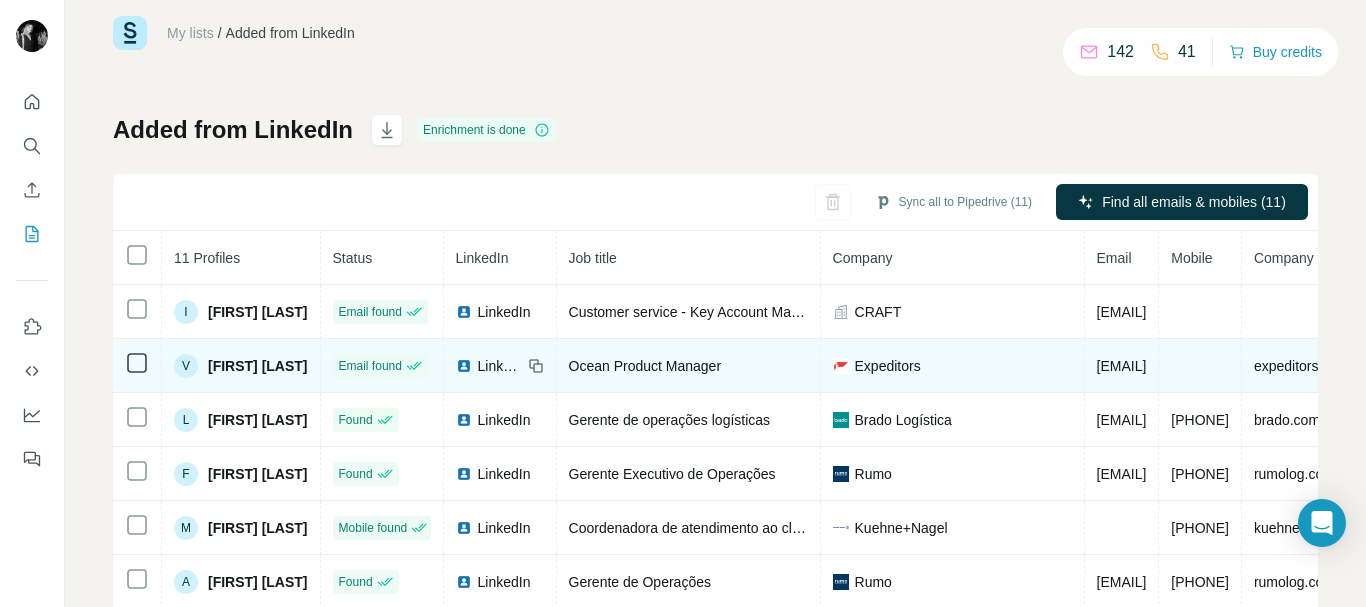 click on "[FIRST] [LAST]" at bounding box center (258, 366) 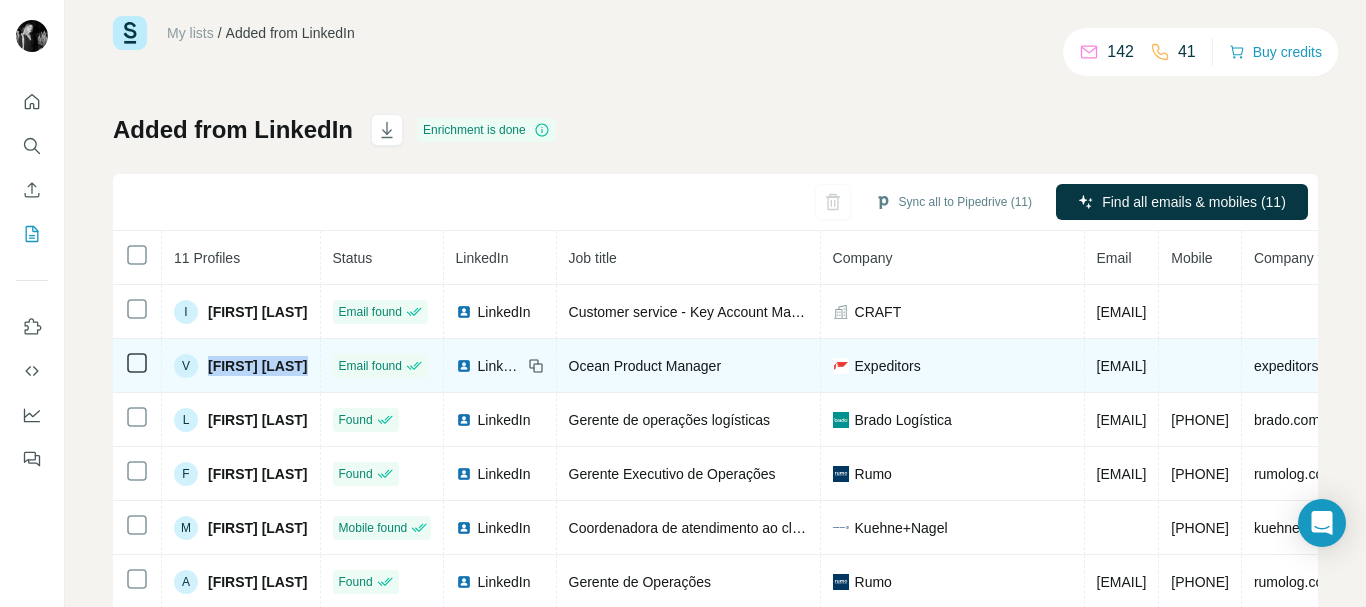 click on "[FIRST] [LAST]" at bounding box center (258, 366) 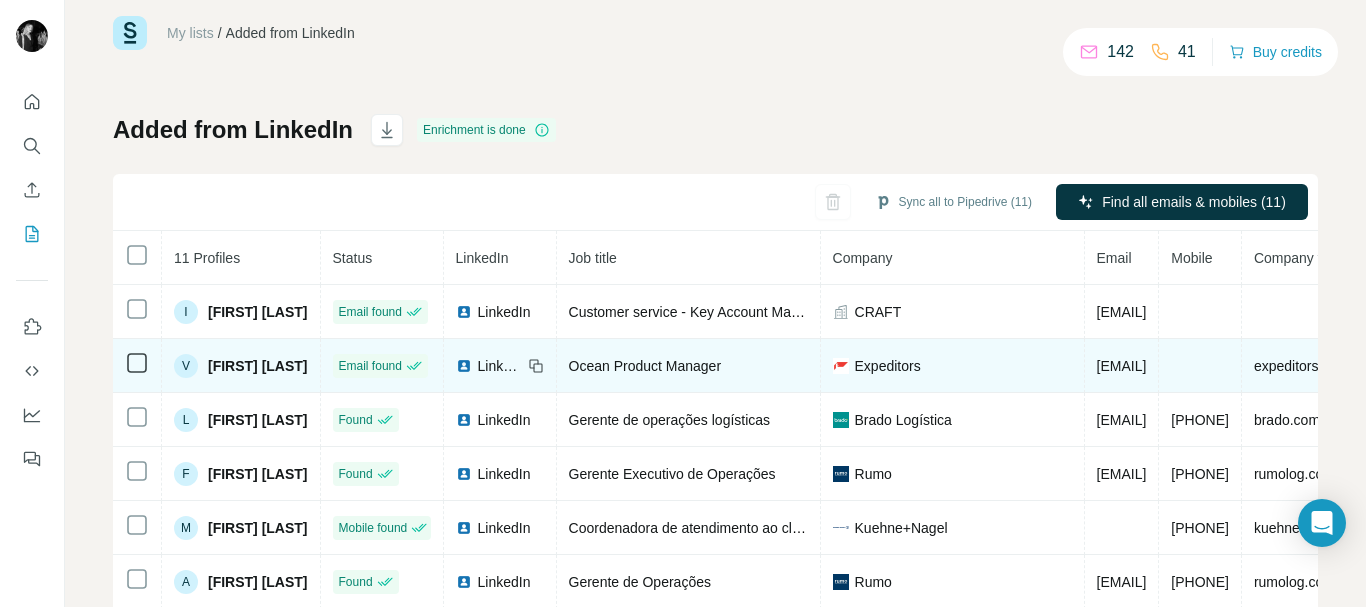 click on "Expeditors" at bounding box center (953, 366) 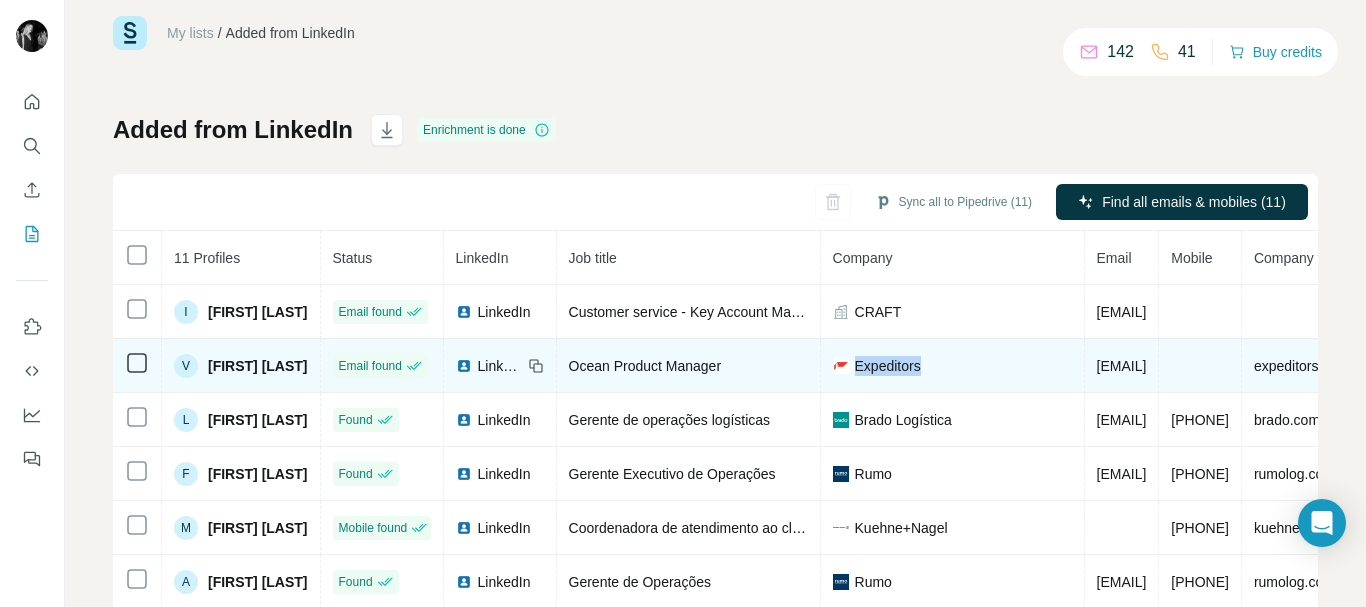click on "Expeditors" at bounding box center (888, 366) 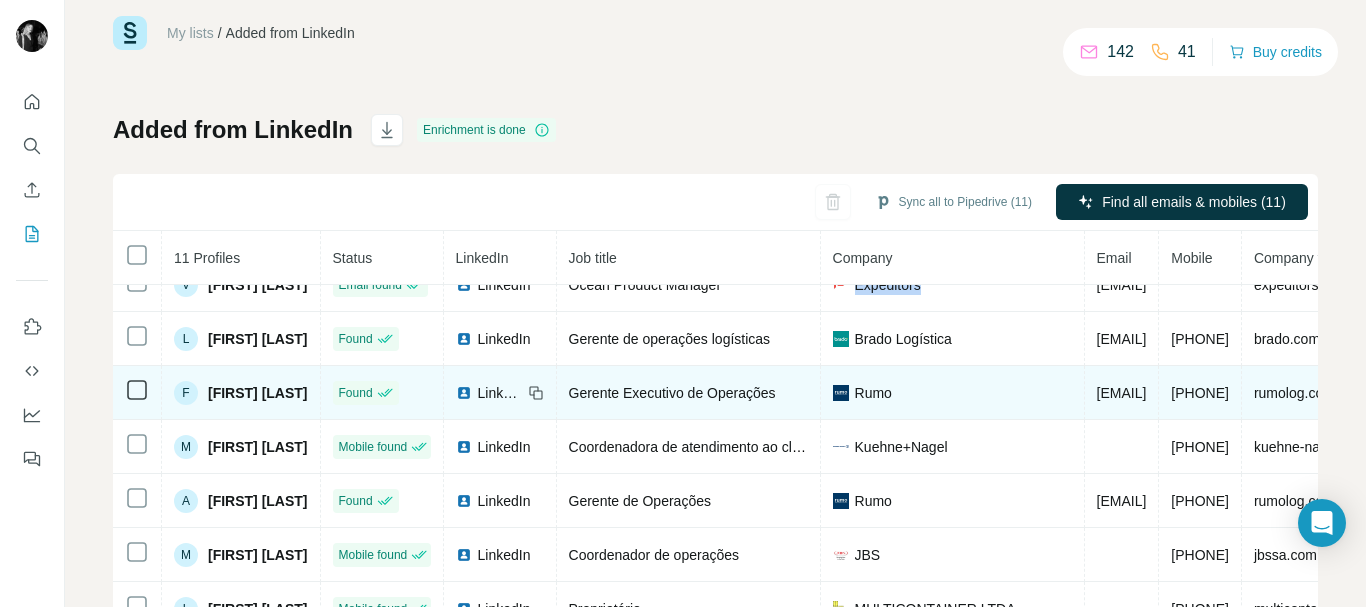 scroll, scrollTop: 130, scrollLeft: 0, axis: vertical 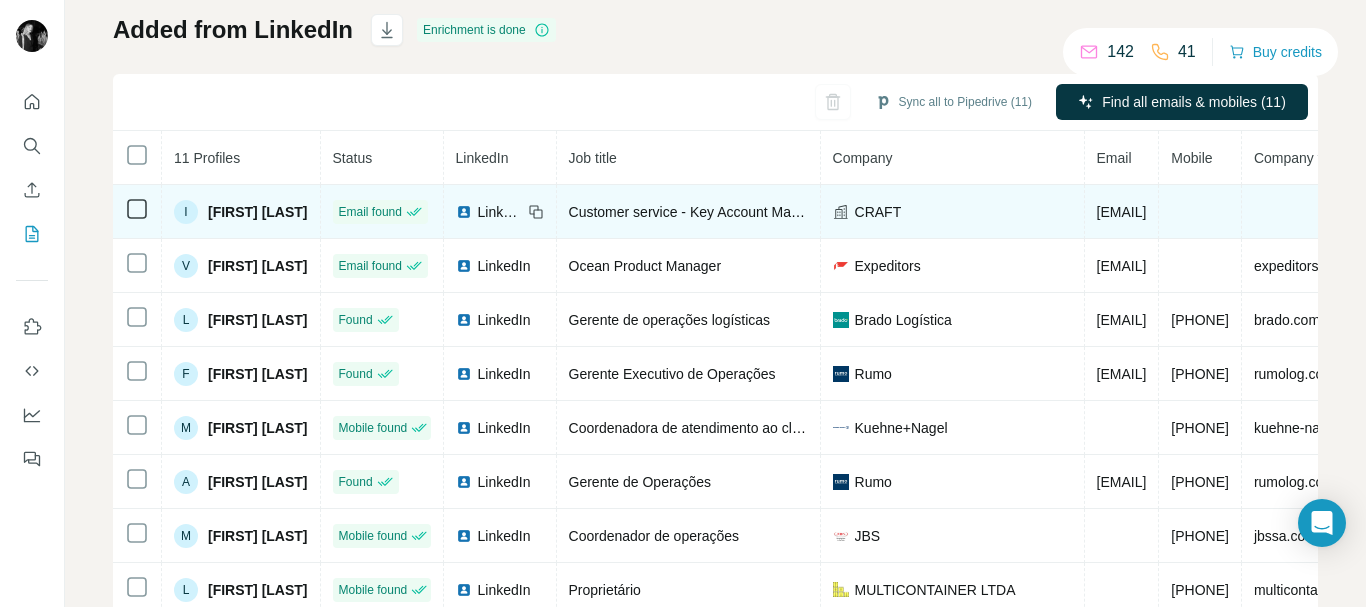 click on "[FIRST] [LAST]" at bounding box center [258, 212] 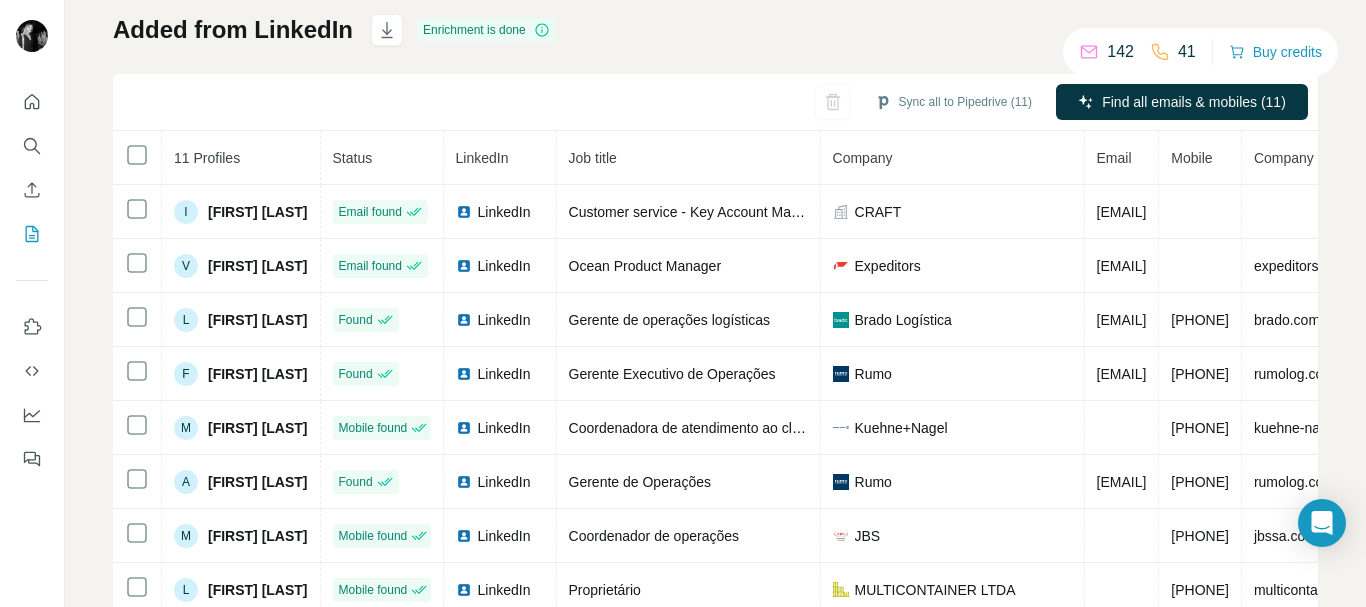 scroll, scrollTop: 130, scrollLeft: 0, axis: vertical 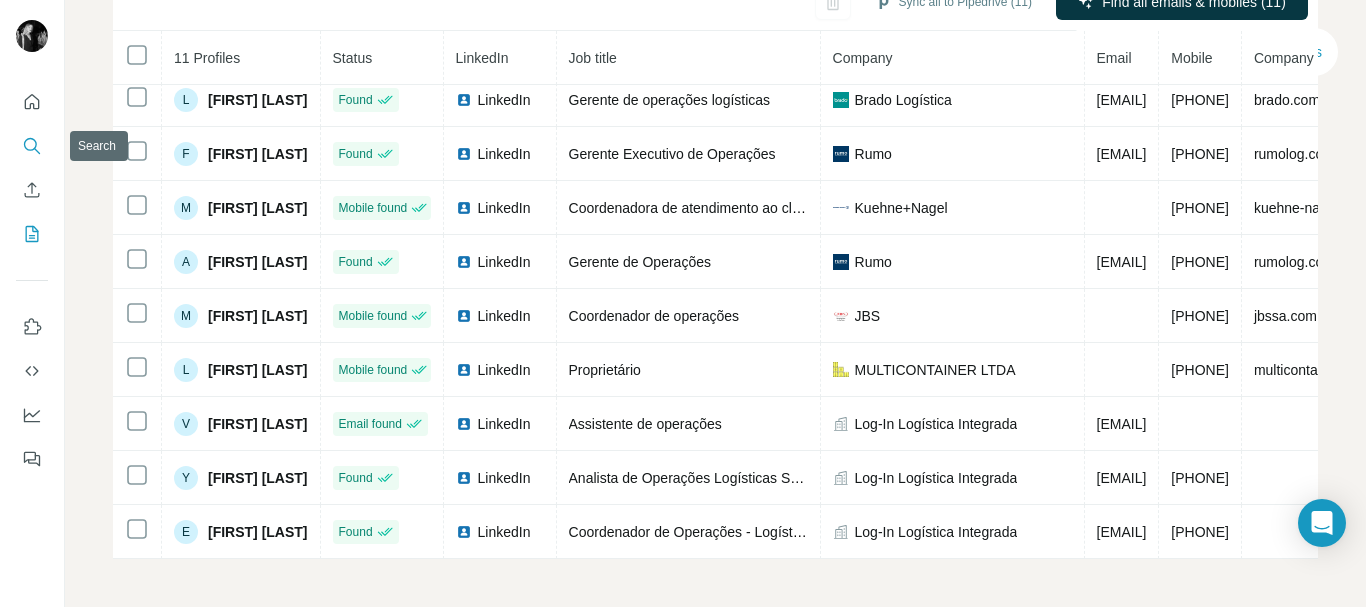 click at bounding box center [32, 146] 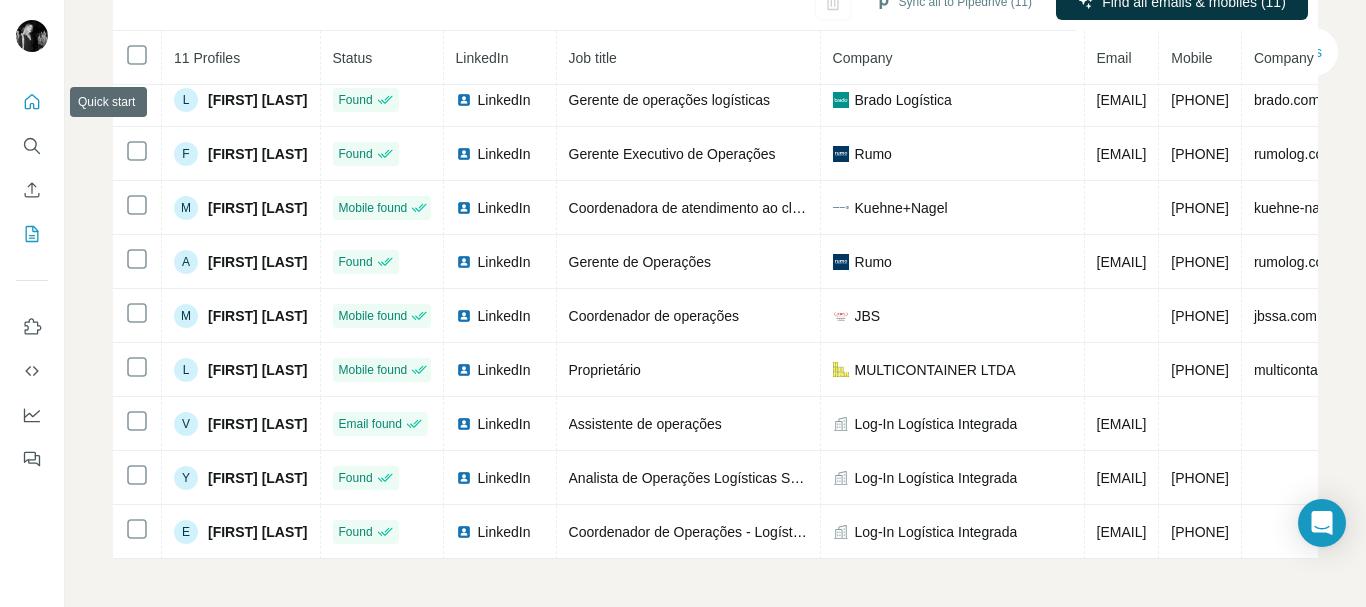 click 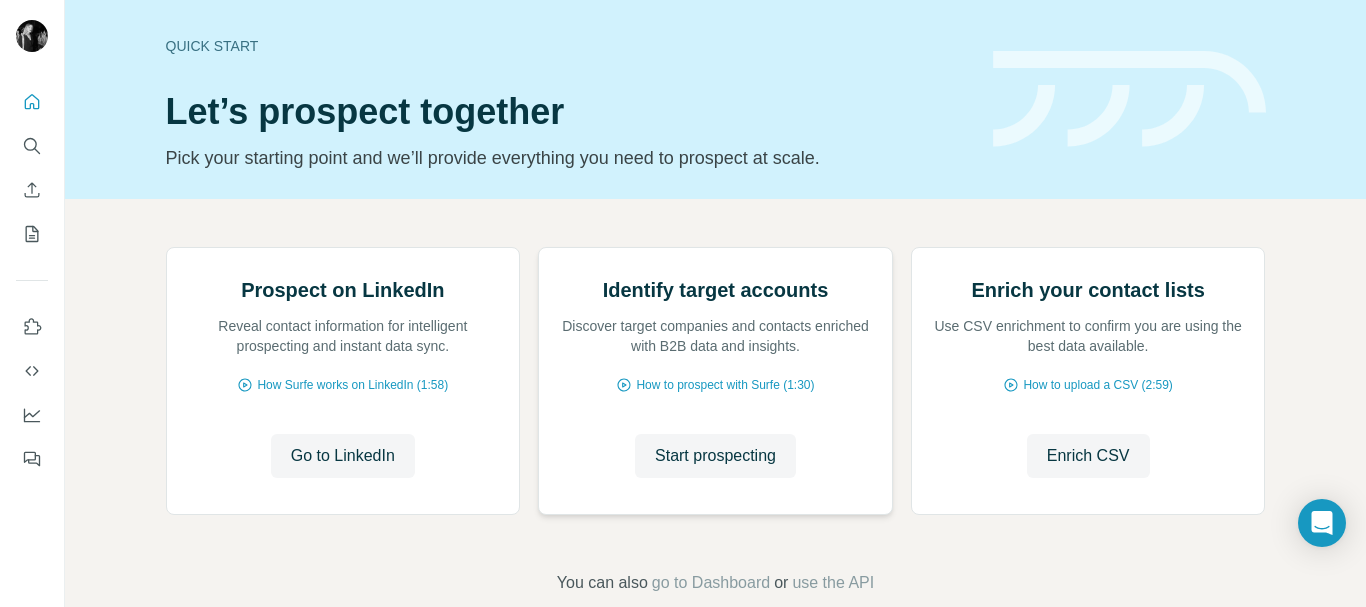 scroll, scrollTop: 0, scrollLeft: 0, axis: both 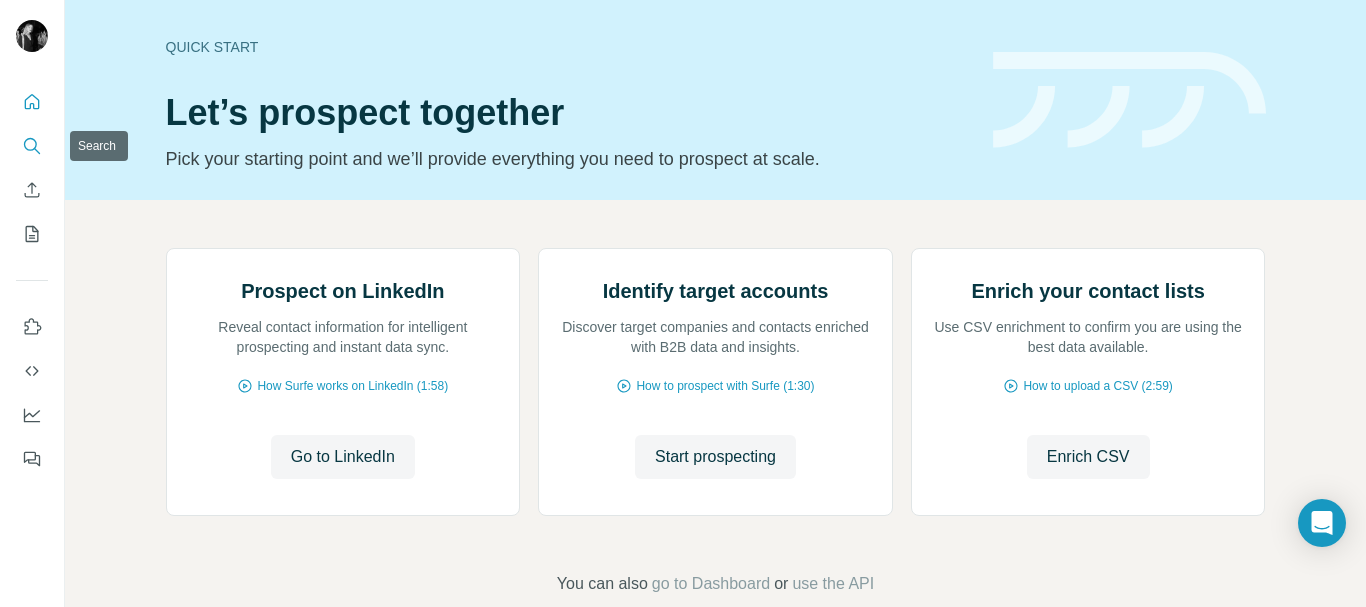 click at bounding box center (32, 146) 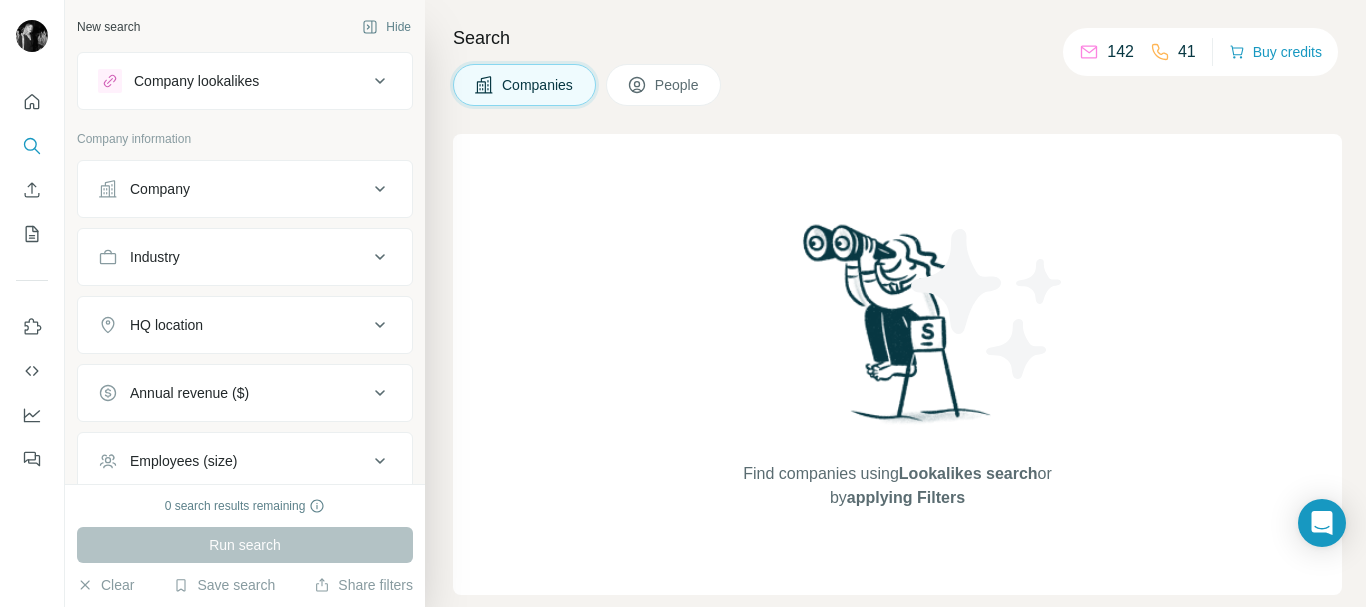 click on "Company" at bounding box center [233, 189] 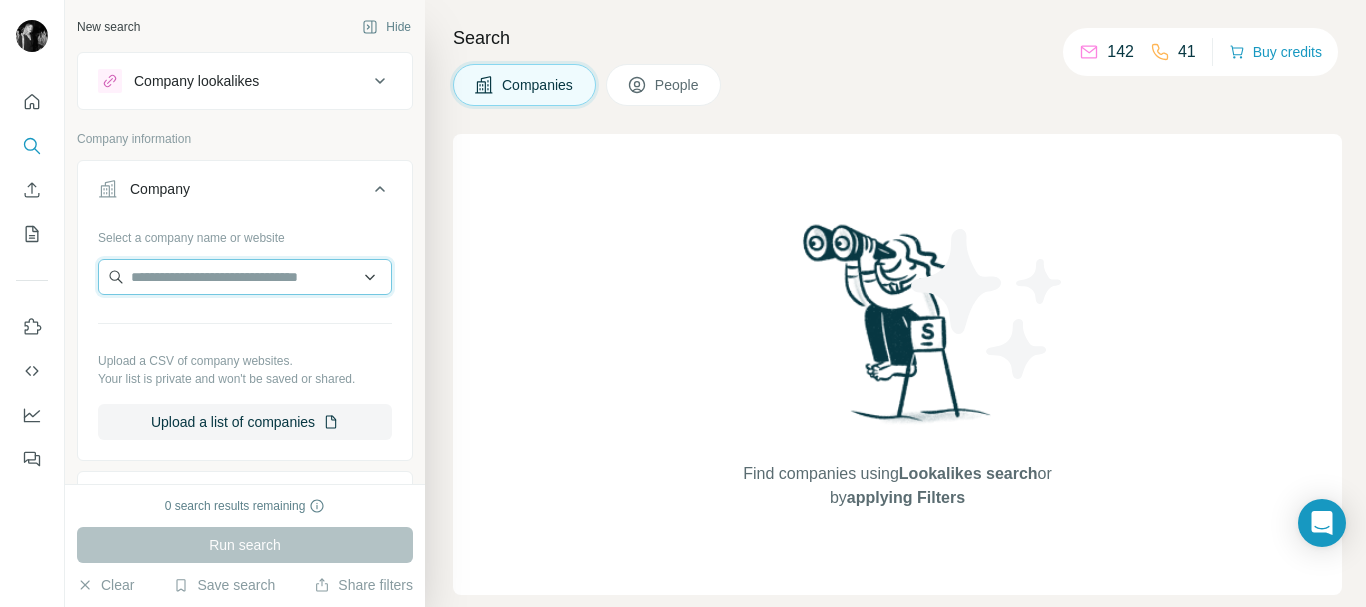click at bounding box center (245, 277) 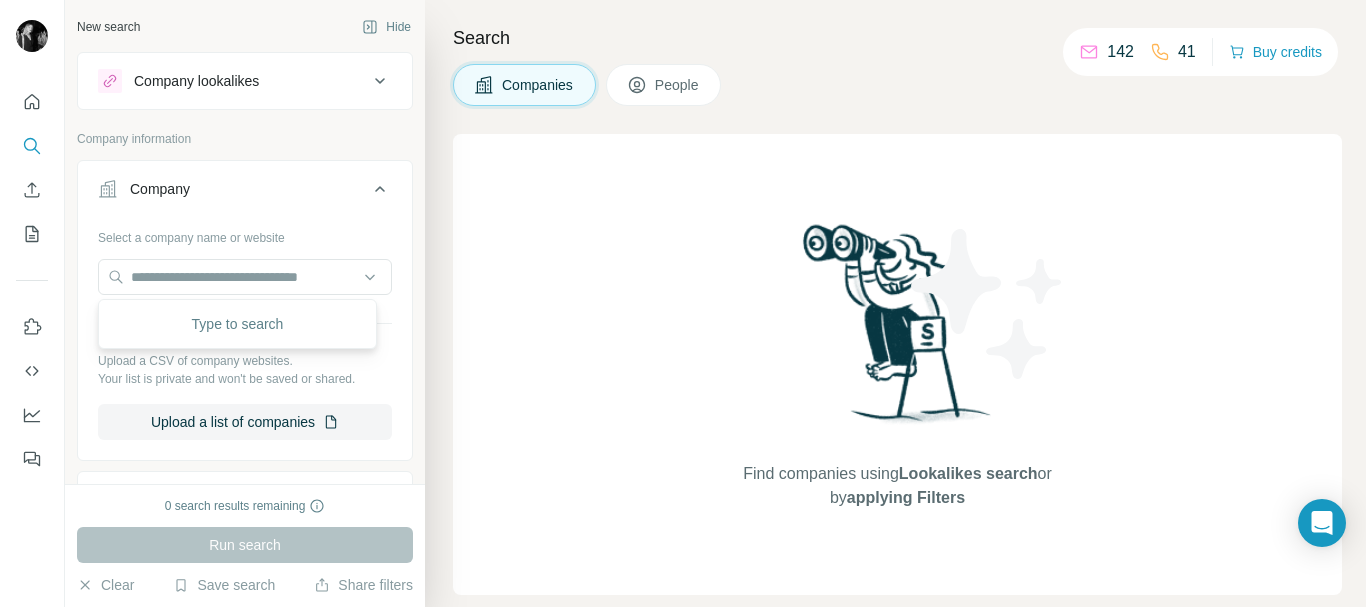 click 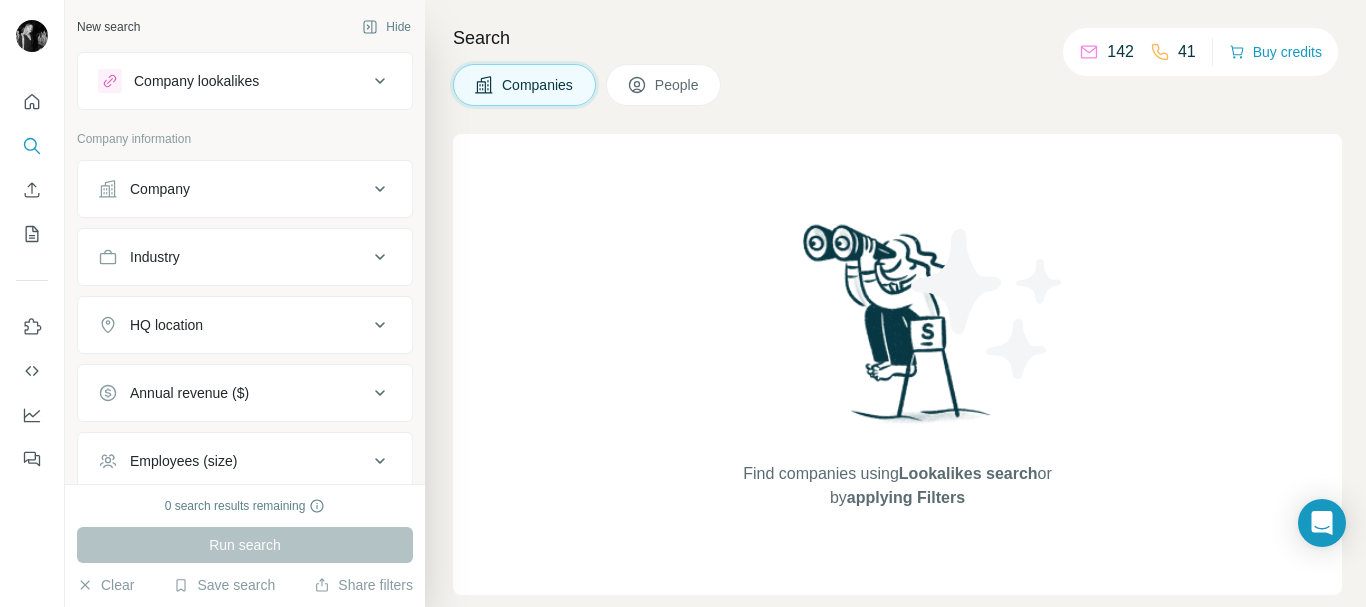scroll, scrollTop: 198, scrollLeft: 0, axis: vertical 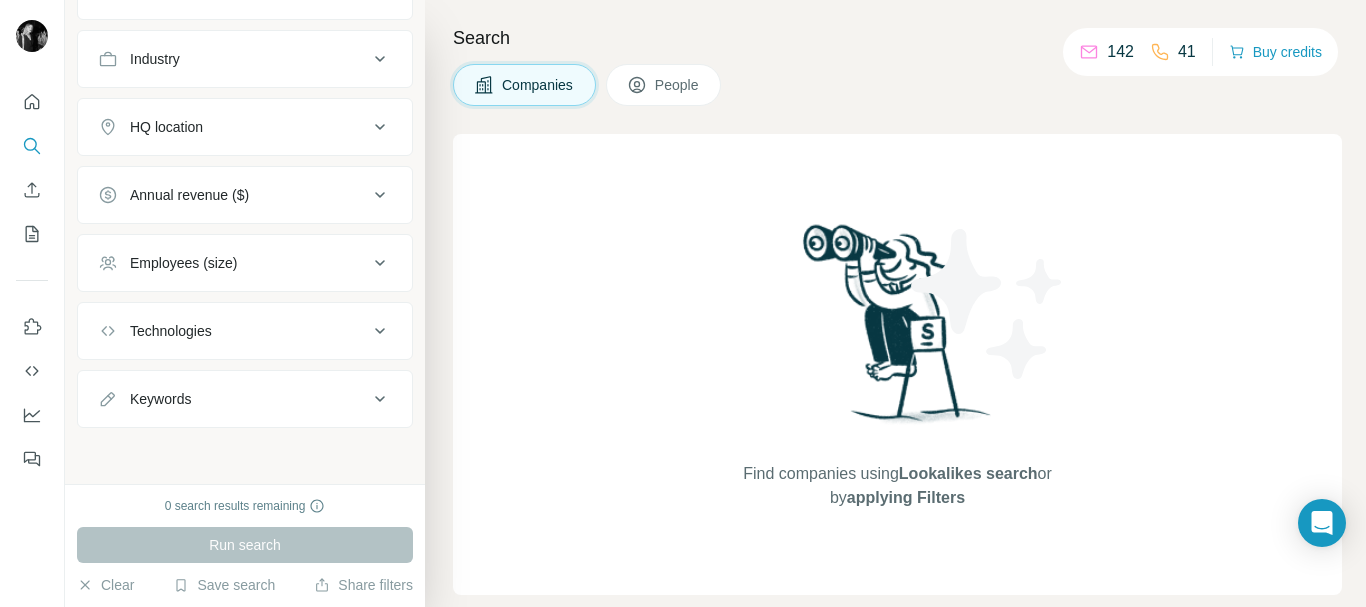 click on "Industry" at bounding box center (245, 59) 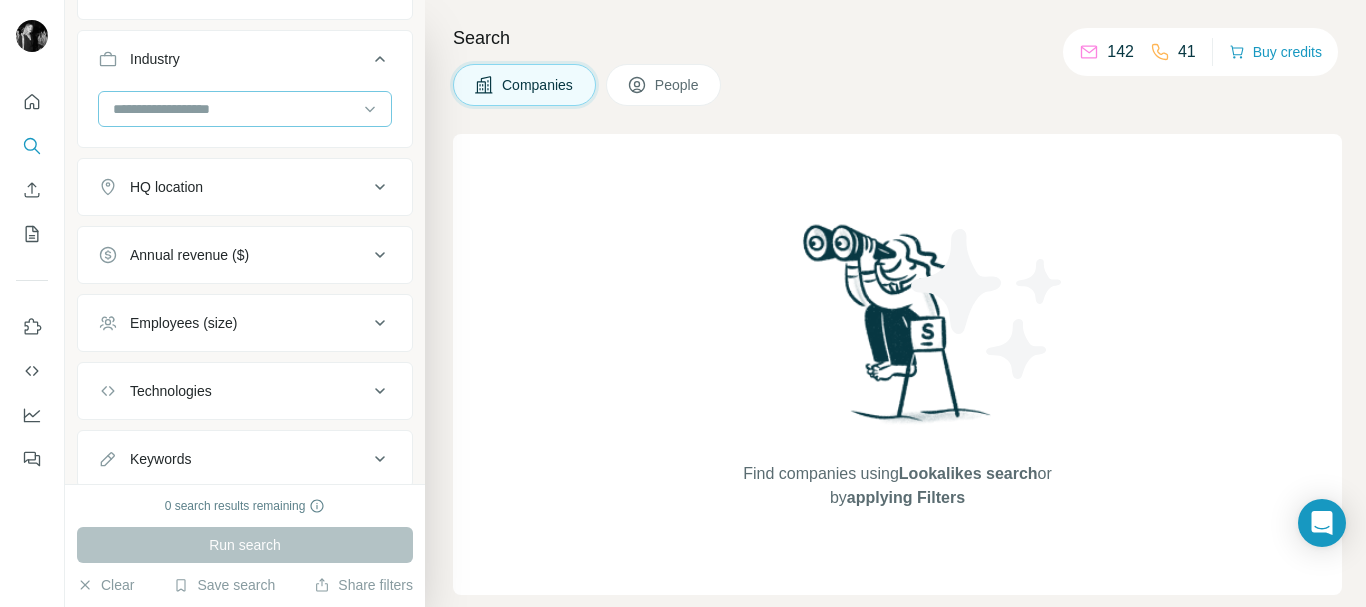 click at bounding box center [234, 109] 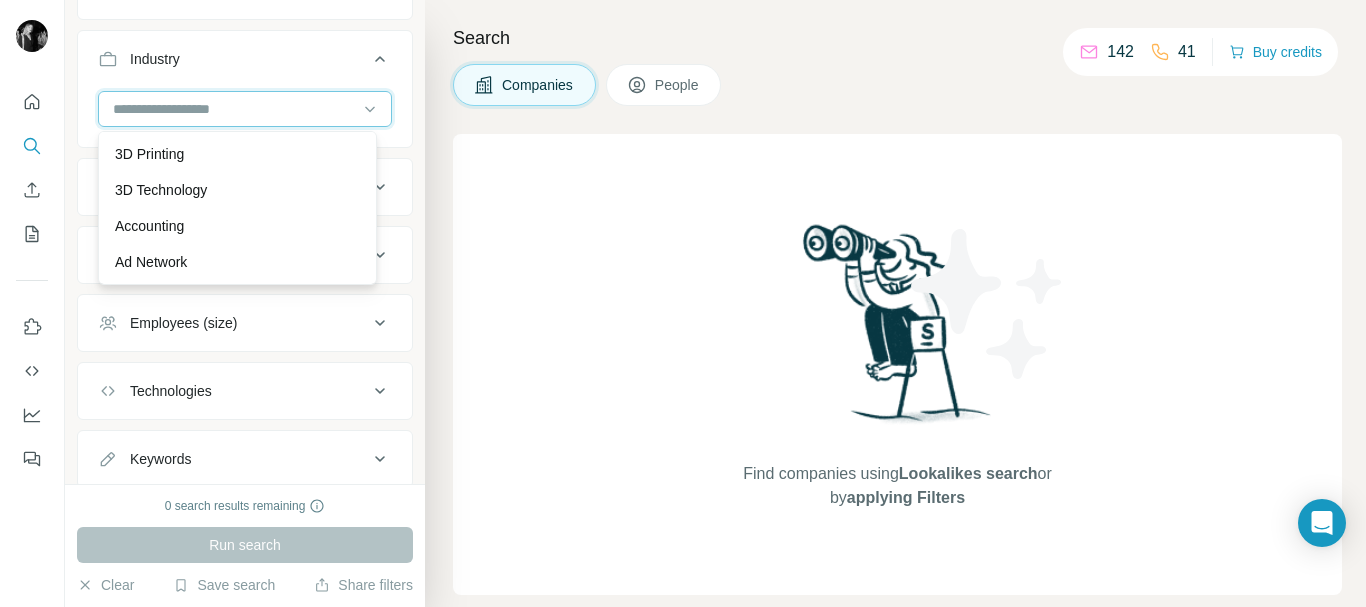 click at bounding box center (234, 109) 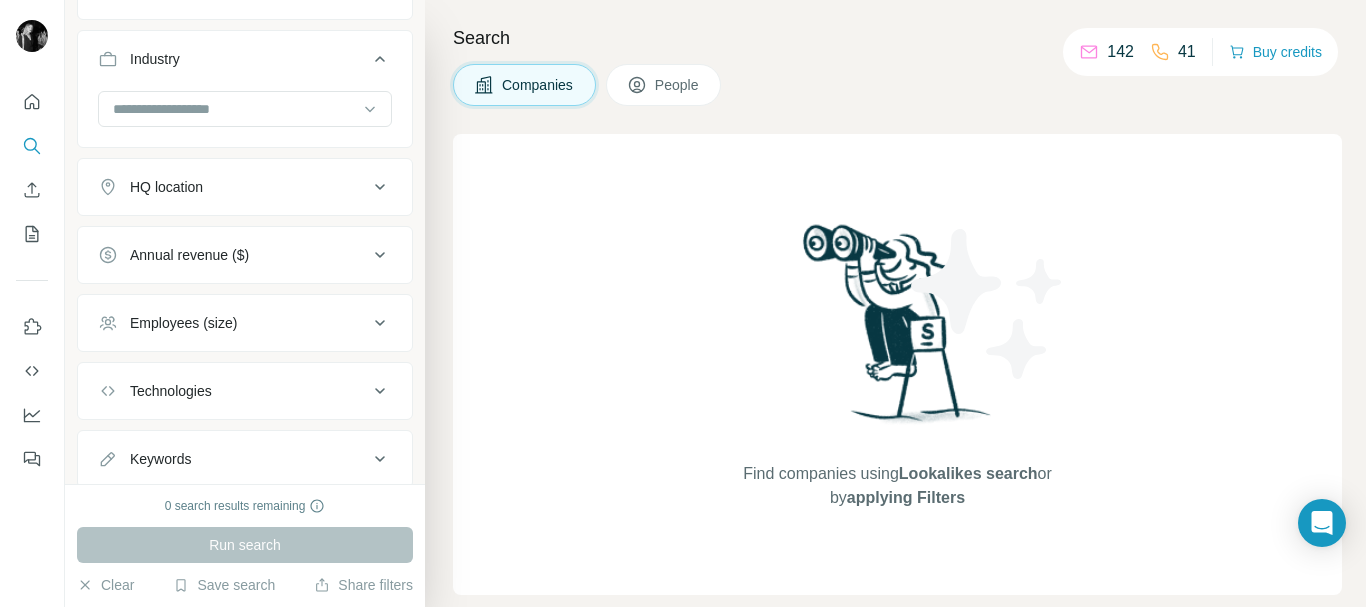 scroll, scrollTop: 258, scrollLeft: 0, axis: vertical 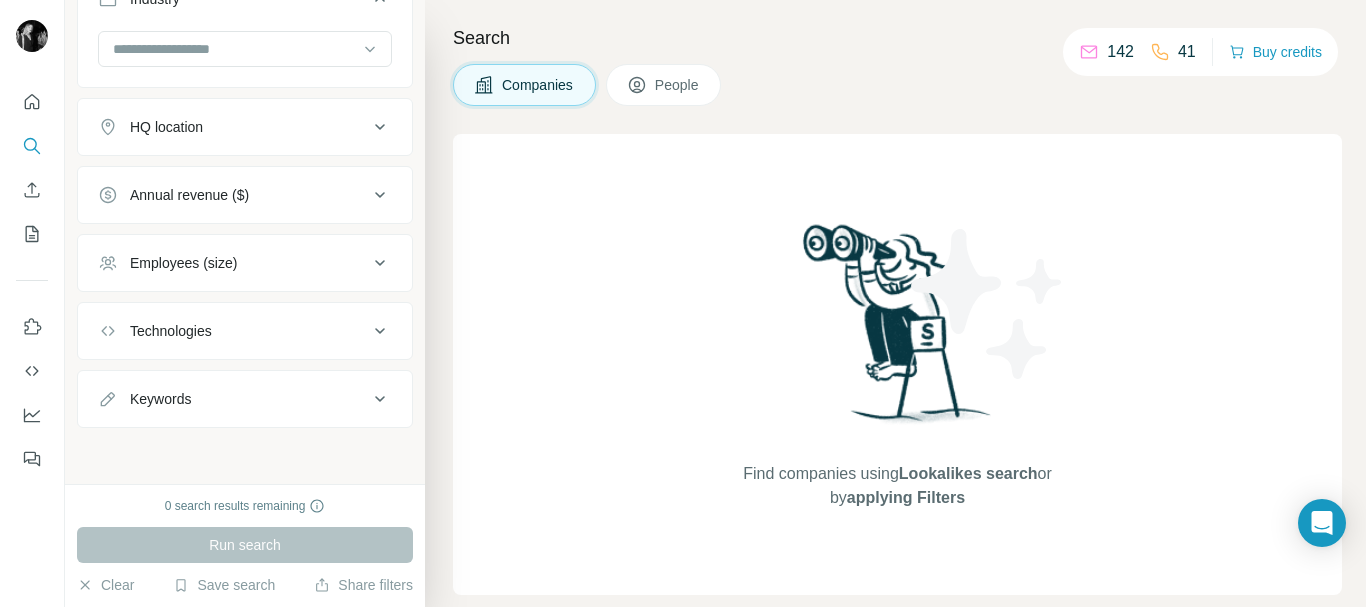 click on "HQ location" at bounding box center [233, 127] 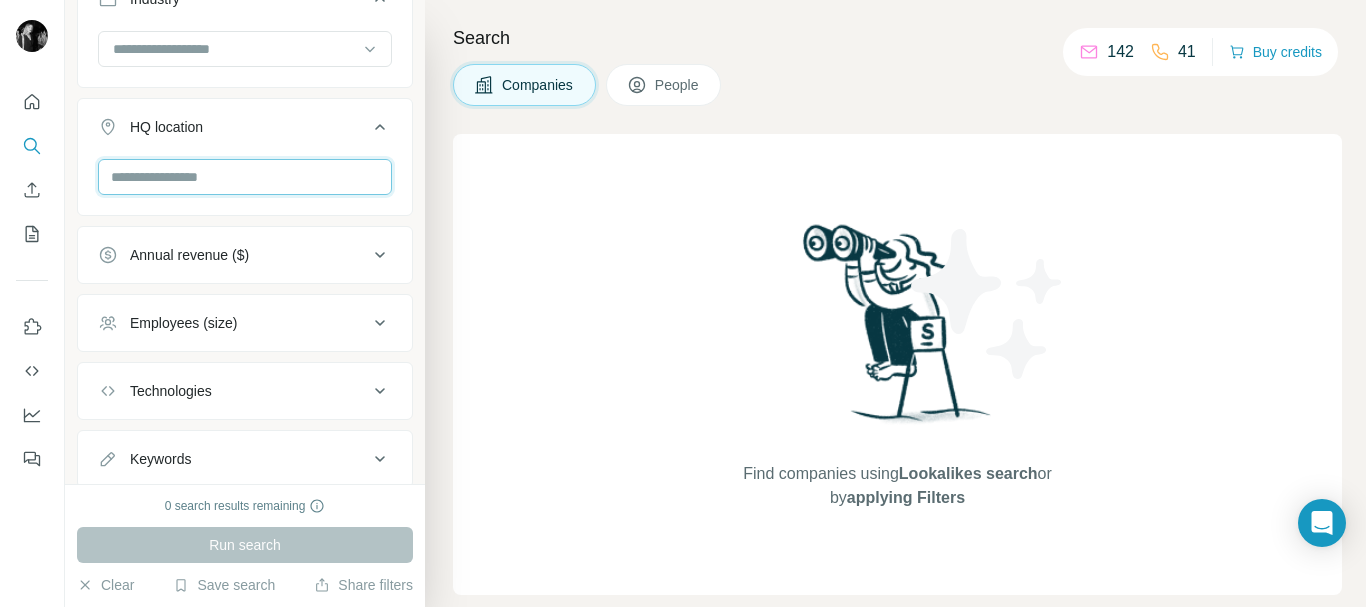 click at bounding box center [245, 177] 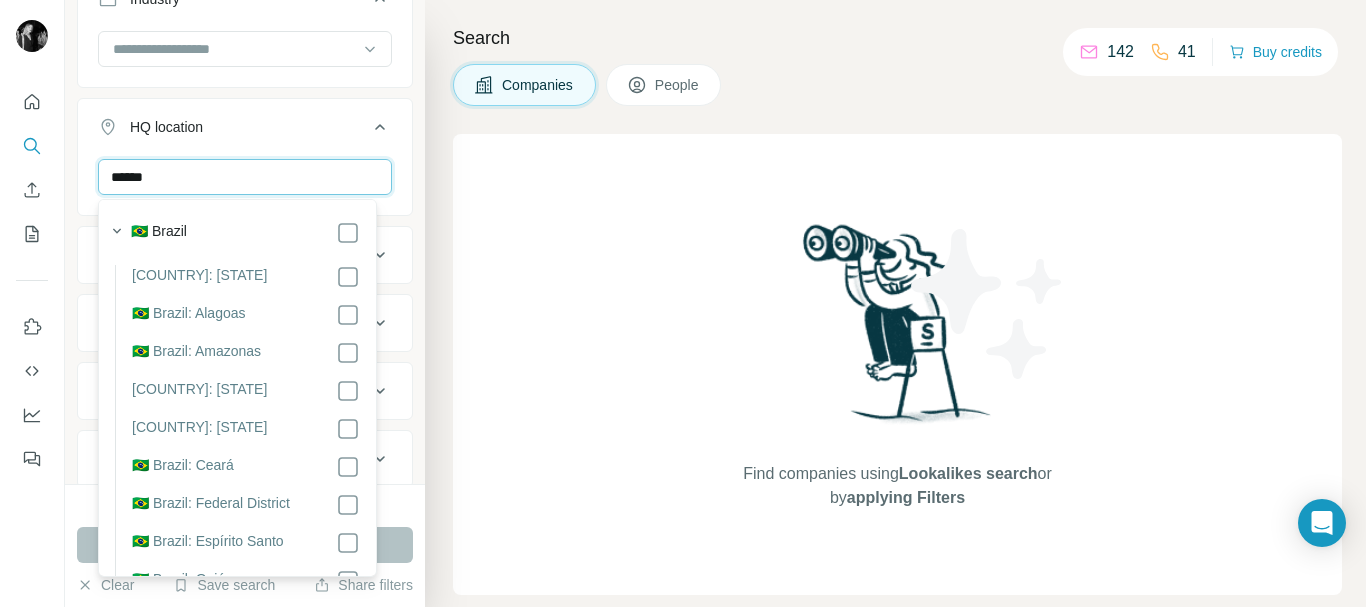 scroll, scrollTop: 0, scrollLeft: 0, axis: both 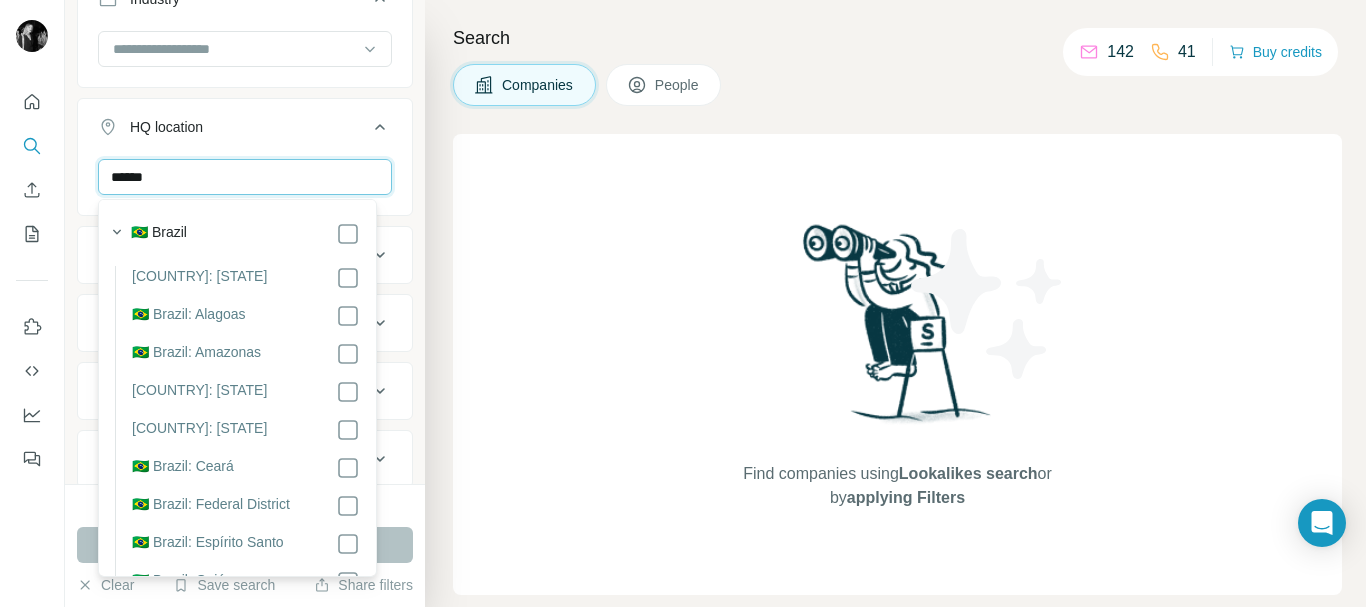 type on "******" 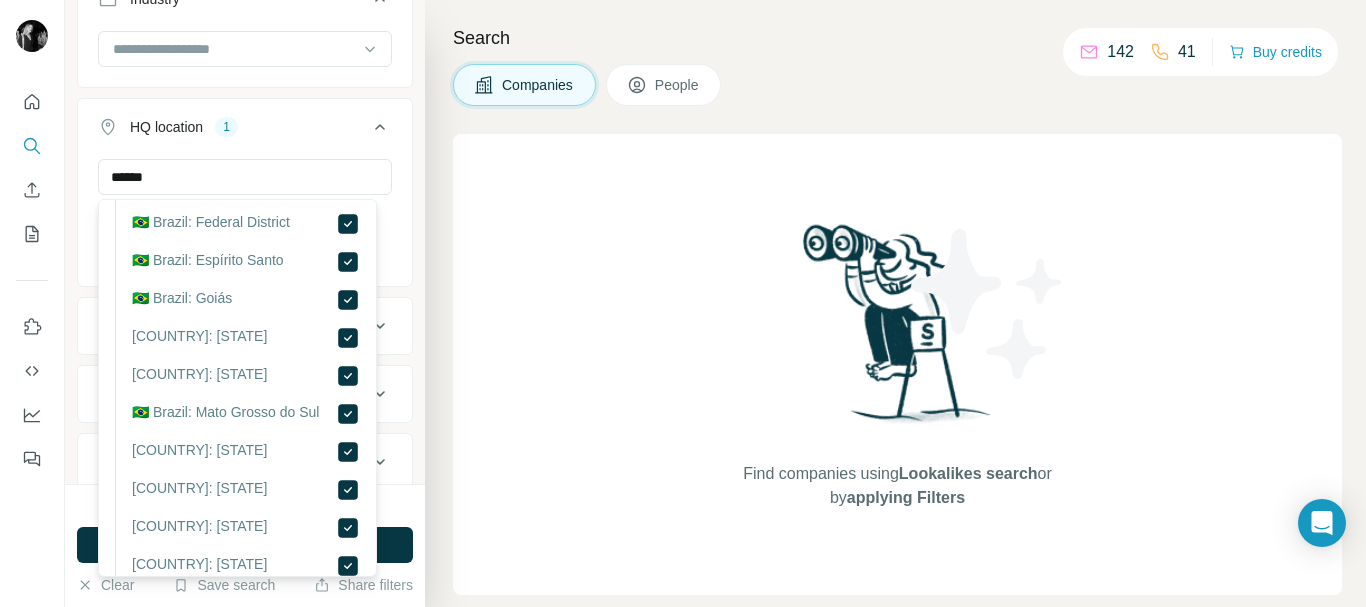 scroll, scrollTop: 300, scrollLeft: 0, axis: vertical 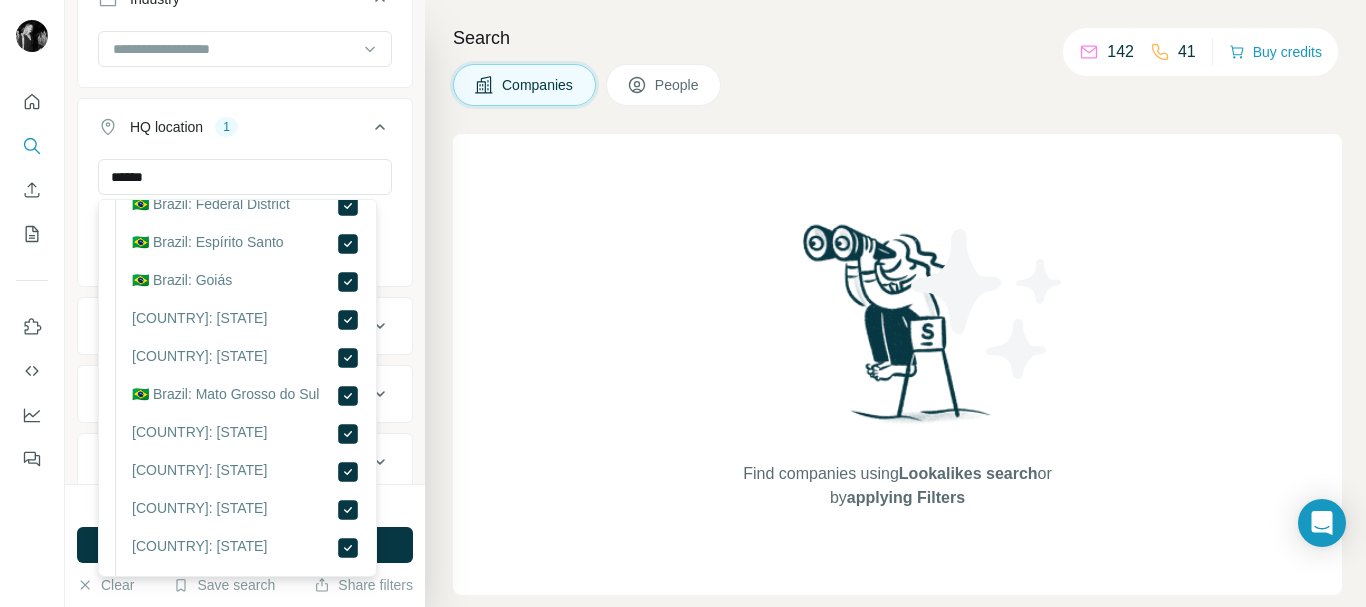 click on "HQ location 1" at bounding box center (245, 131) 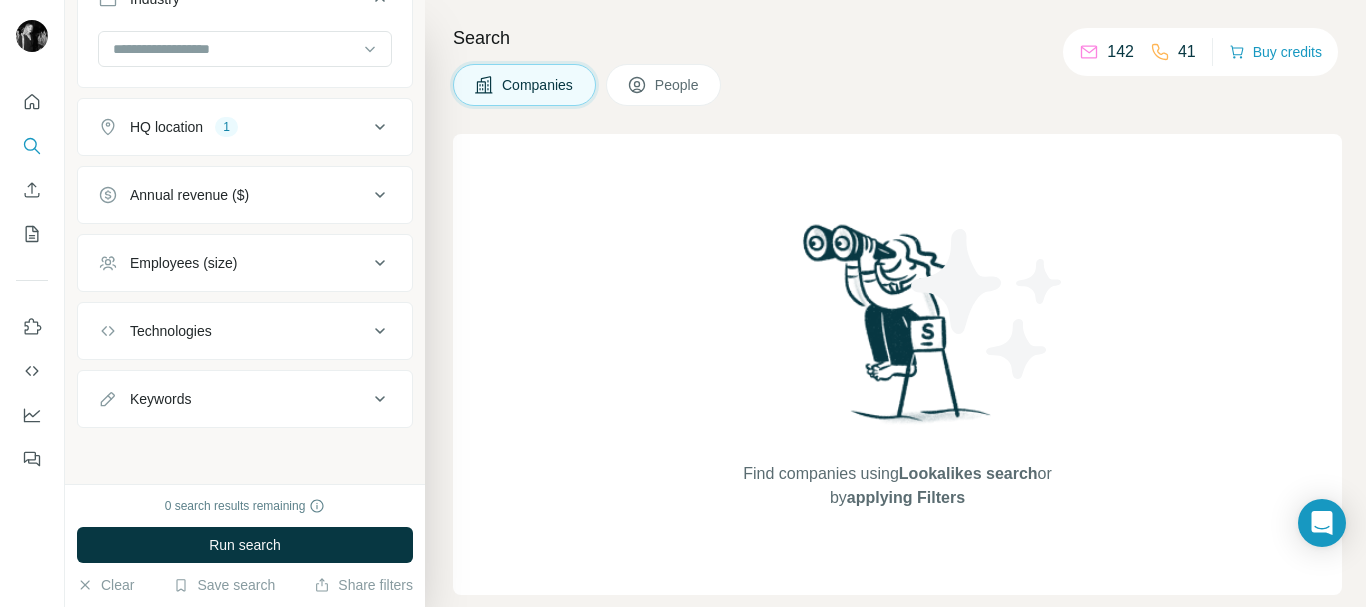 click on "HQ location 1" at bounding box center [245, 127] 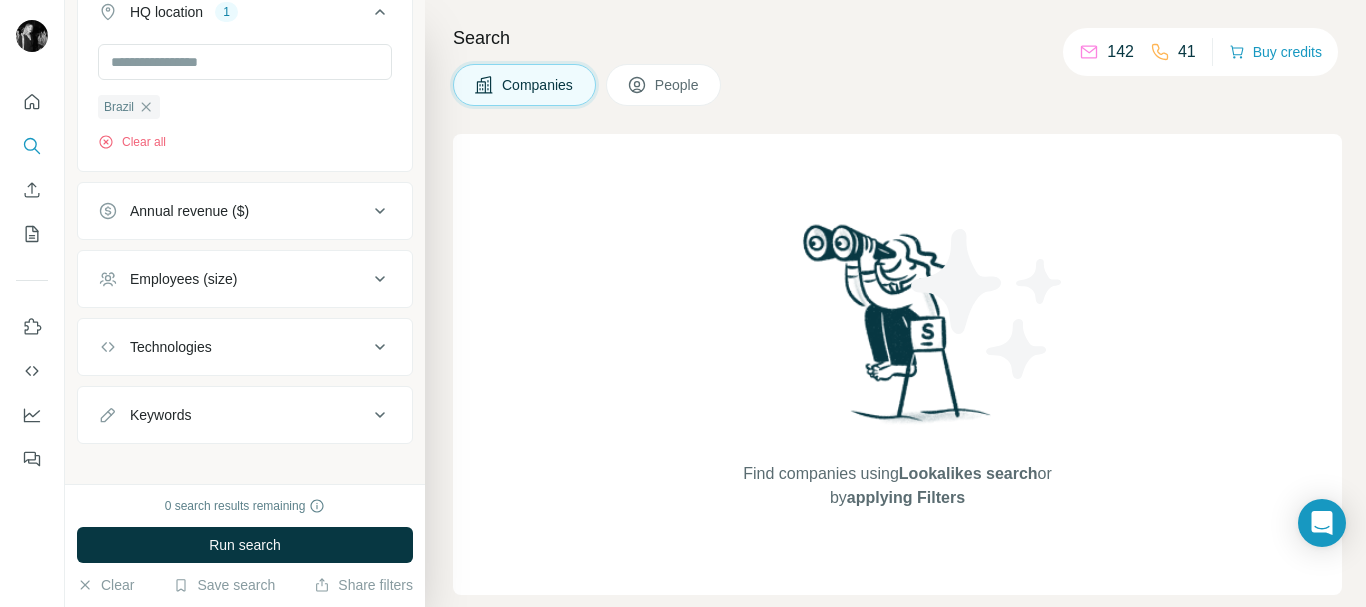 scroll, scrollTop: 390, scrollLeft: 0, axis: vertical 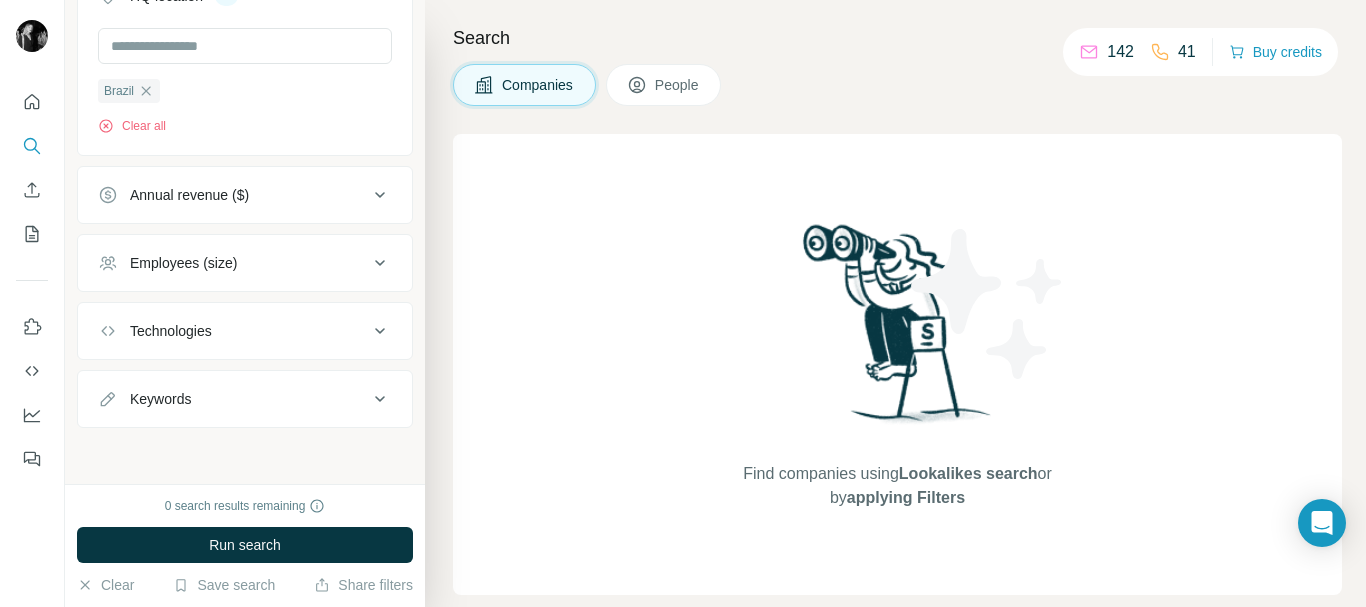 click on "Keywords" at bounding box center [245, 399] 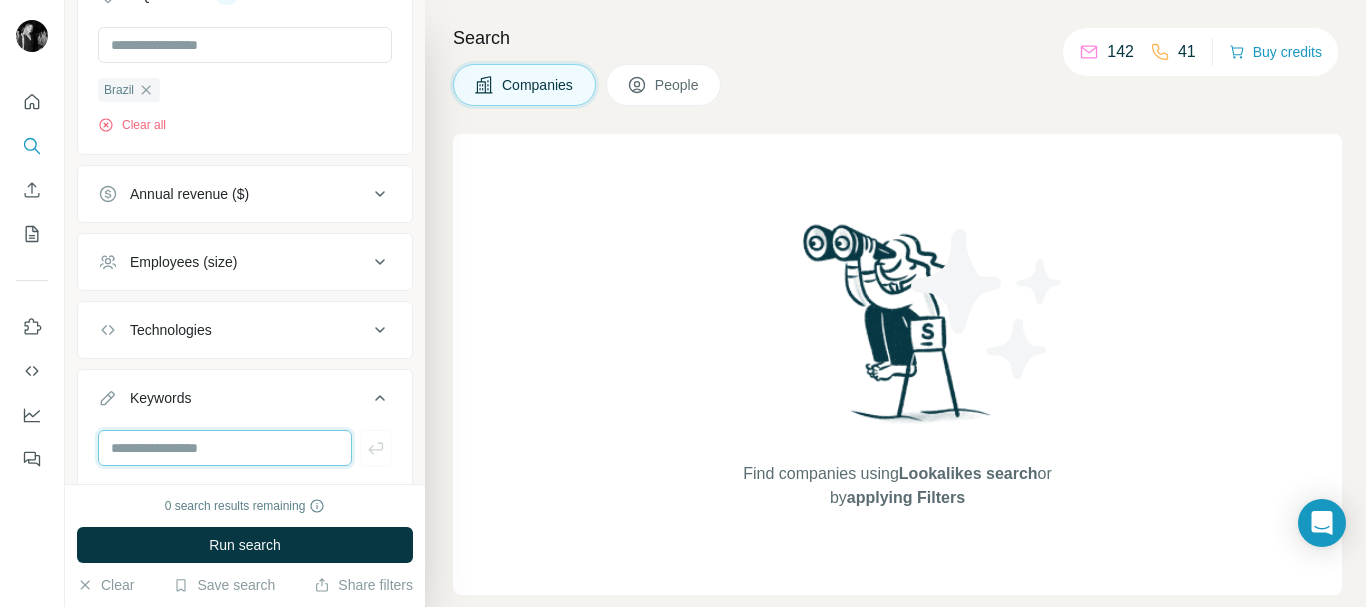 click at bounding box center [225, 448] 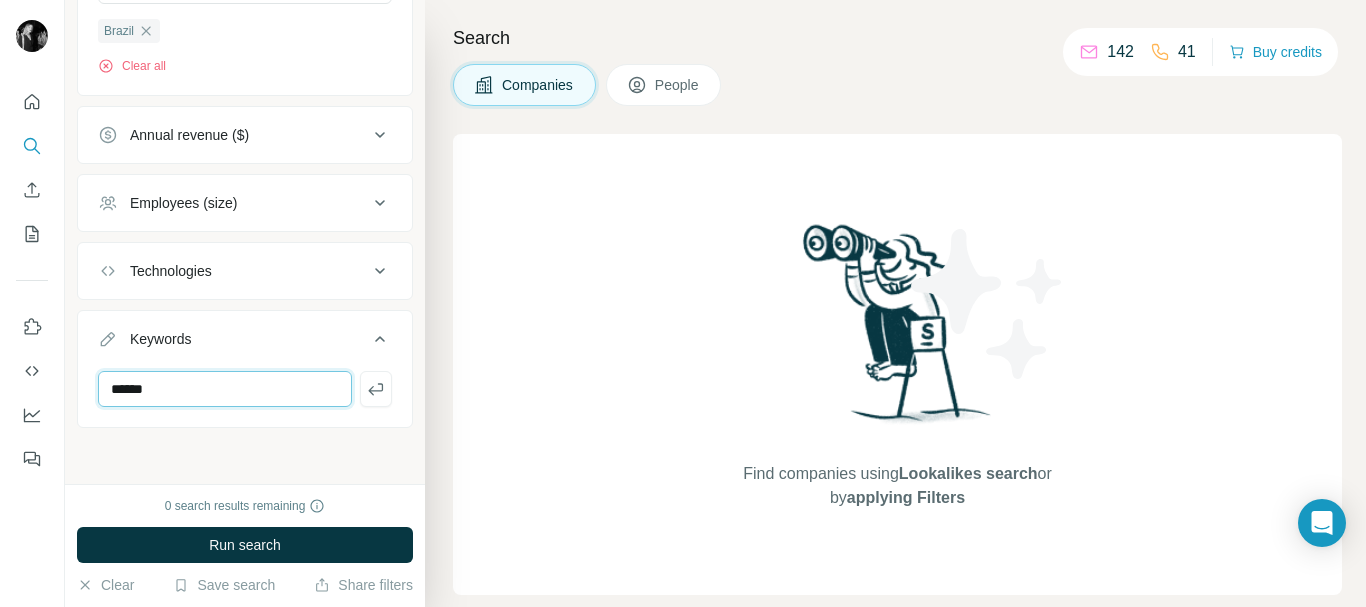 type on "******" 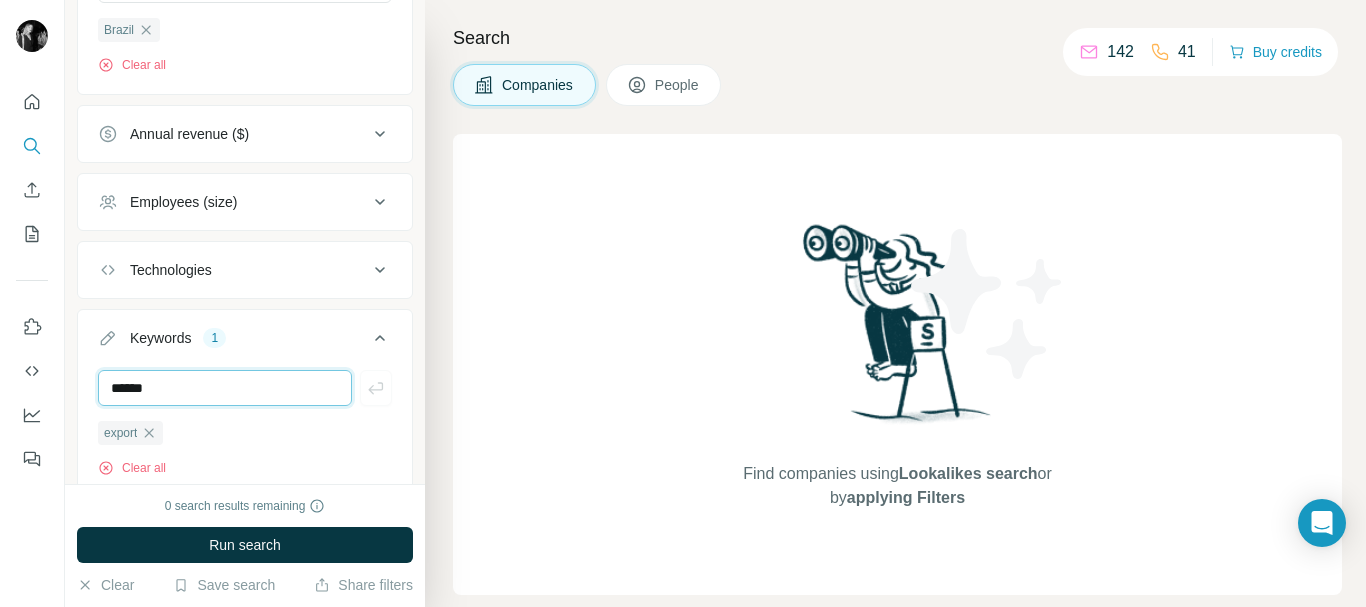 type 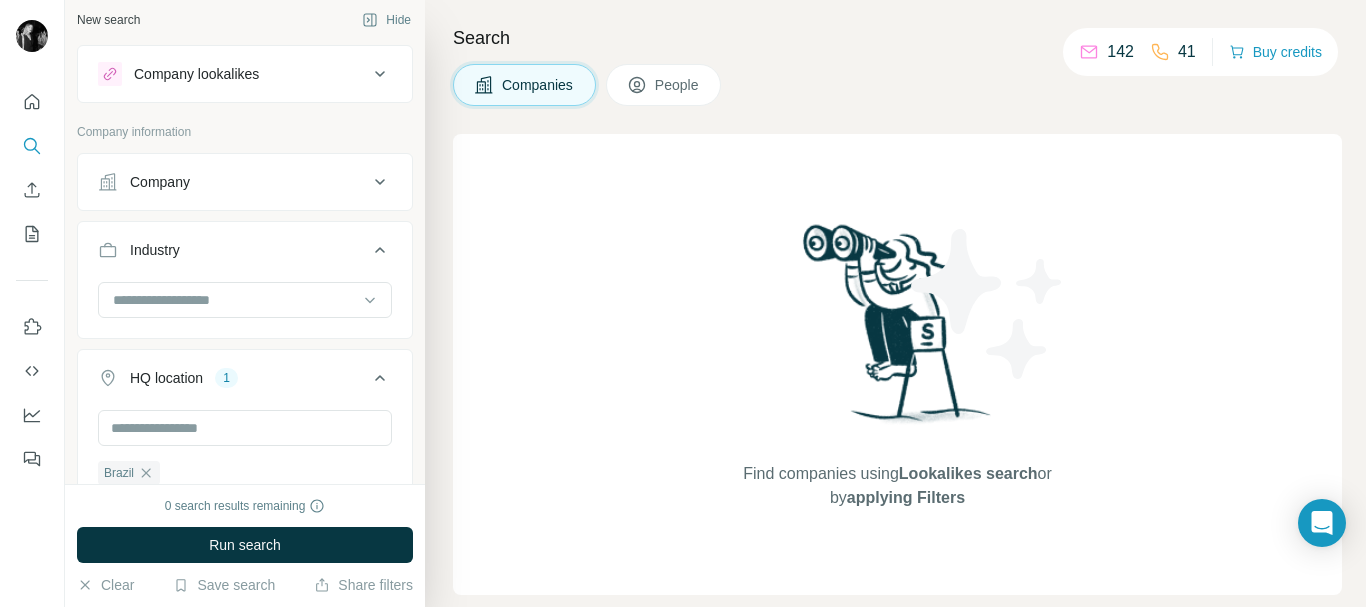 scroll, scrollTop: 0, scrollLeft: 0, axis: both 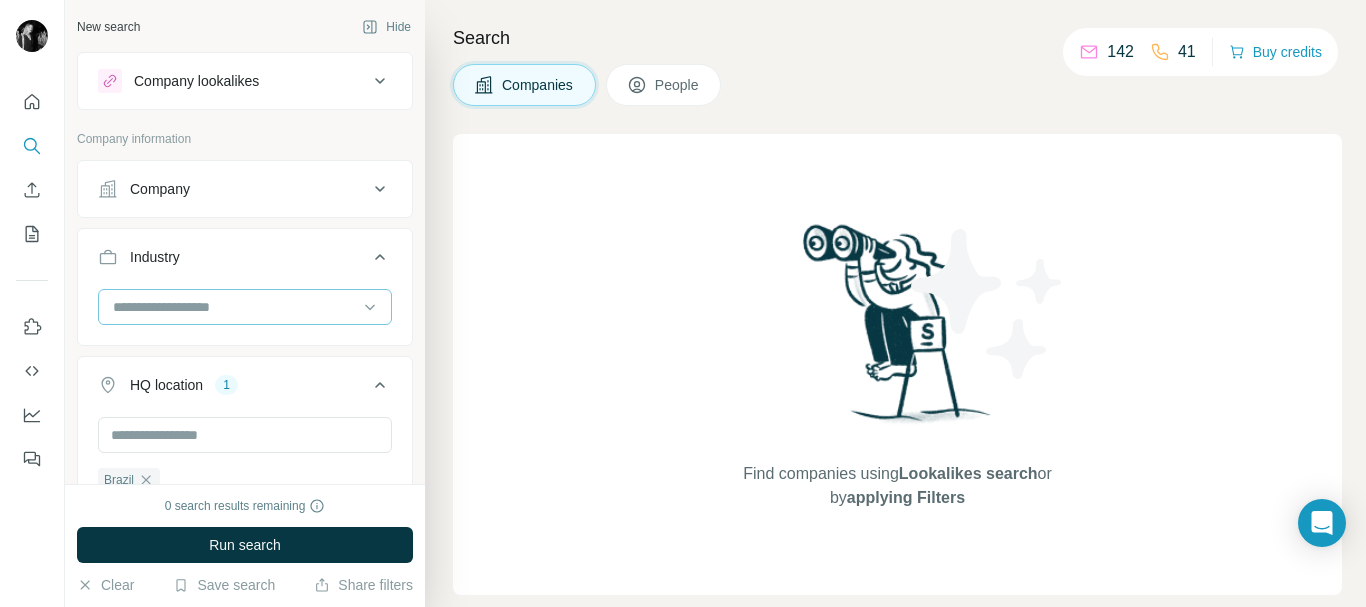 click at bounding box center [234, 307] 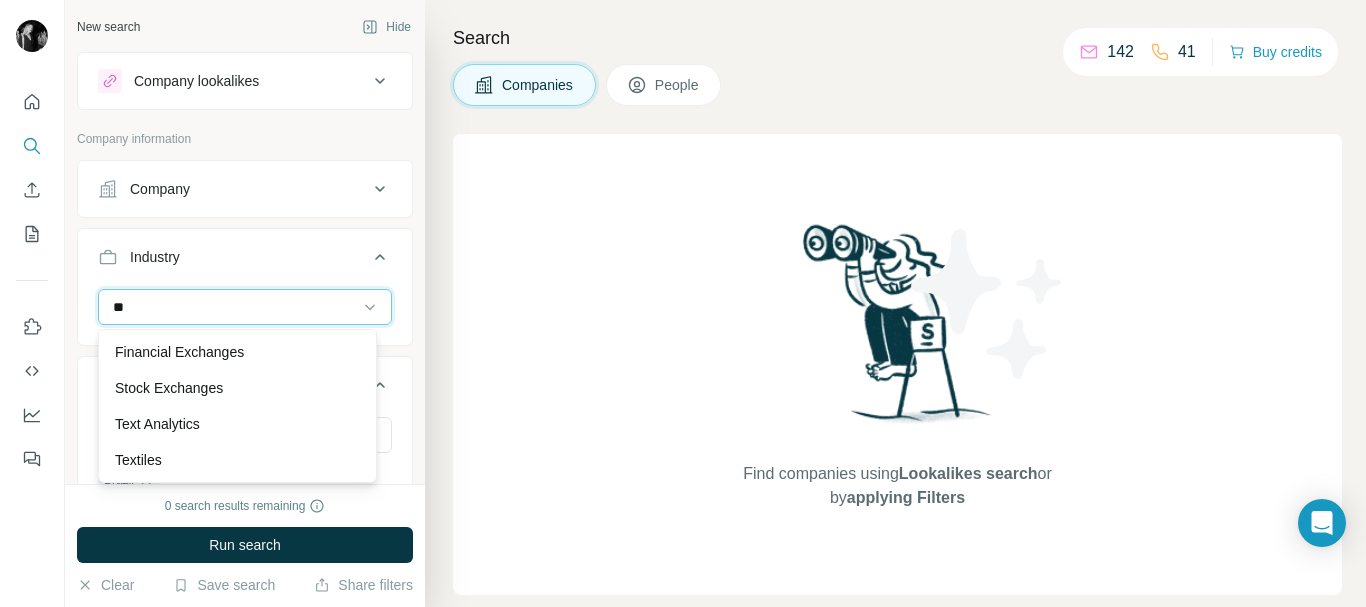 scroll, scrollTop: 0, scrollLeft: 0, axis: both 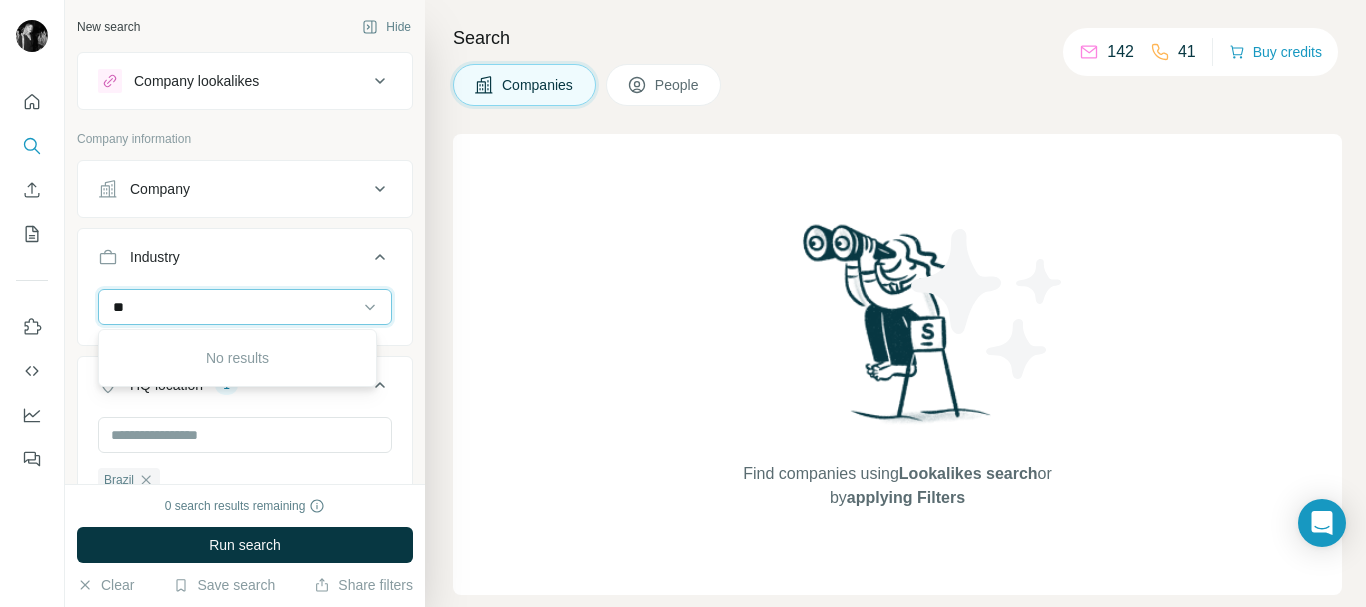 type on "*" 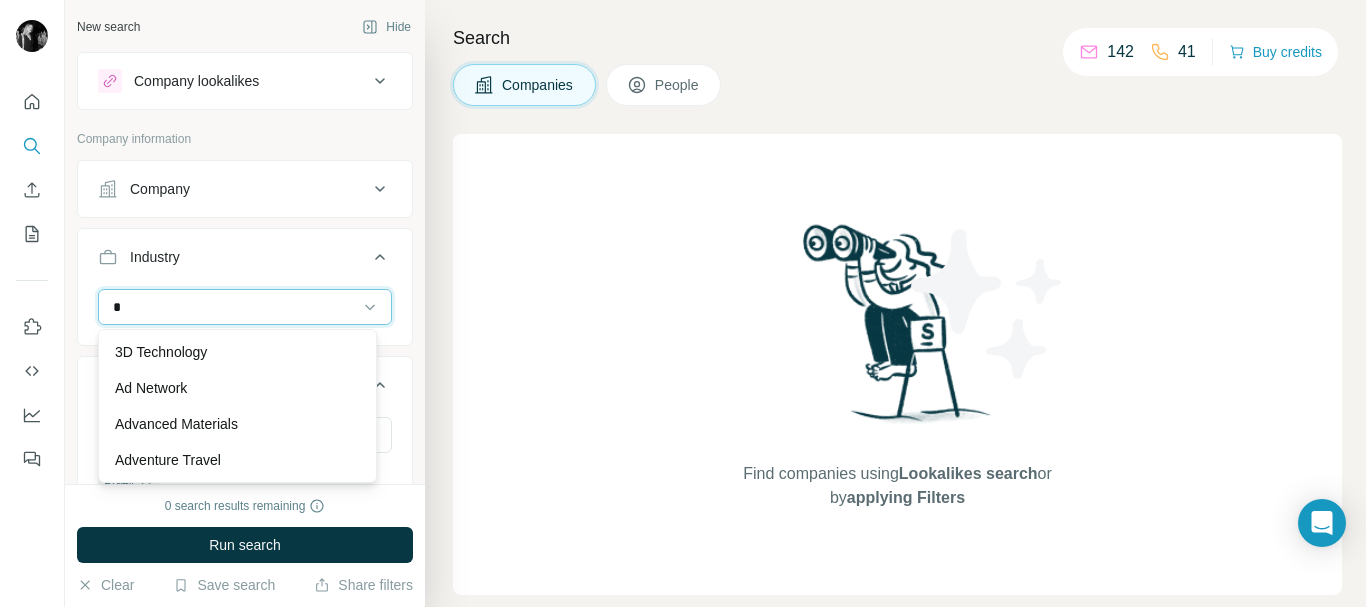 type 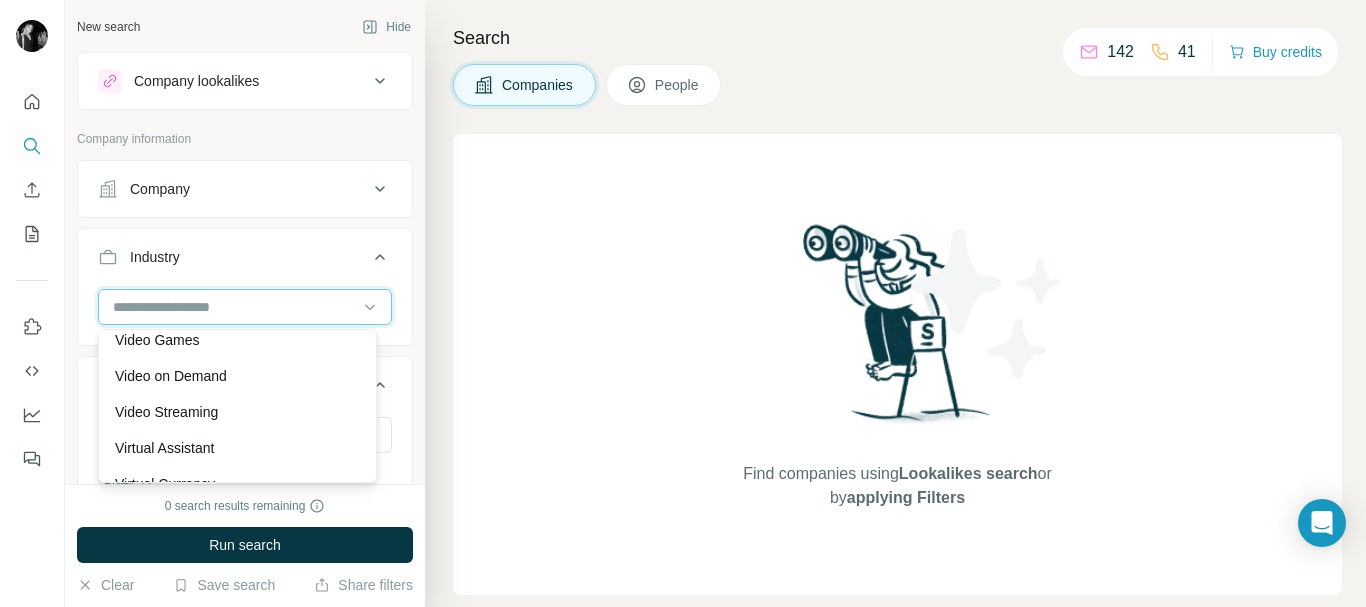 scroll, scrollTop: 22420, scrollLeft: 0, axis: vertical 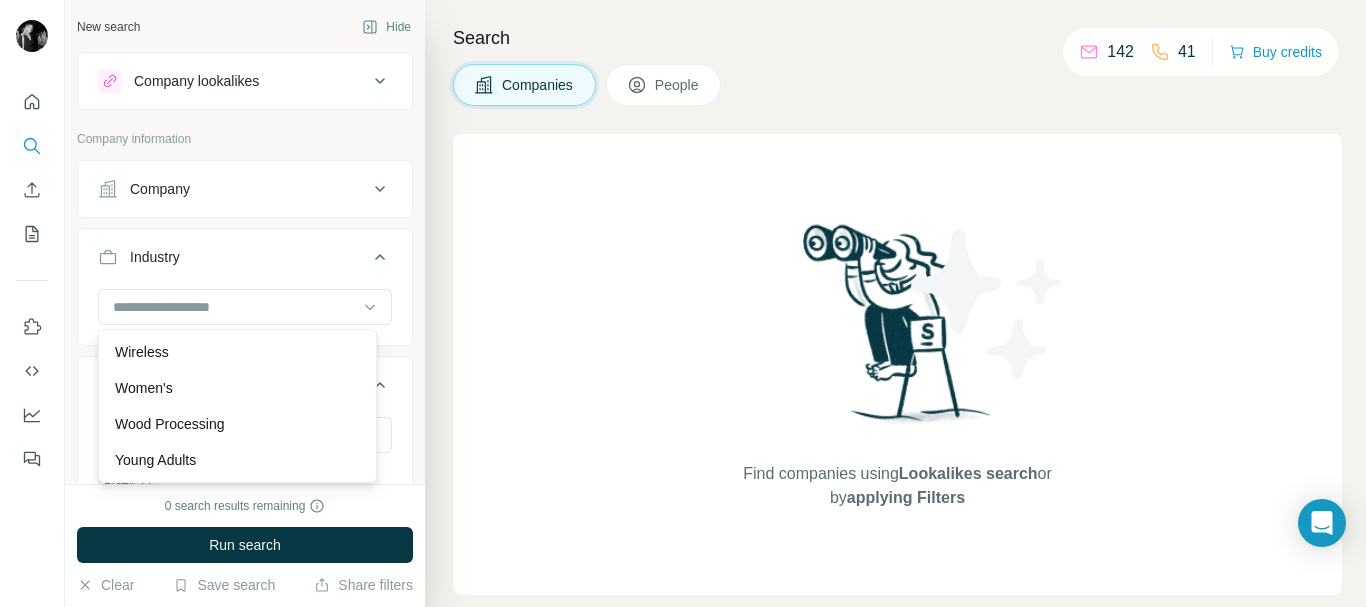 click on "Industry" at bounding box center (233, 257) 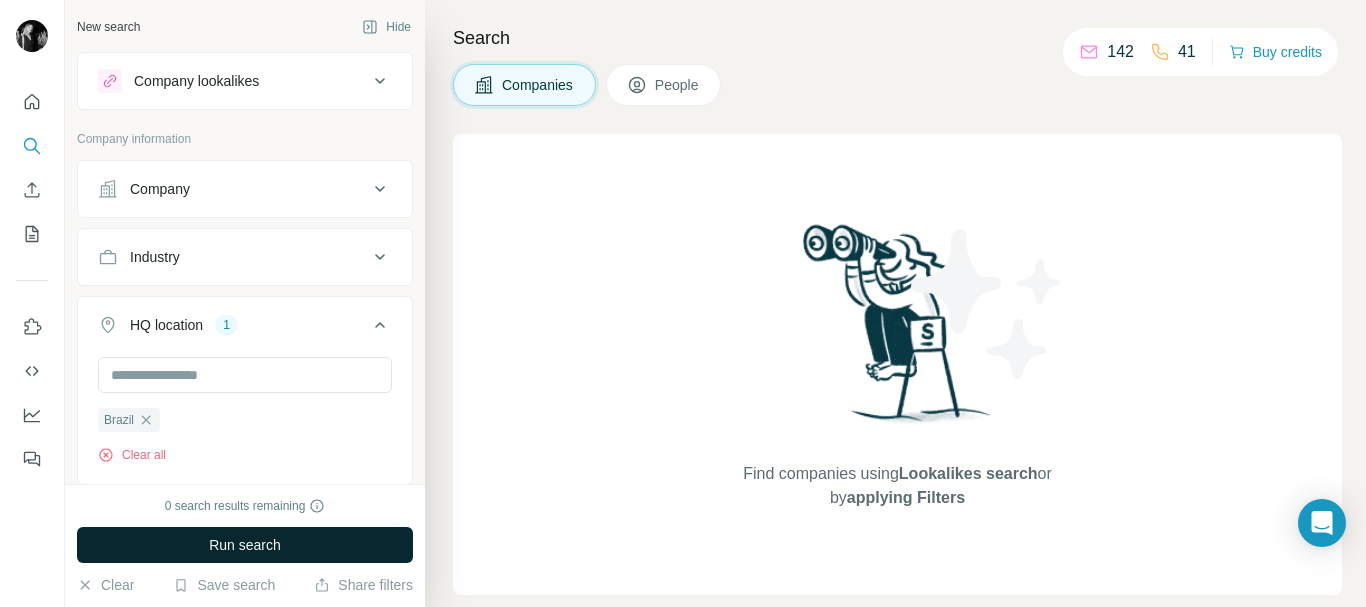 click on "Run search" at bounding box center (245, 545) 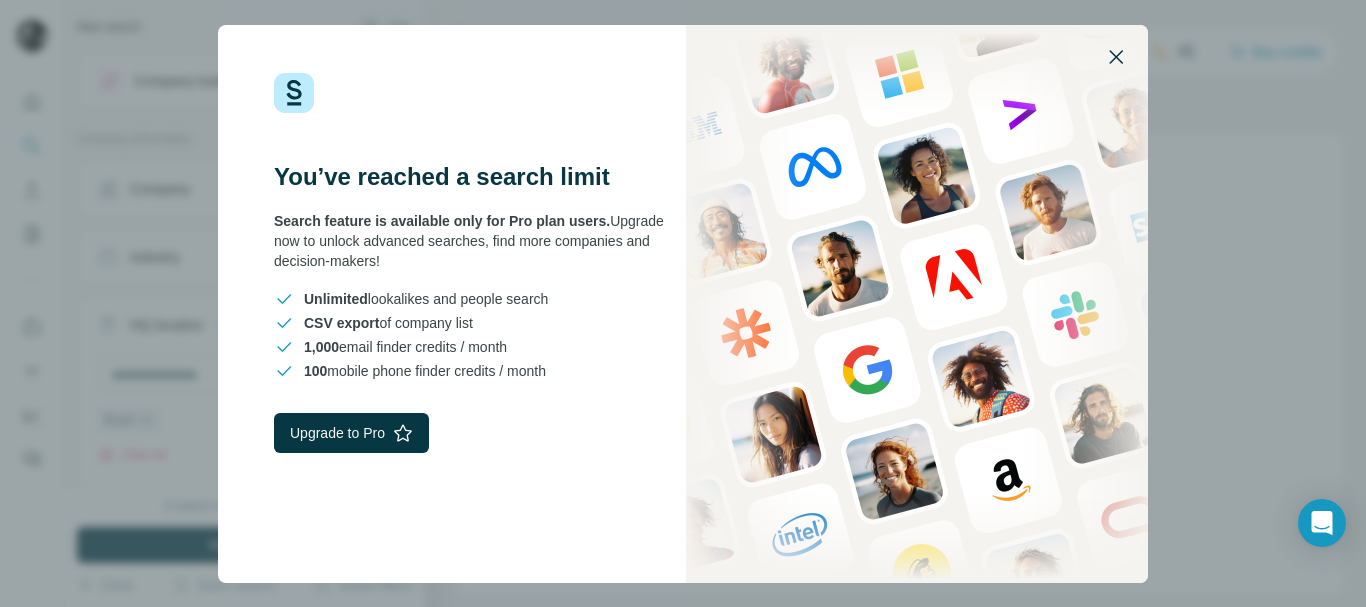 click at bounding box center (1116, 57) 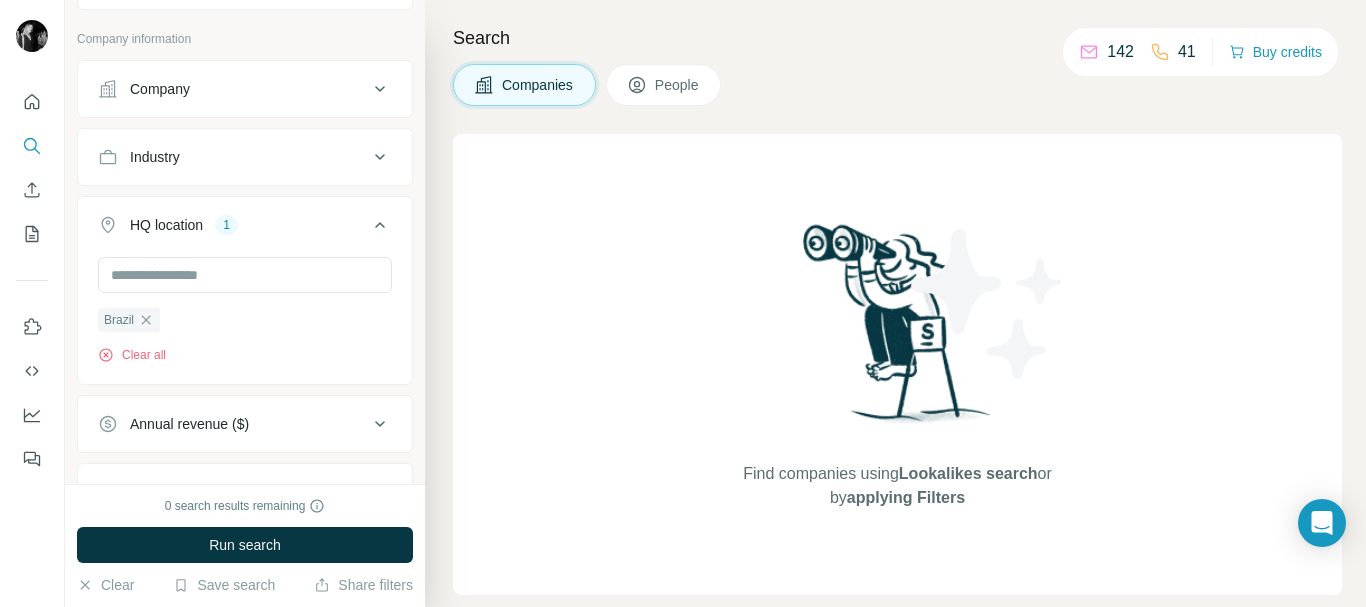 scroll, scrollTop: 0, scrollLeft: 0, axis: both 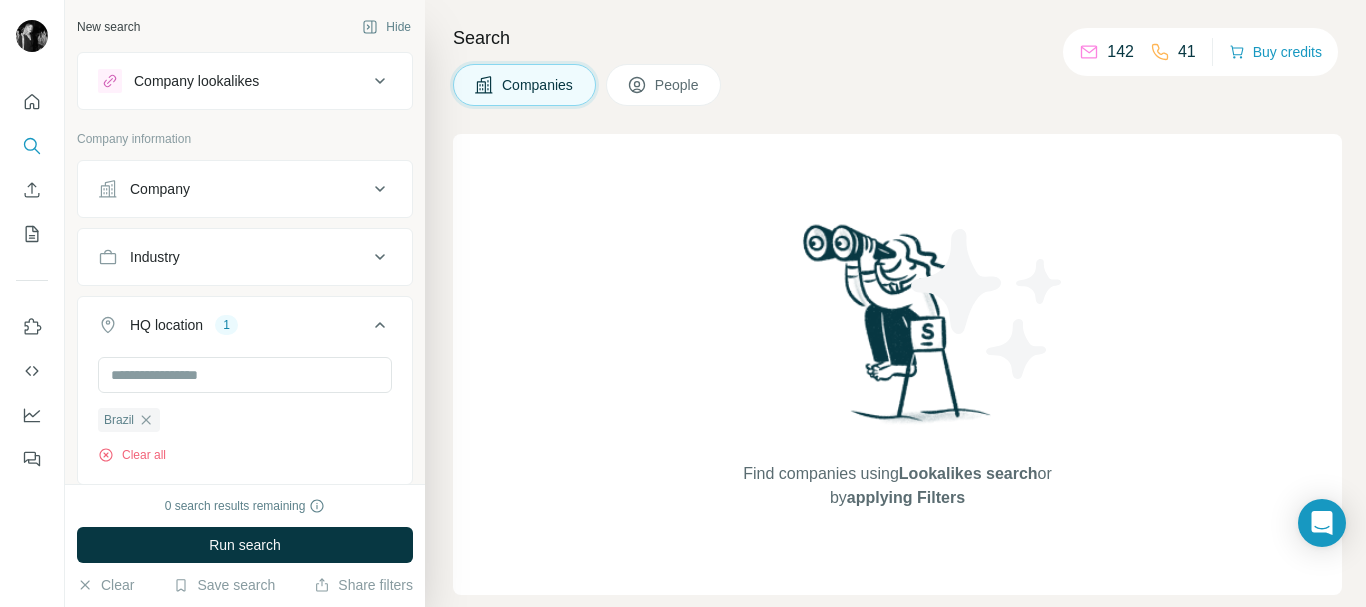 click on "Company lookalikes" at bounding box center [233, 81] 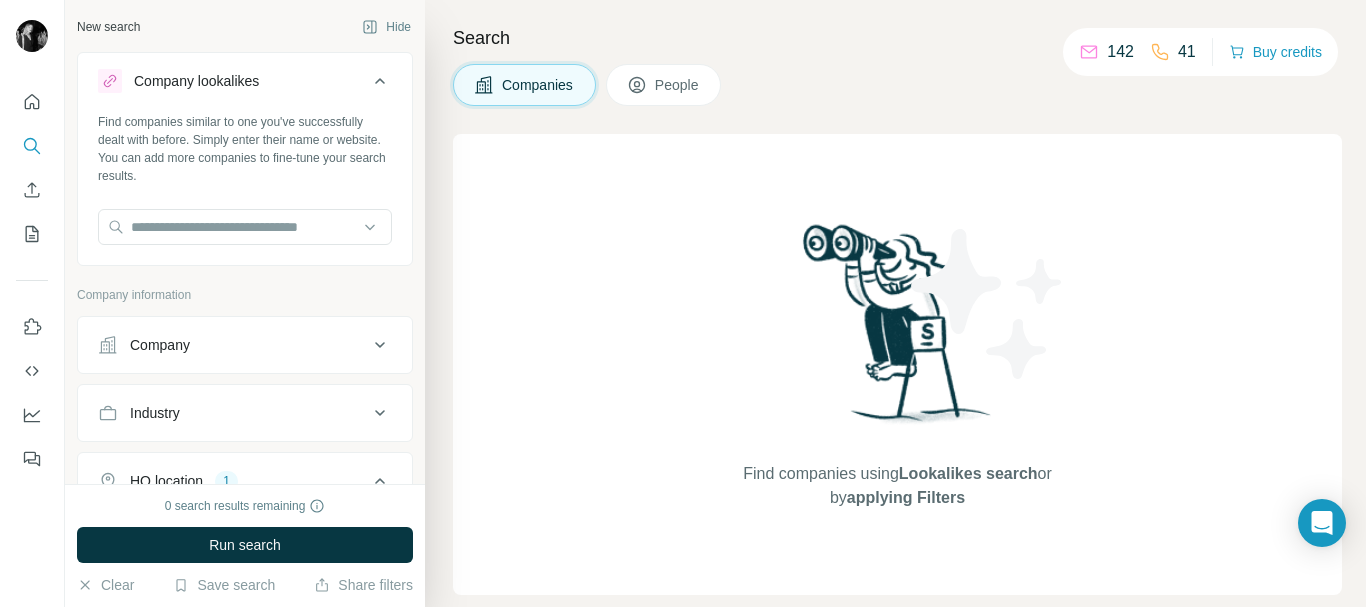 click on "Company lookalikes" at bounding box center [233, 81] 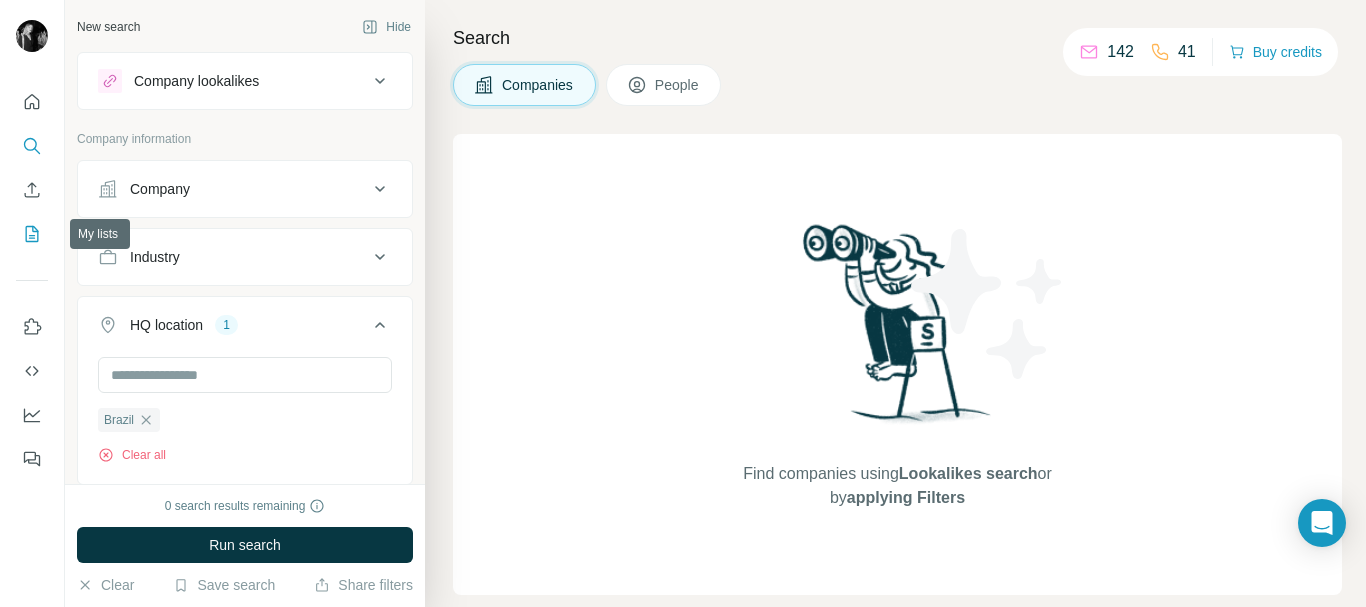click 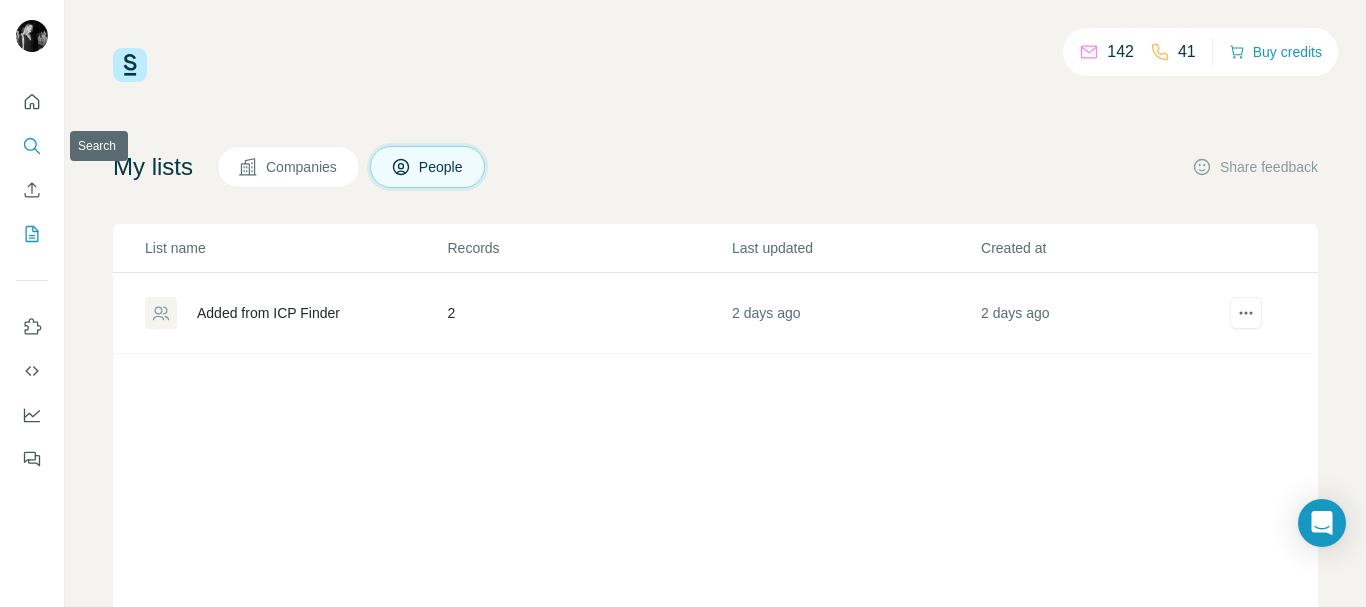 click 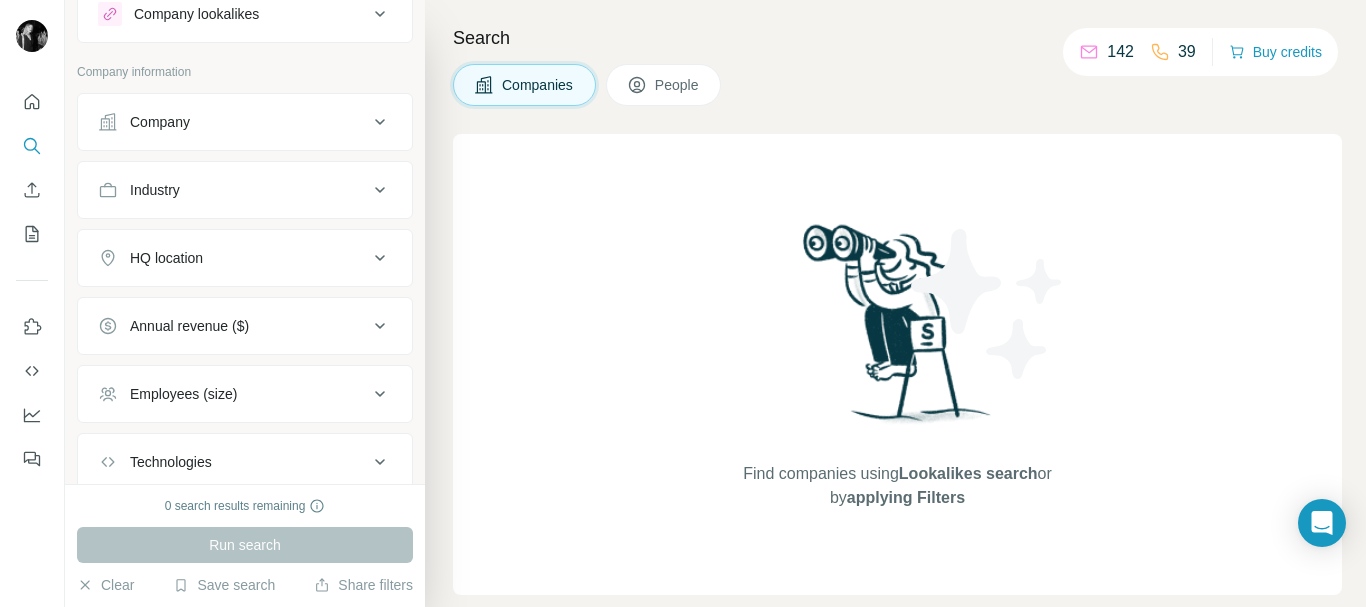 scroll, scrollTop: 0, scrollLeft: 0, axis: both 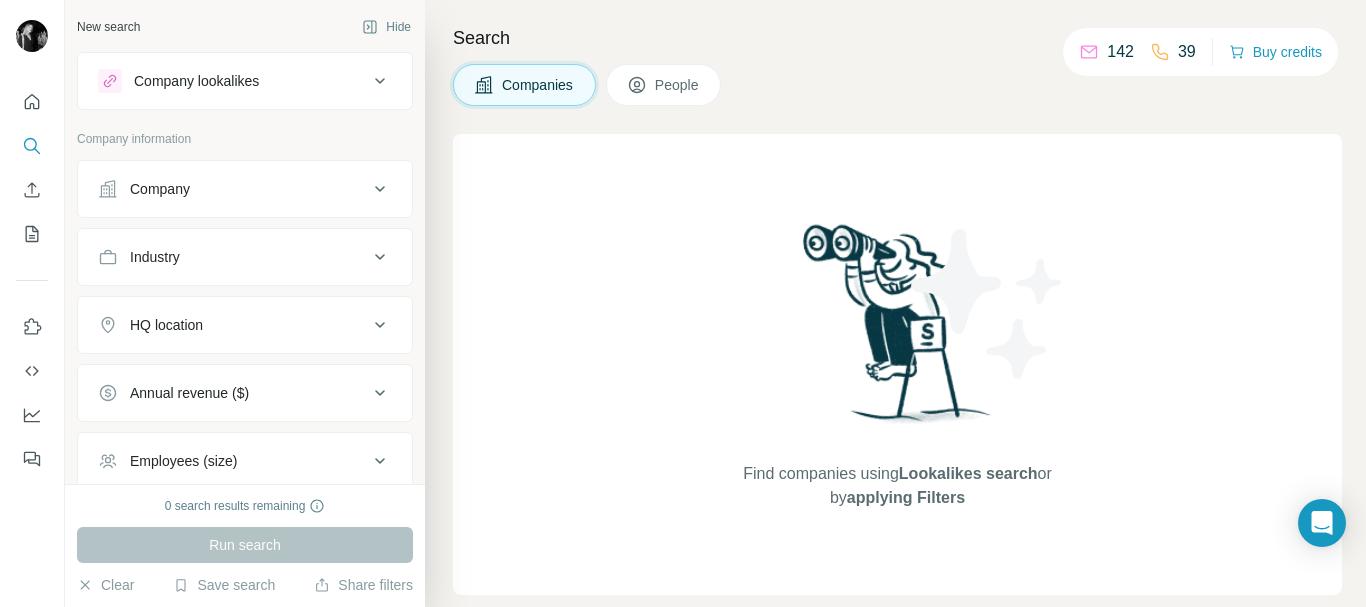 click on "0 search results remaining" at bounding box center (245, 506) 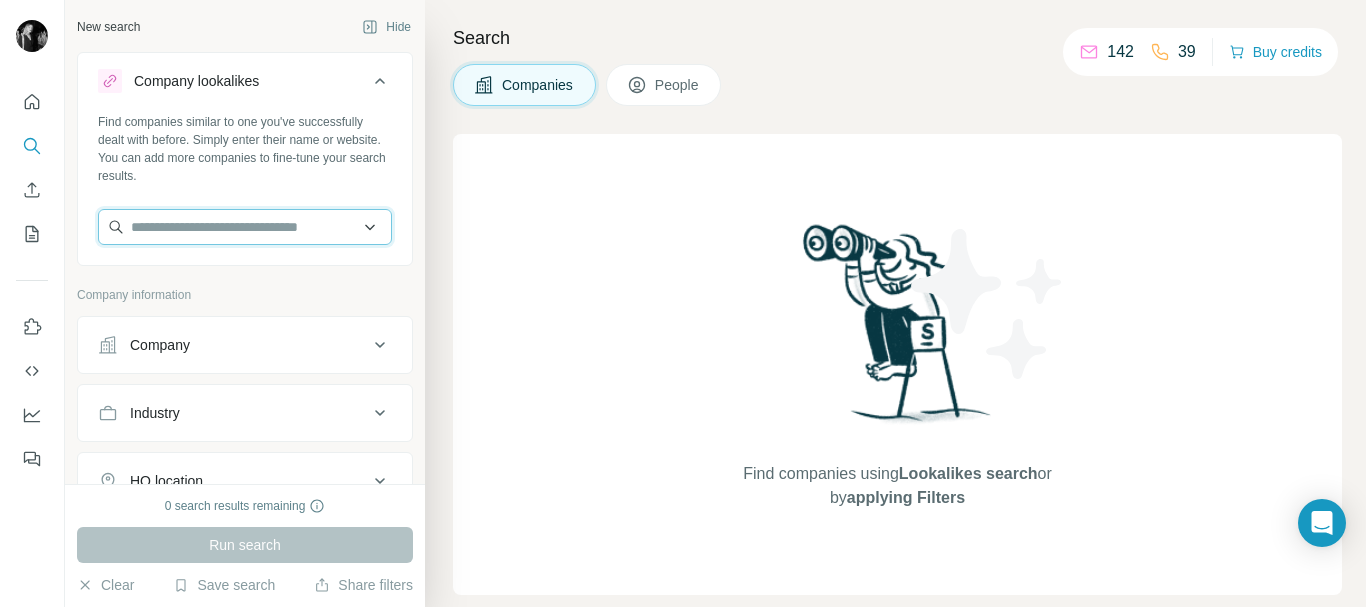 click at bounding box center [245, 227] 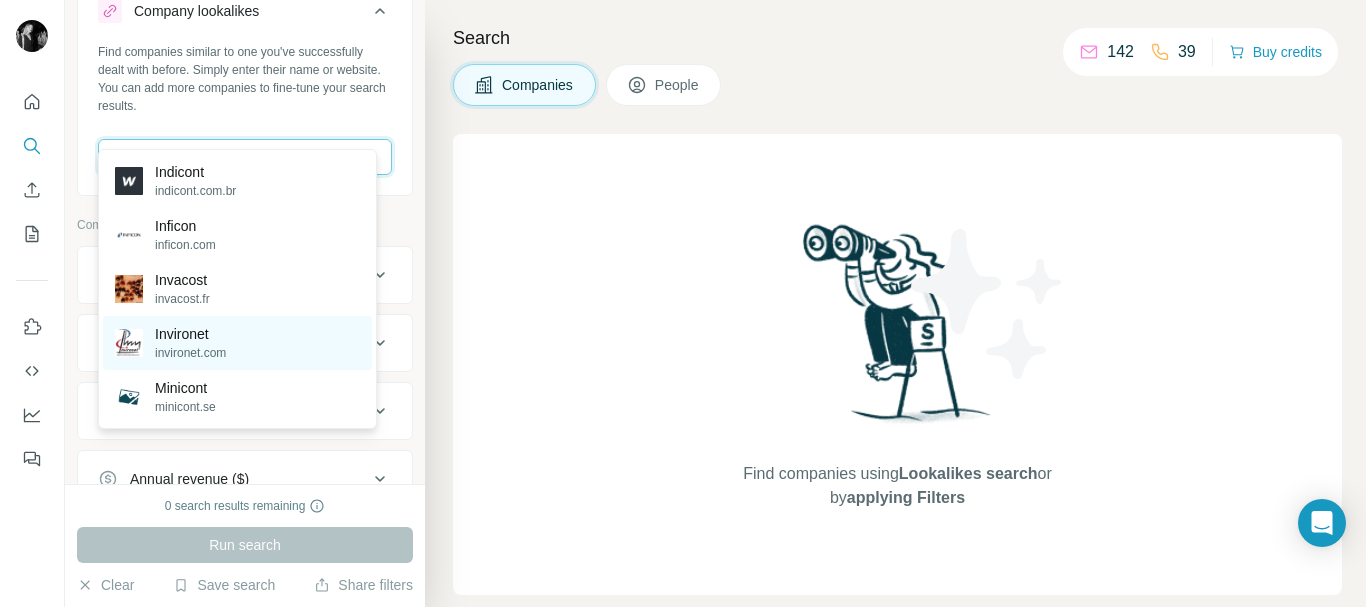 scroll, scrollTop: 100, scrollLeft: 0, axis: vertical 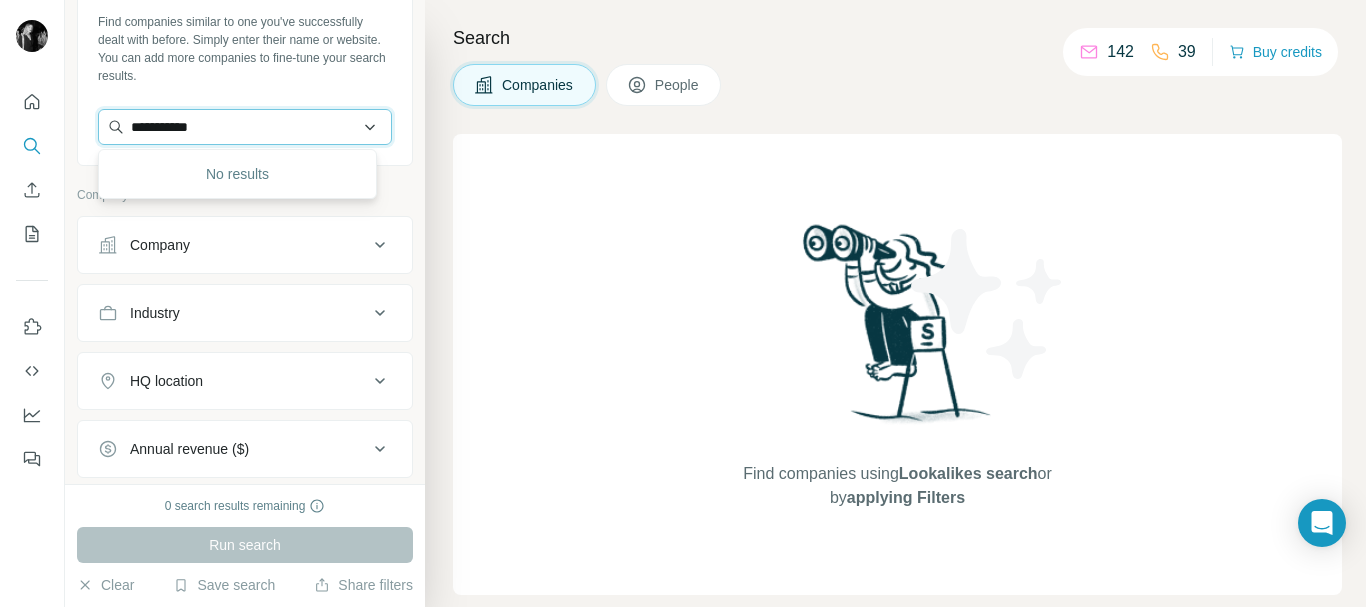 paste 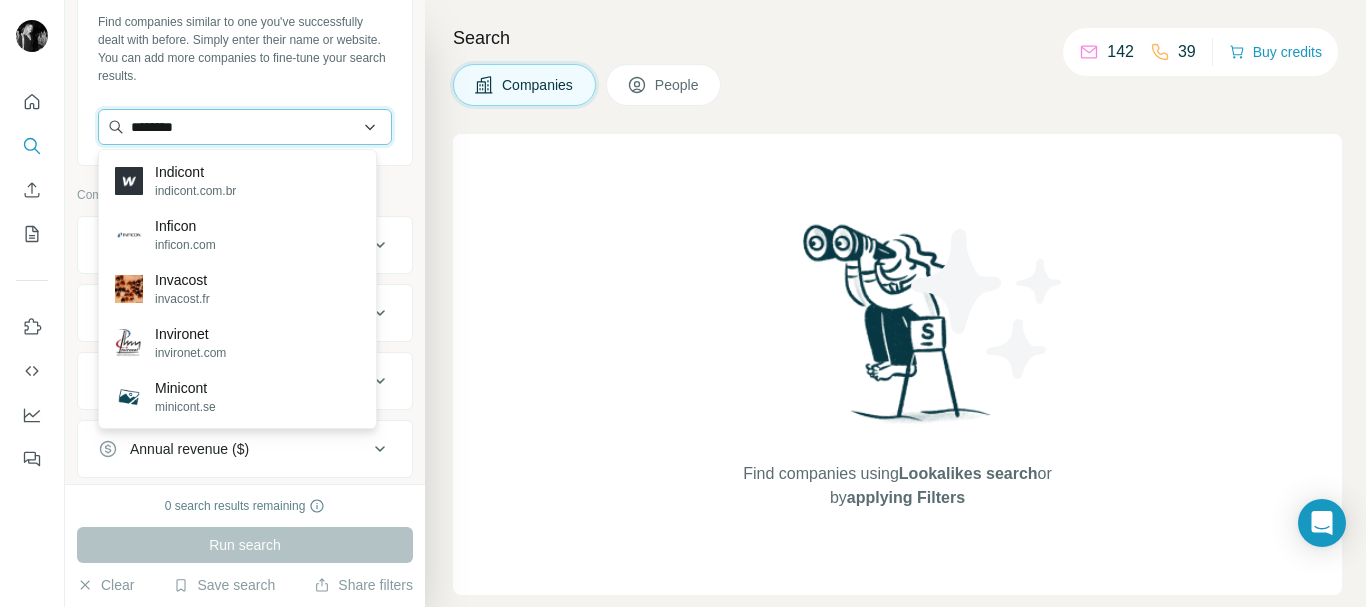 type on "*********" 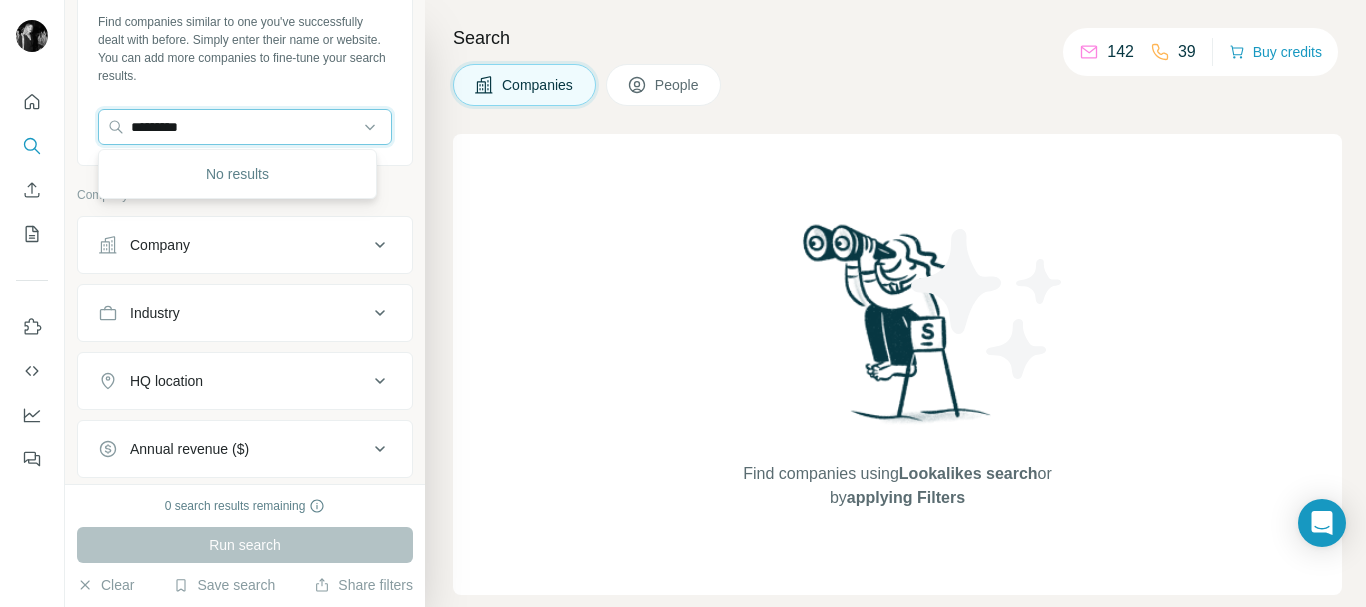 type 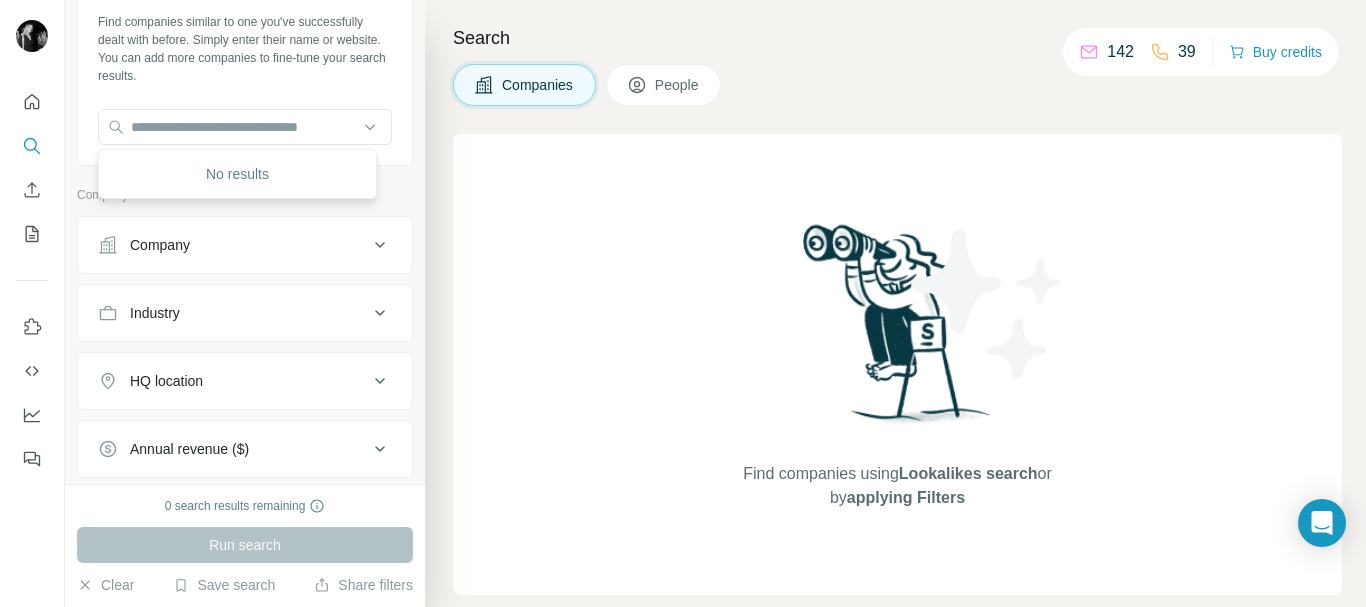 click on "HQ location" at bounding box center [233, 381] 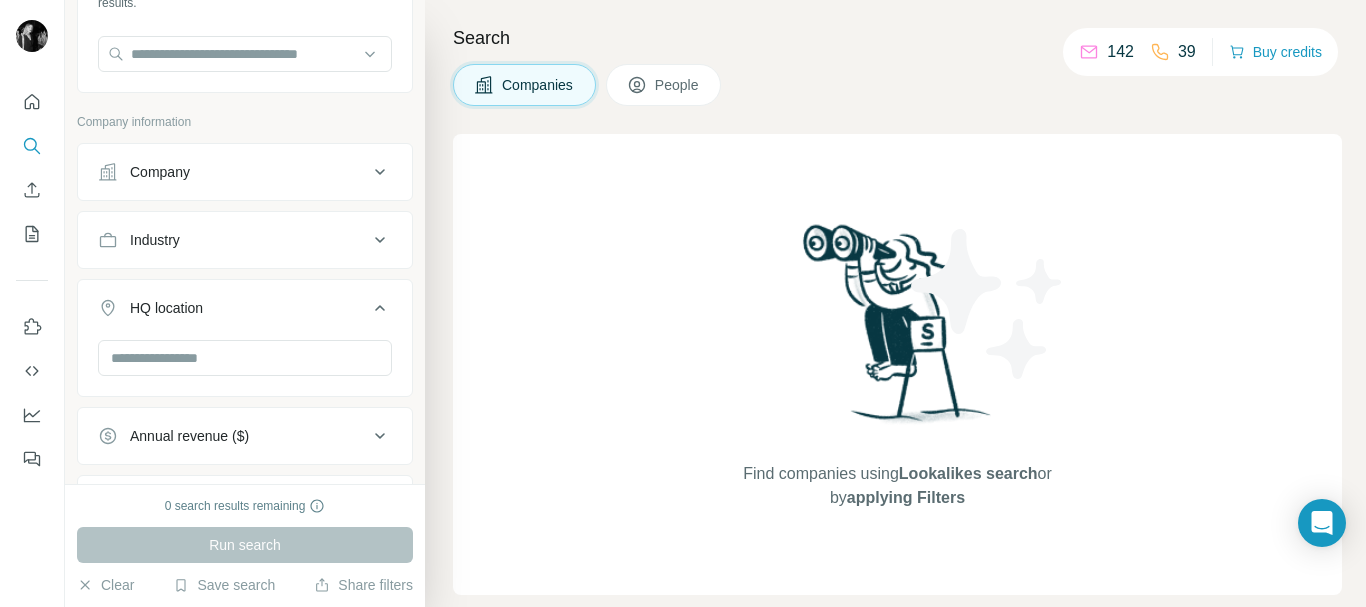scroll, scrollTop: 200, scrollLeft: 0, axis: vertical 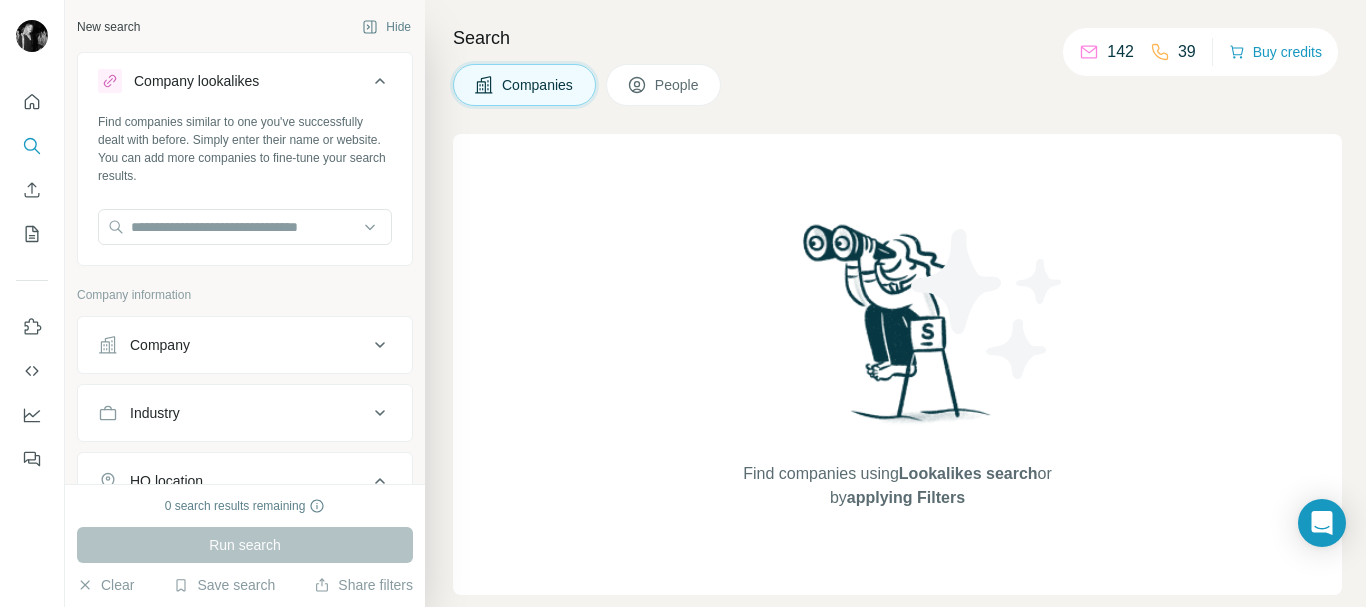 click on "Find companies using  Lookalikes search  or by  applying Filters" at bounding box center (897, 364) 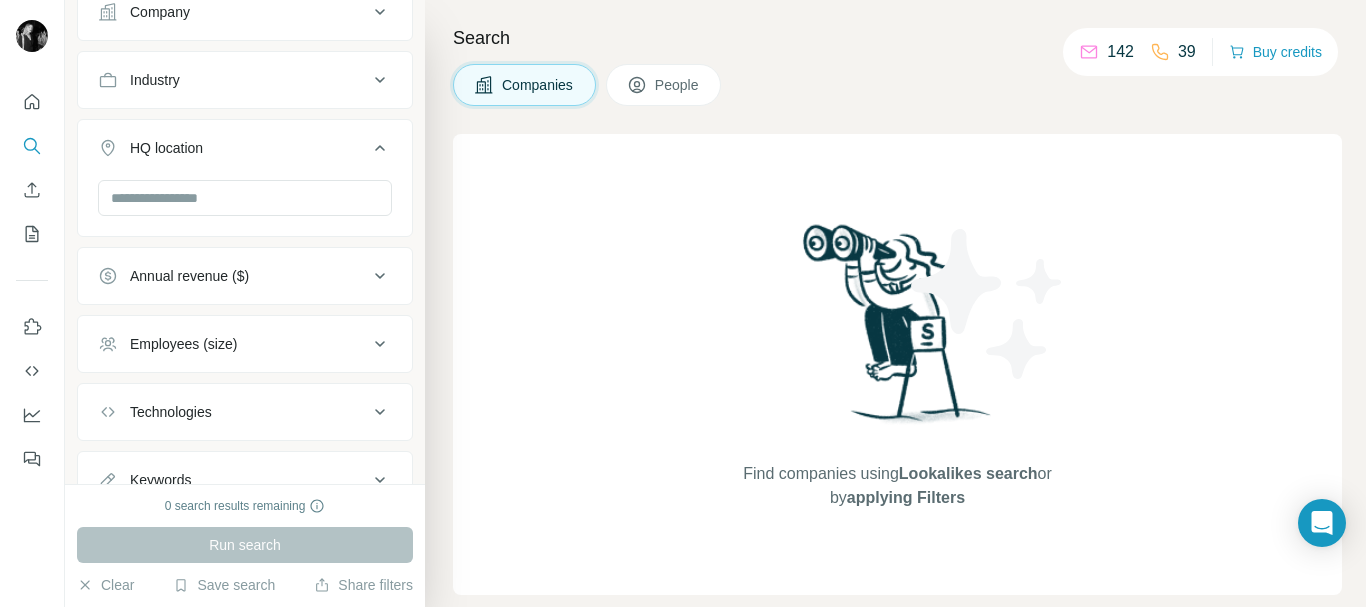 scroll, scrollTop: 400, scrollLeft: 0, axis: vertical 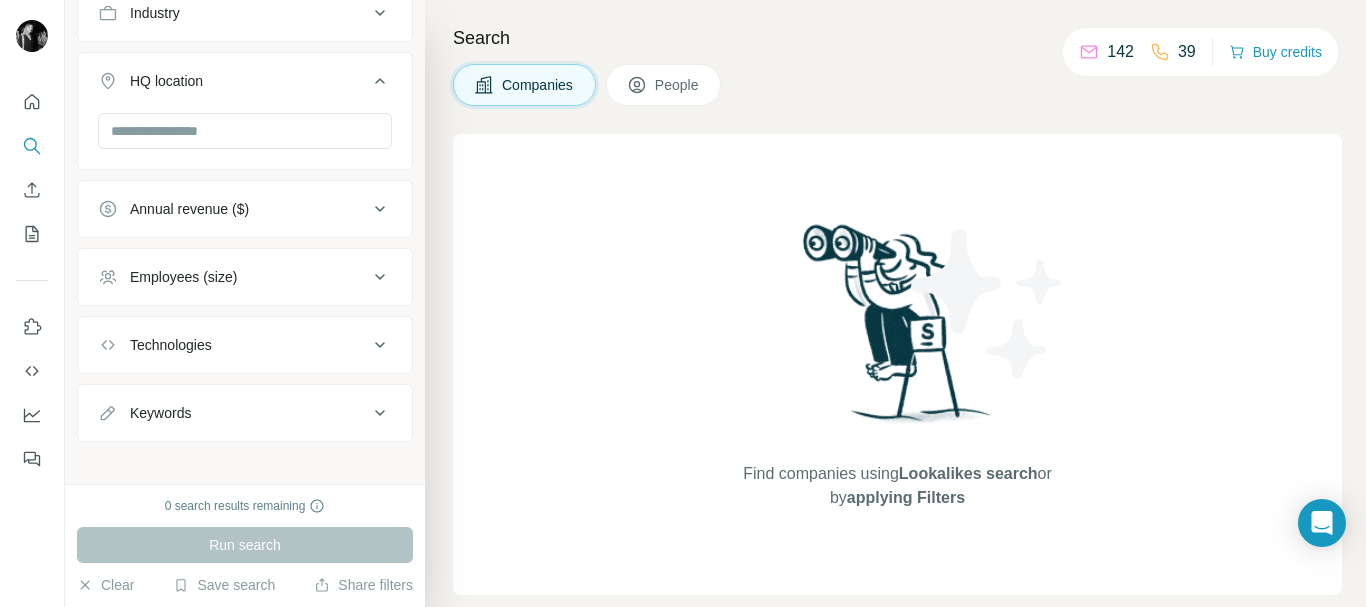 click on "Keywords" at bounding box center [245, 413] 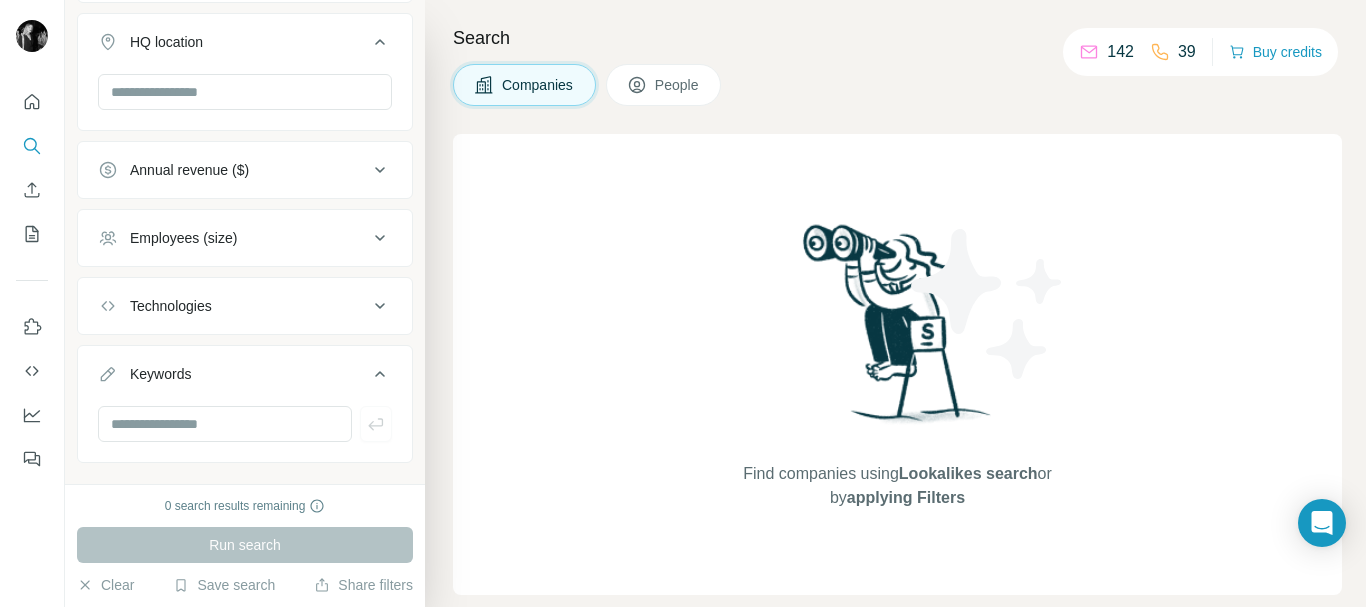 scroll, scrollTop: 474, scrollLeft: 0, axis: vertical 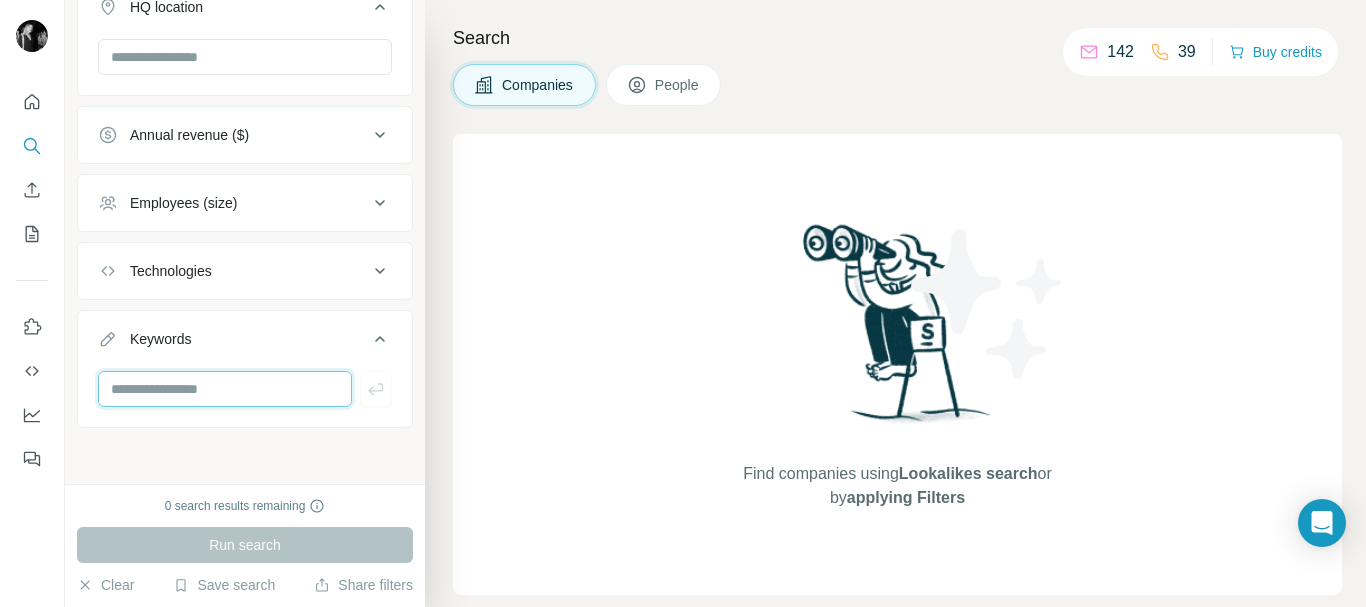 click at bounding box center (225, 389) 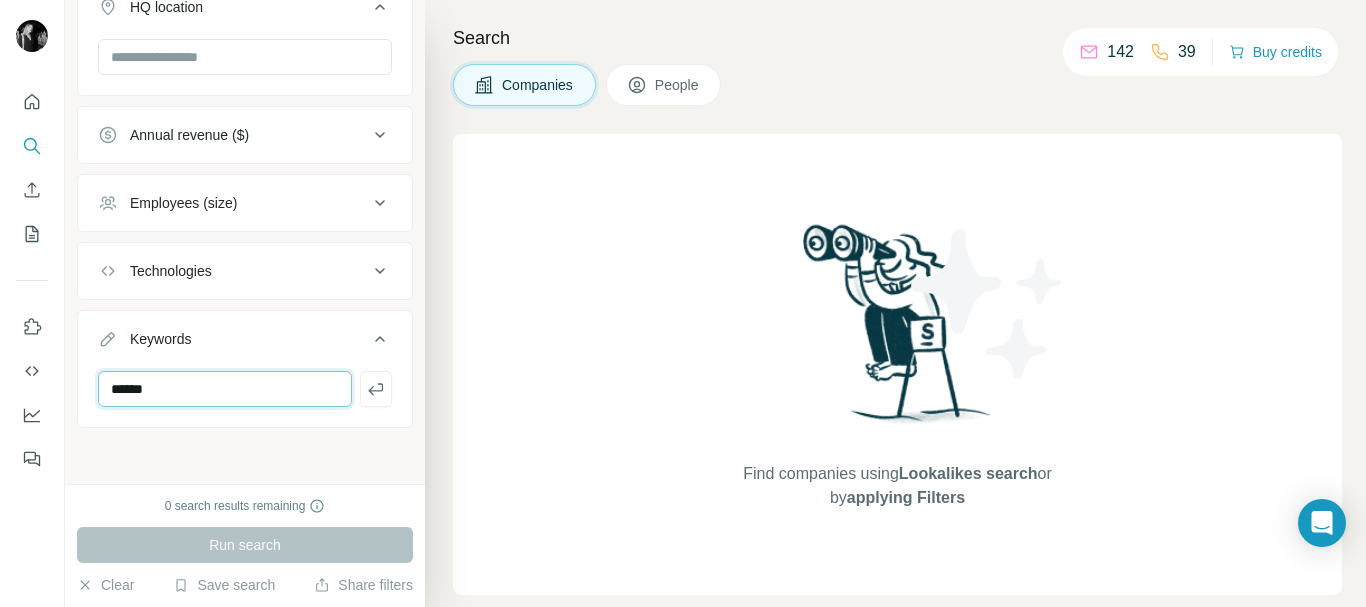 type on "******" 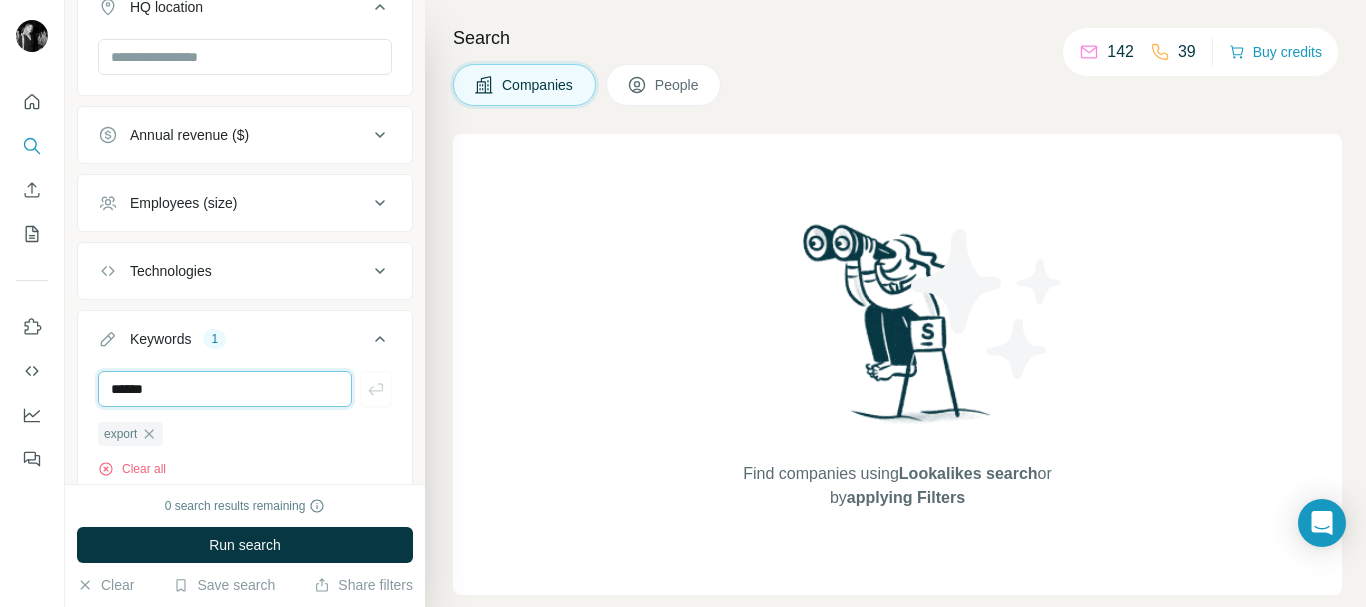 type 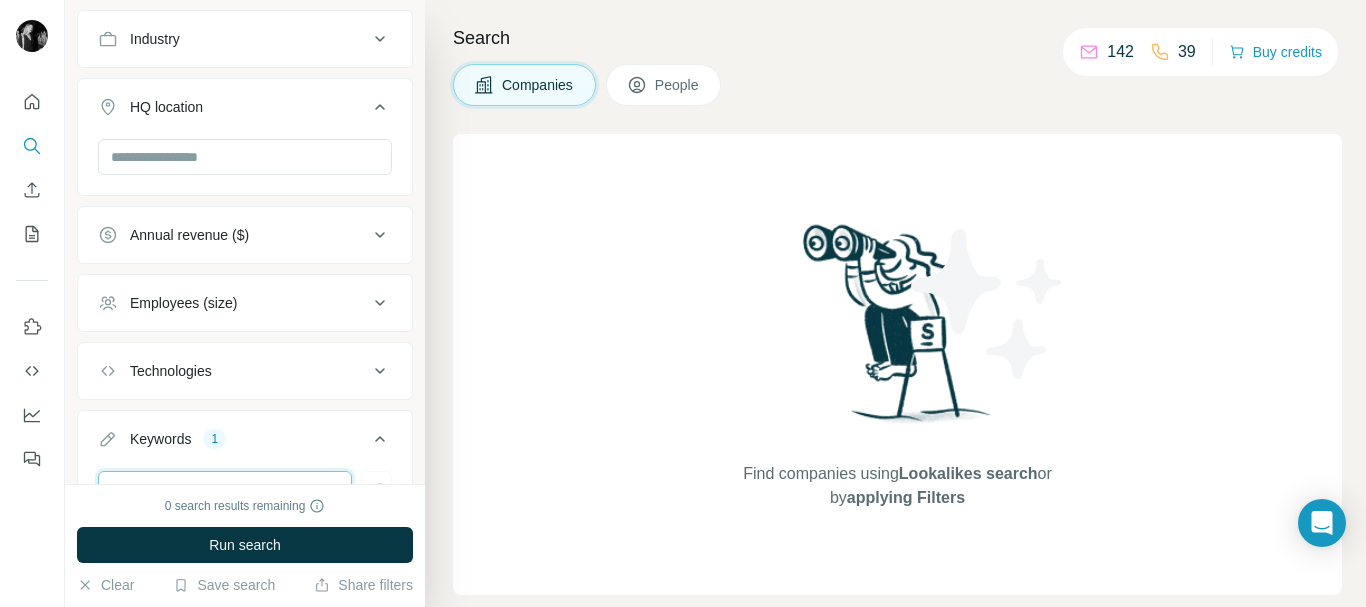 scroll, scrollTop: 174, scrollLeft: 0, axis: vertical 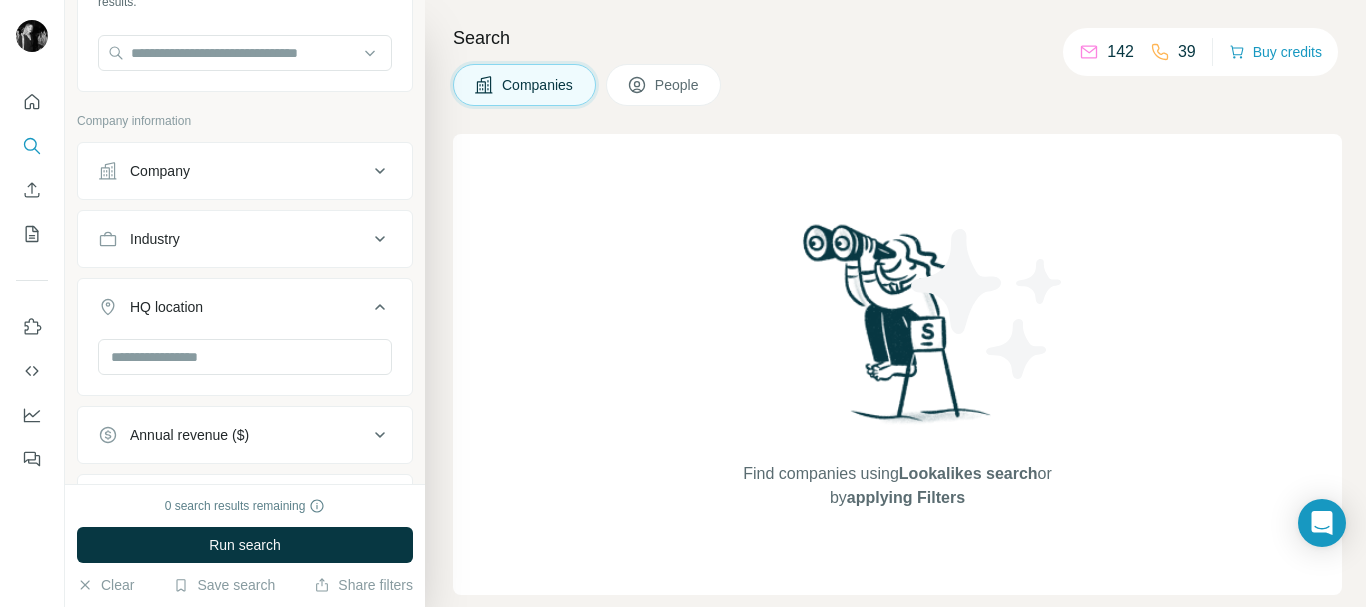 click on "Company" at bounding box center (245, 171) 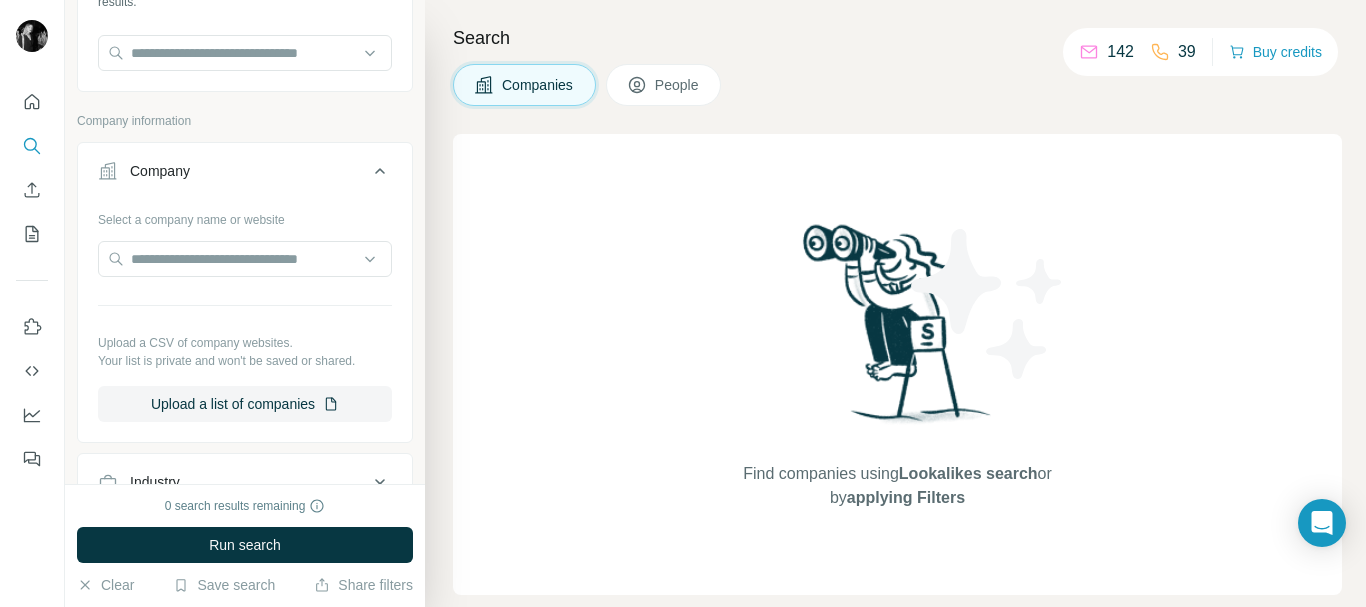 click on "Company" at bounding box center [245, 175] 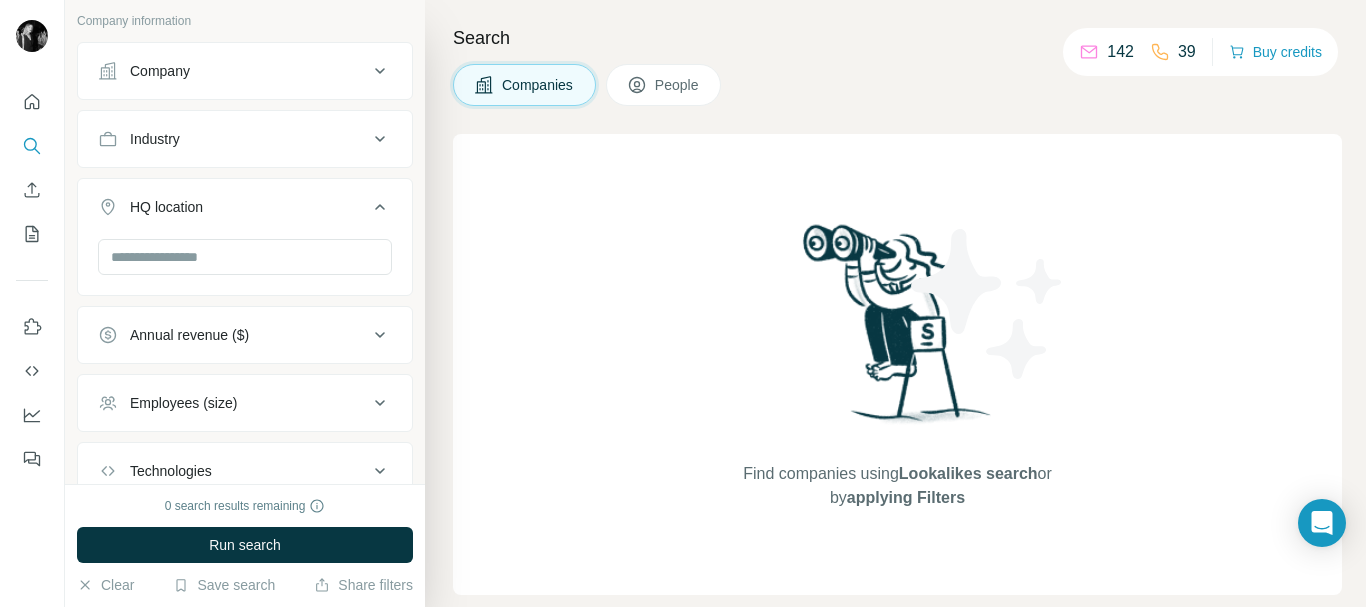 scroll, scrollTop: 374, scrollLeft: 0, axis: vertical 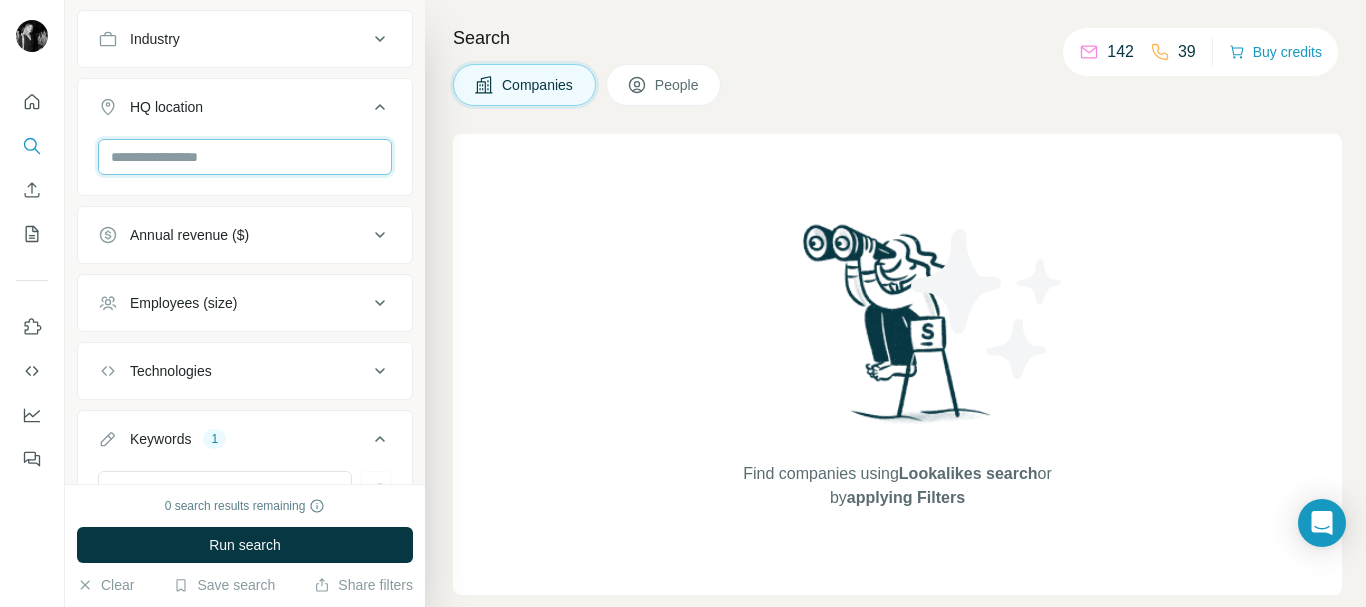 click at bounding box center [245, 157] 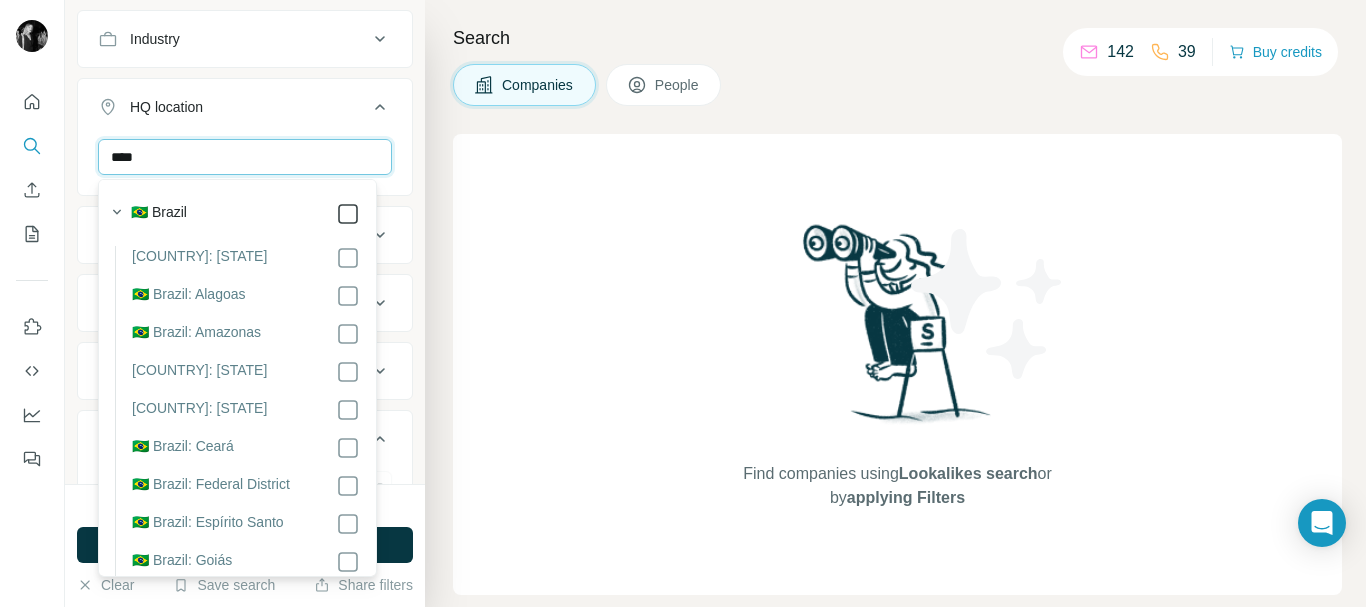 type on "****" 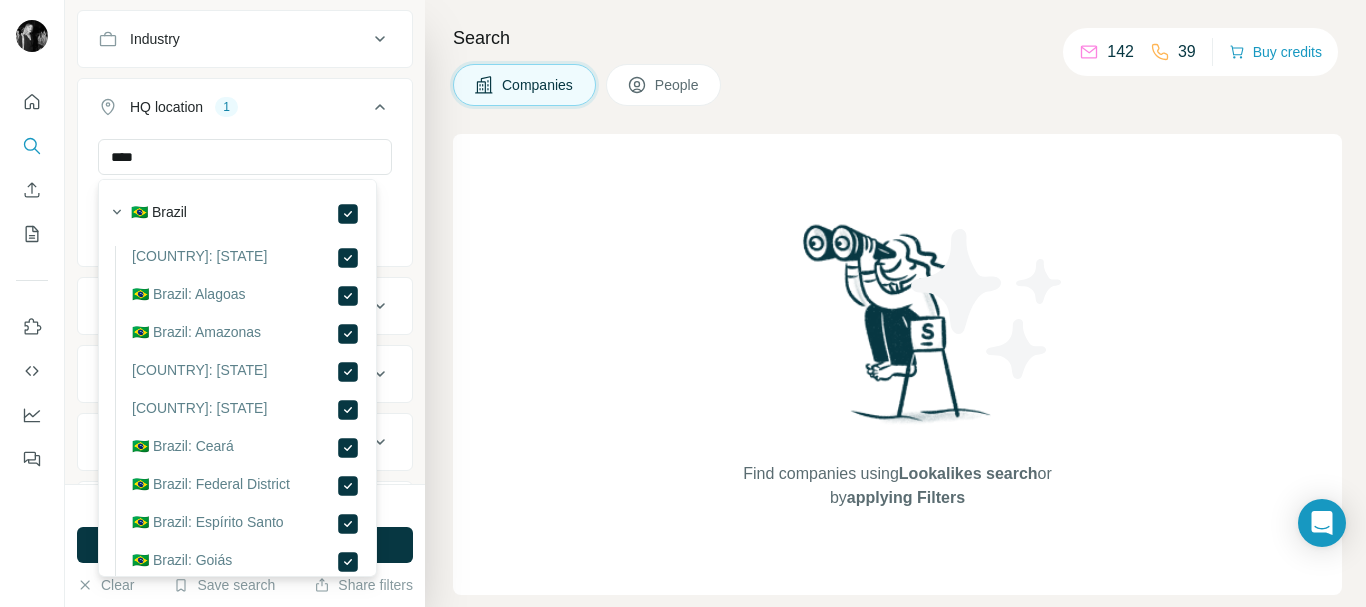 click on "Find companies using  Lookalikes search  or by  applying Filters" at bounding box center (897, 364) 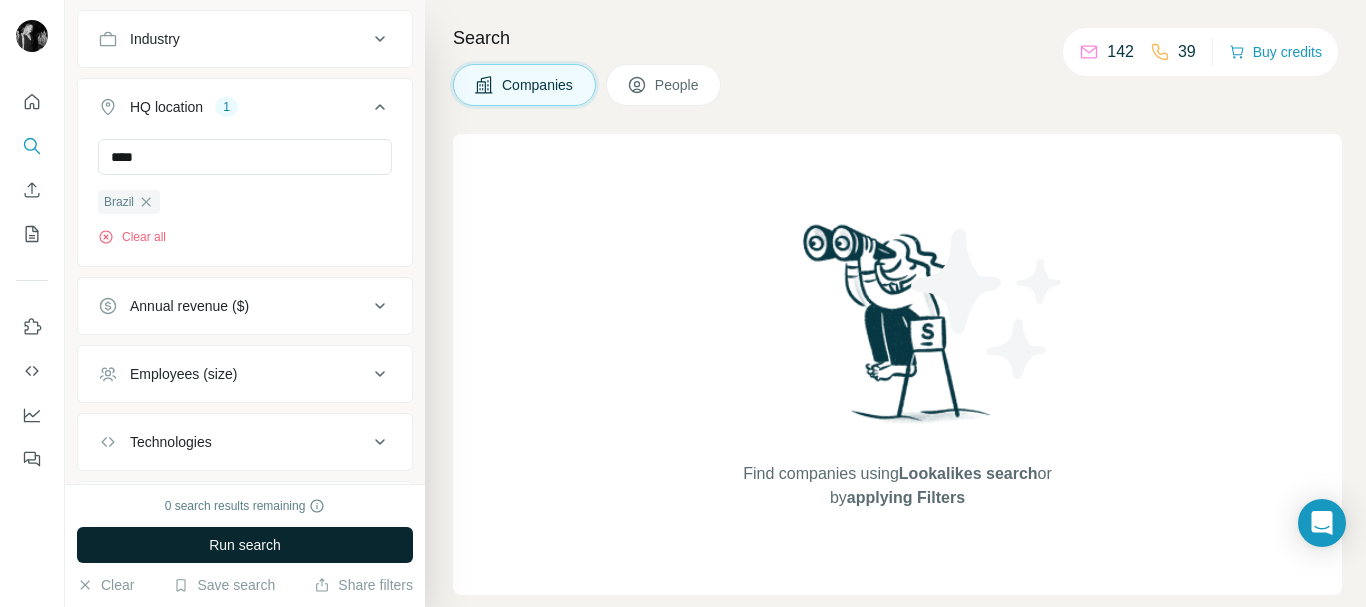 type 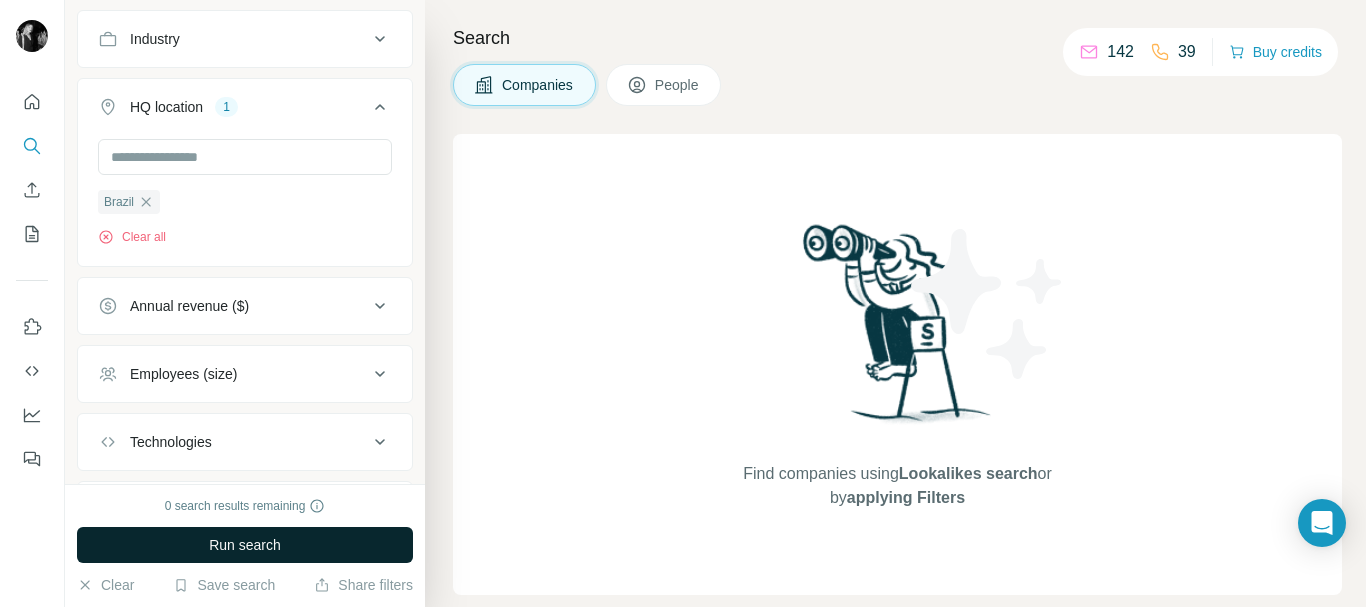 click on "Run search" at bounding box center [245, 545] 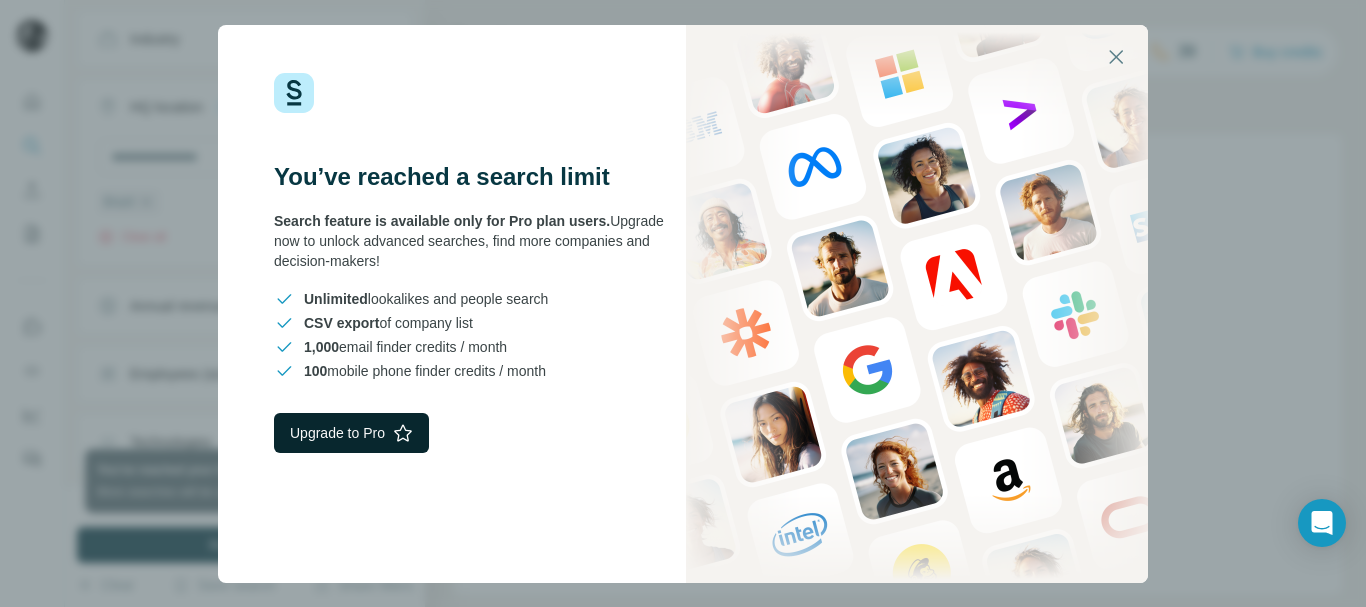 click on "Upgrade to Pro" at bounding box center (351, 433) 